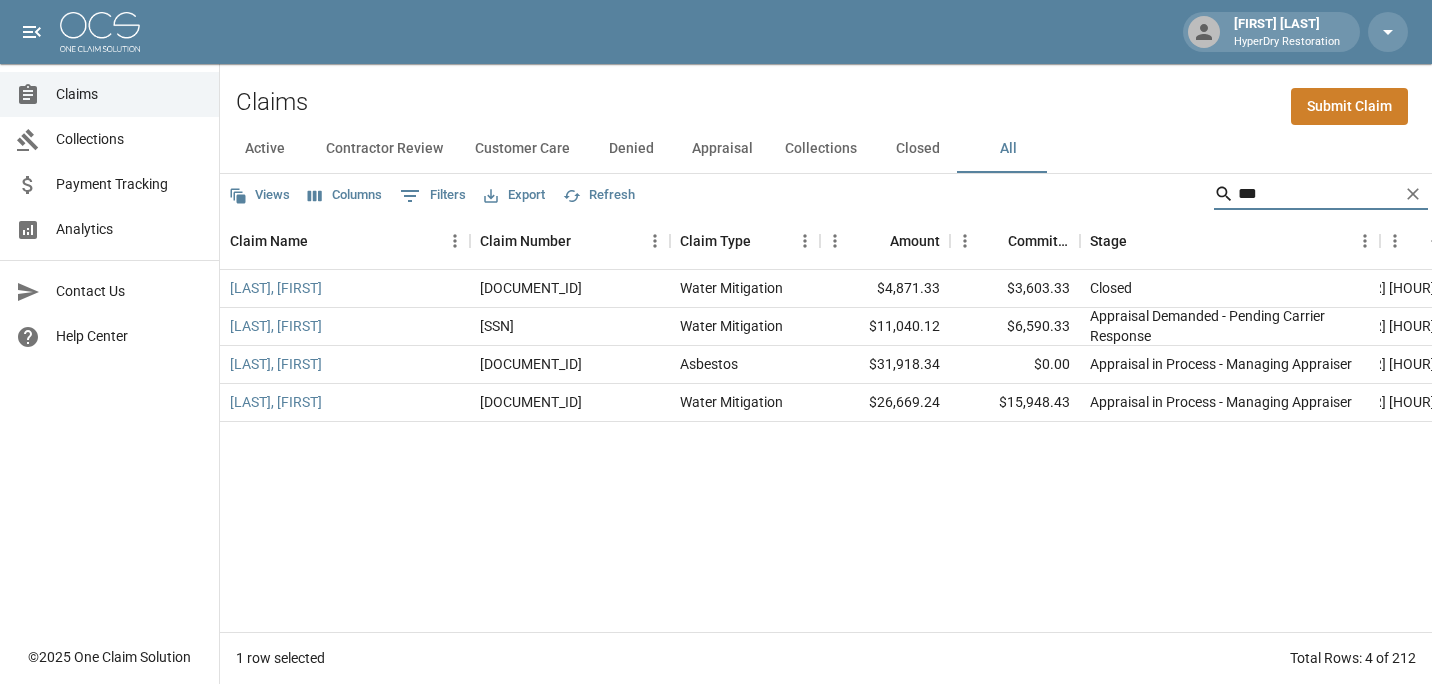 scroll, scrollTop: 0, scrollLeft: 0, axis: both 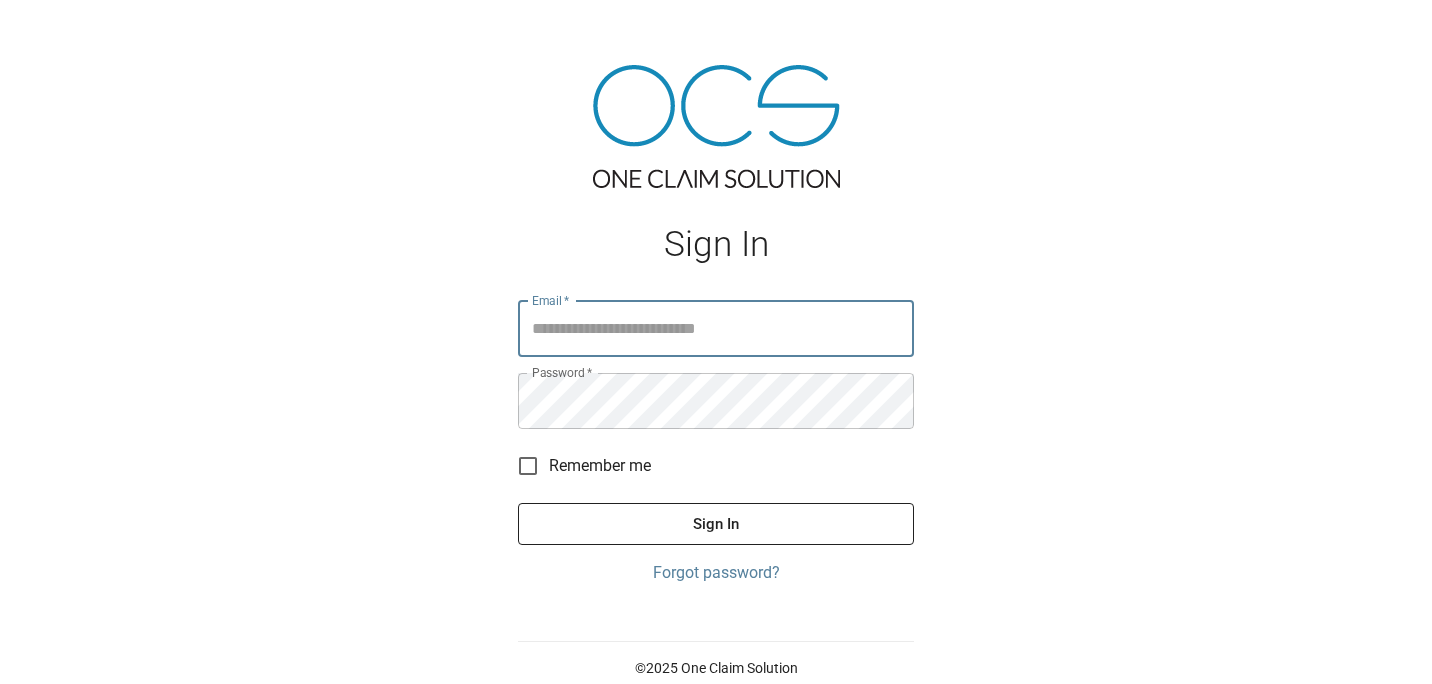 type on "**********" 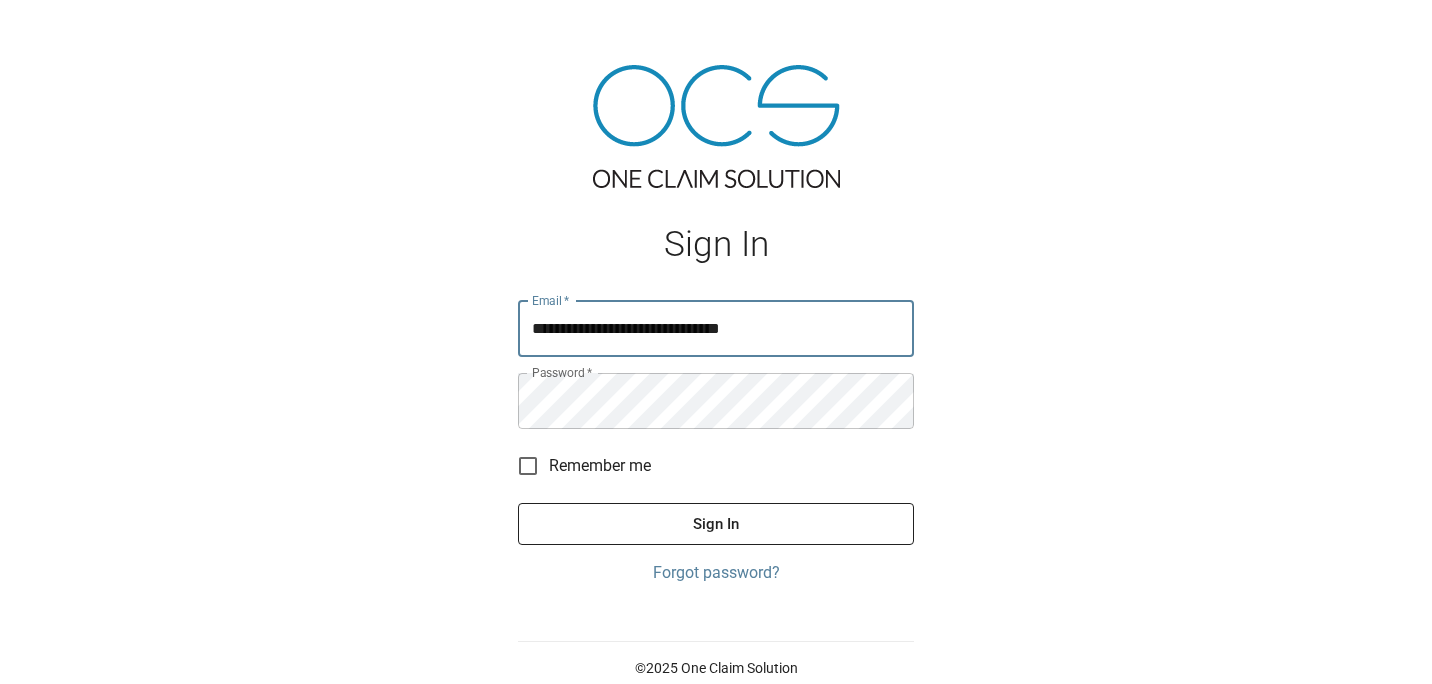 click on "Sign In" at bounding box center (716, 524) 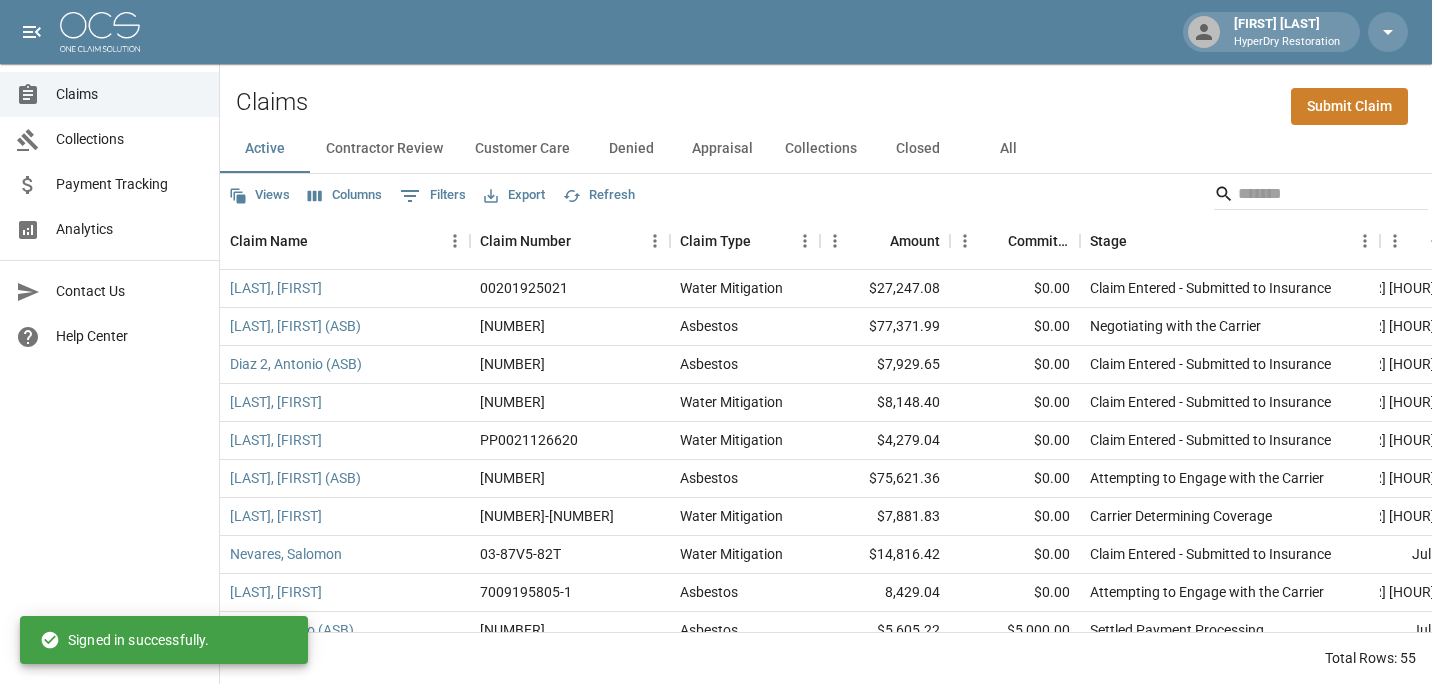 click on "Submit Claim" at bounding box center [1349, 106] 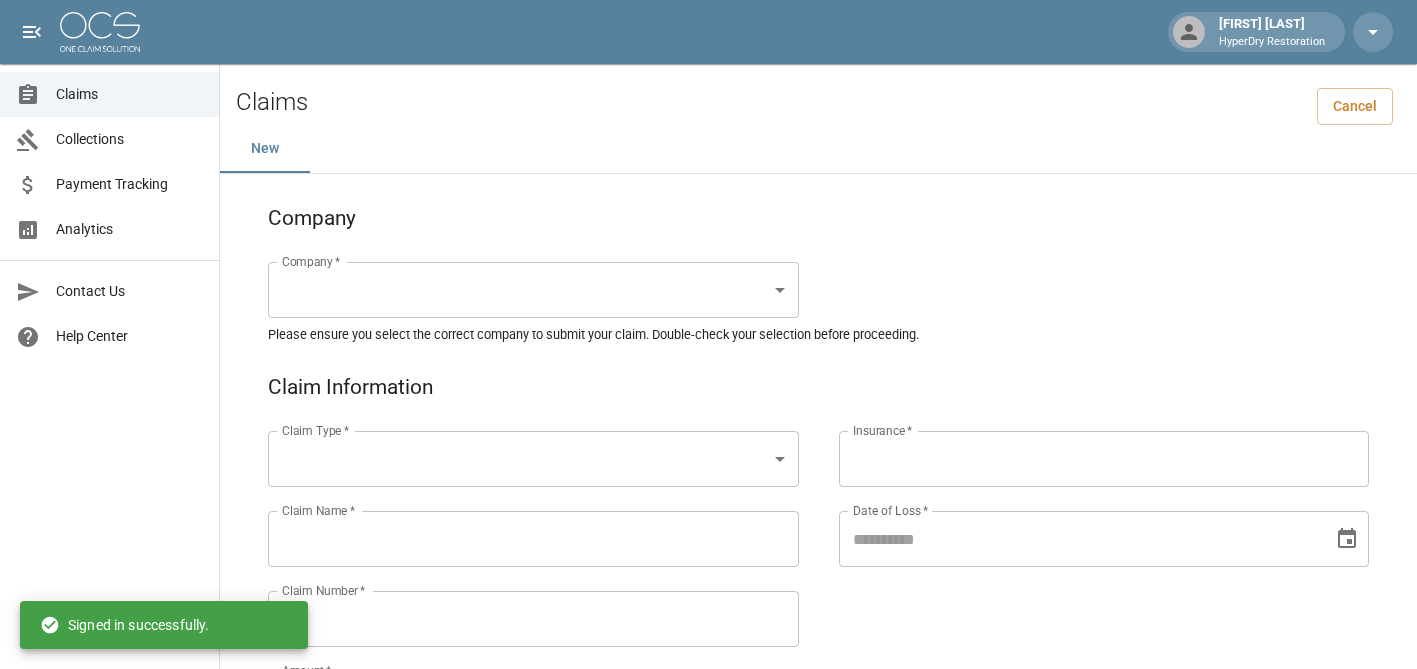 click on "Claim Name   *" at bounding box center (533, 539) 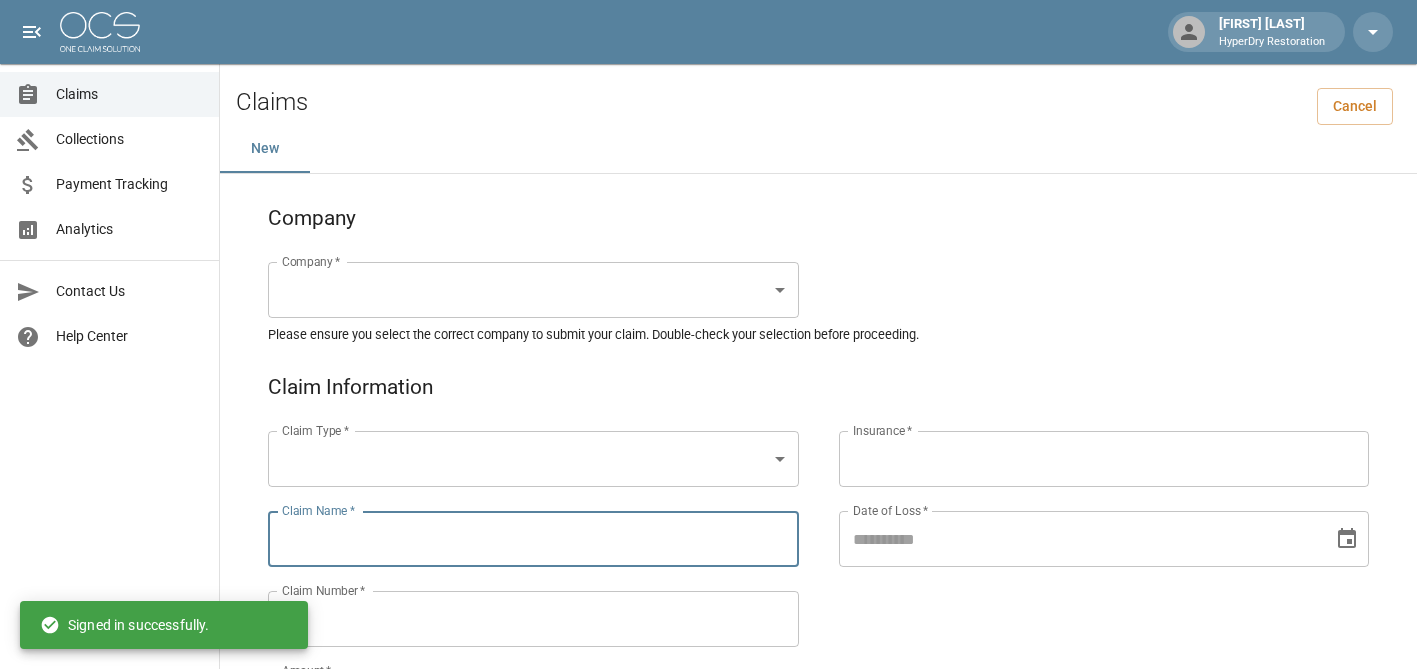 paste on "**********" 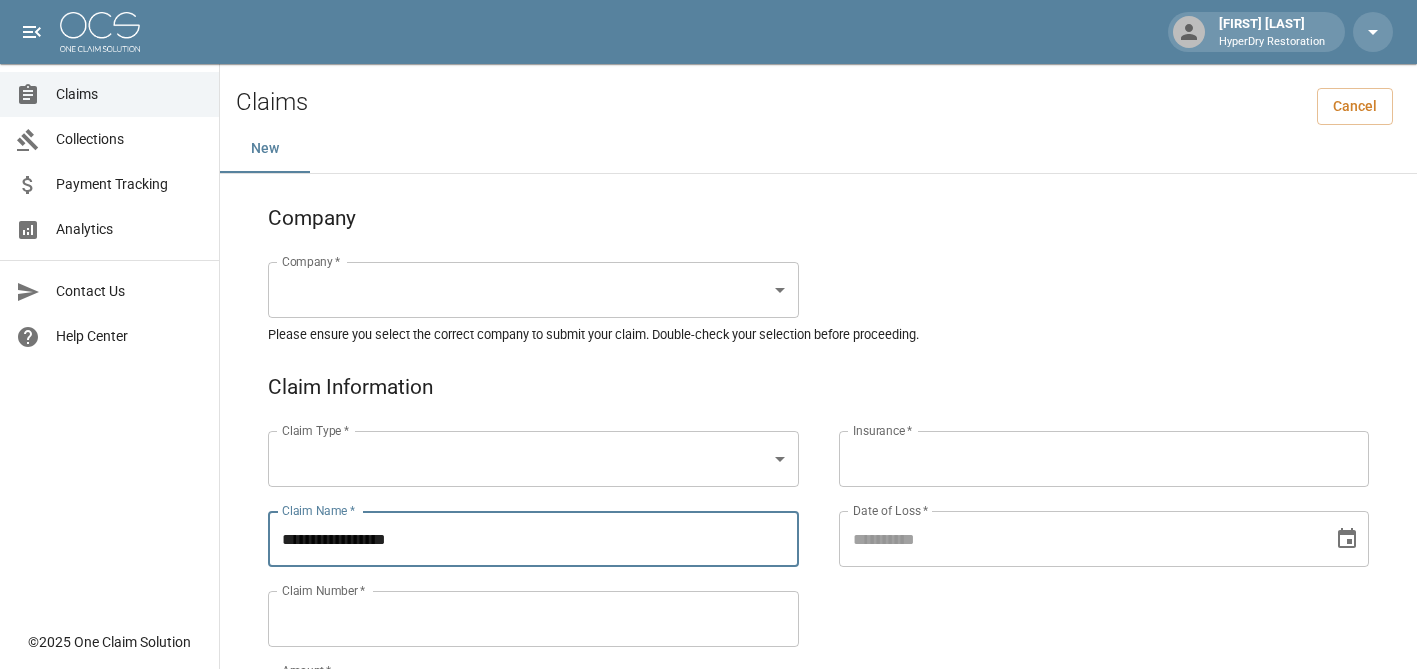 type on "**********" 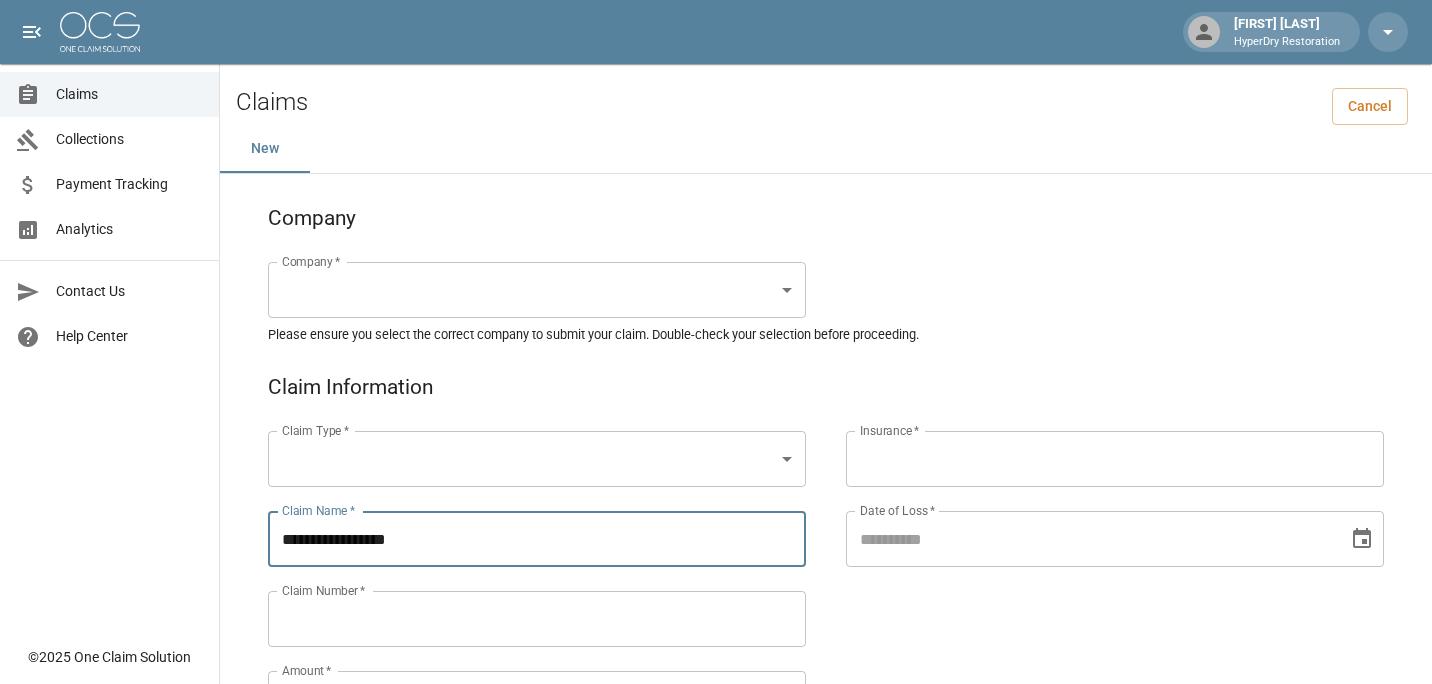click on "**********" at bounding box center [716, 921] 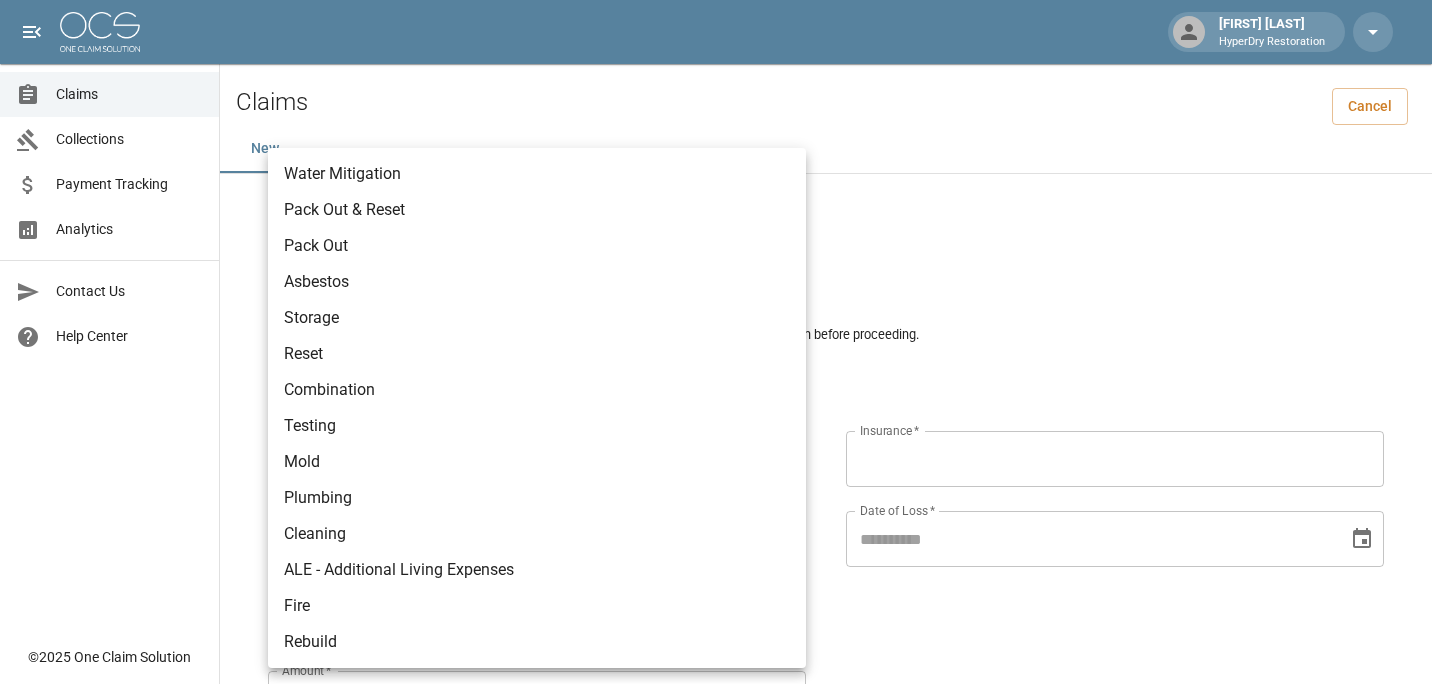 click on "Water Mitigation" at bounding box center [537, 174] 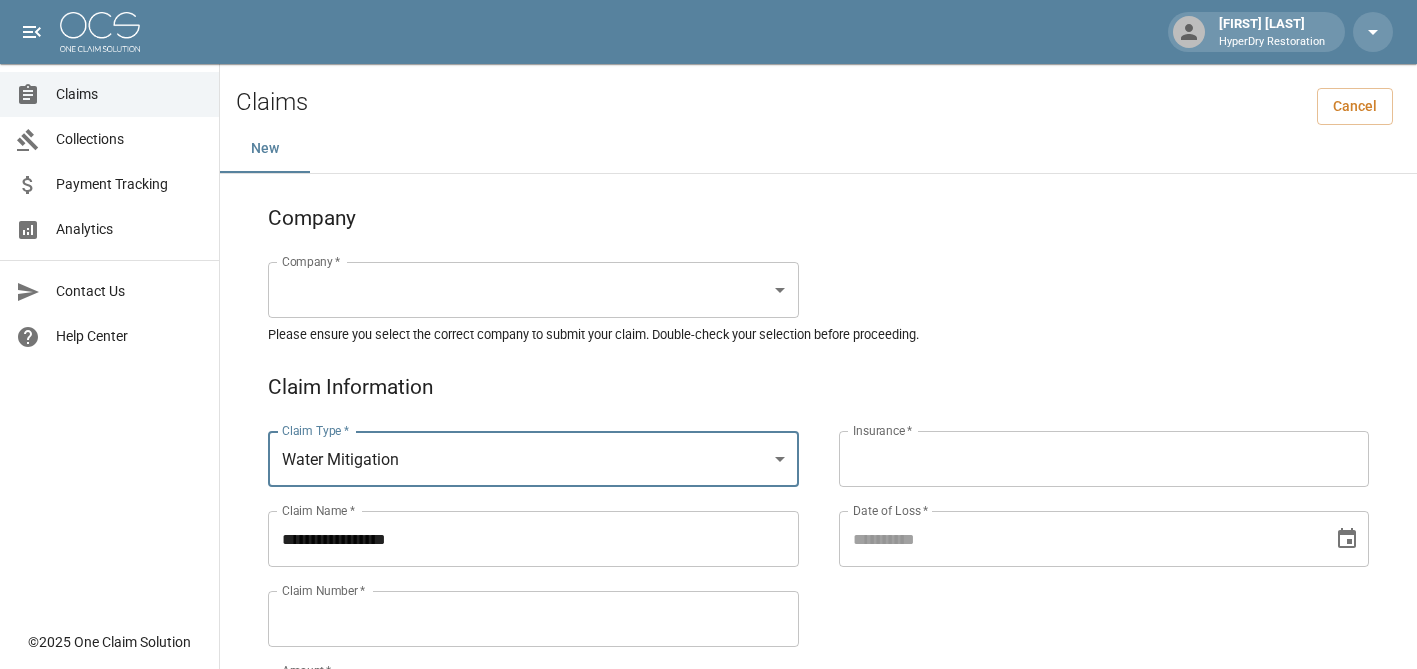 click on "**********" at bounding box center (708, 921) 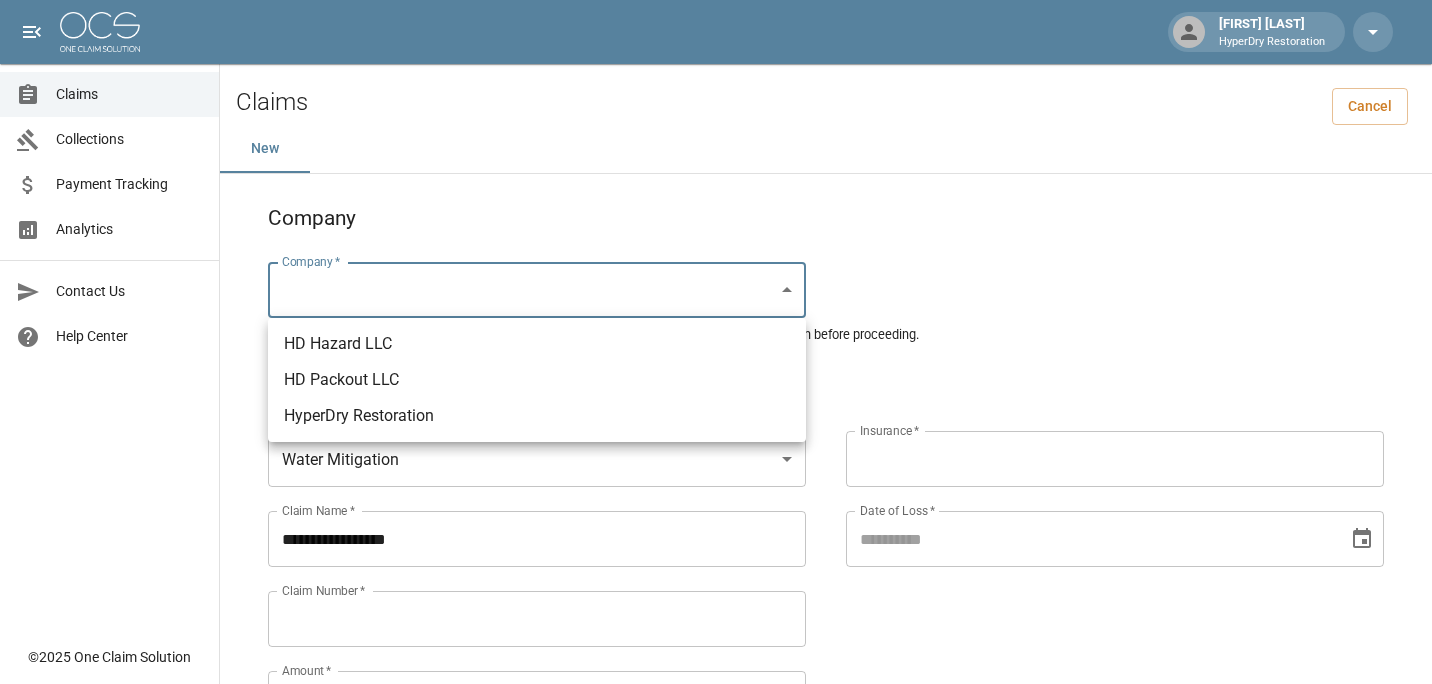 click on "HyperDry Restoration" at bounding box center [537, 416] 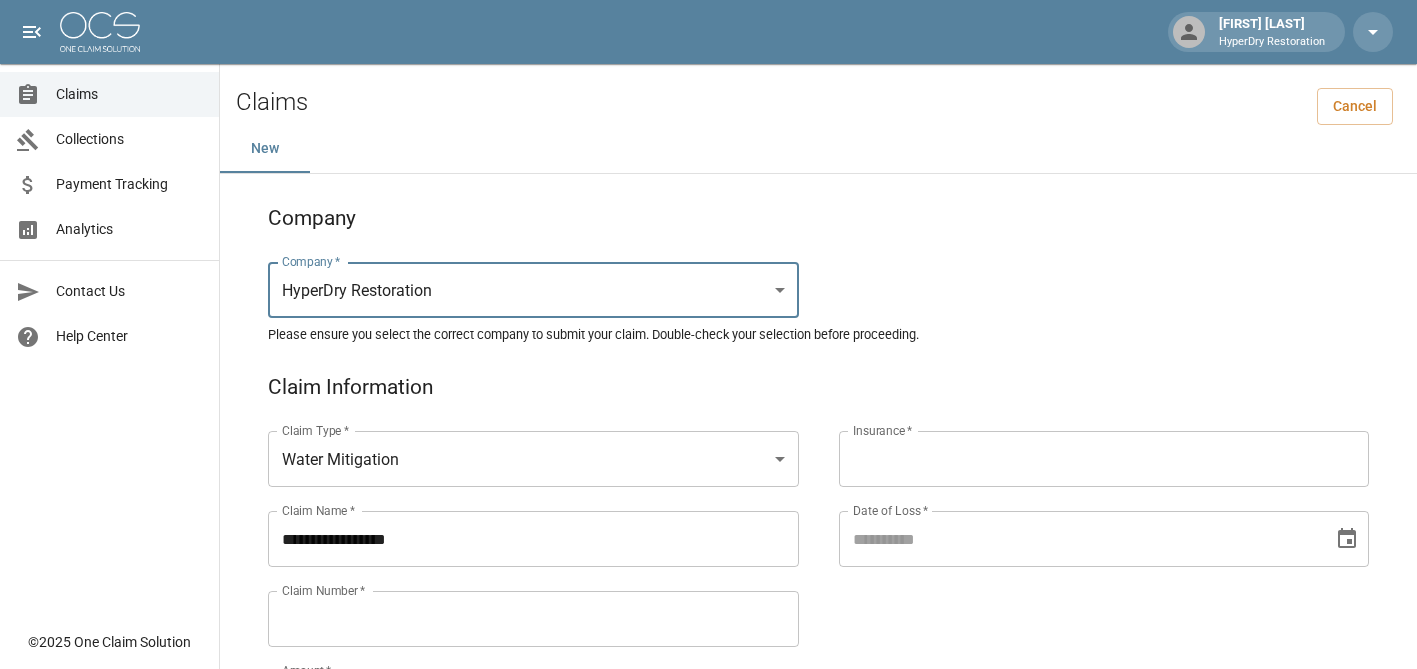click on "Claim Number   *" at bounding box center (533, 619) 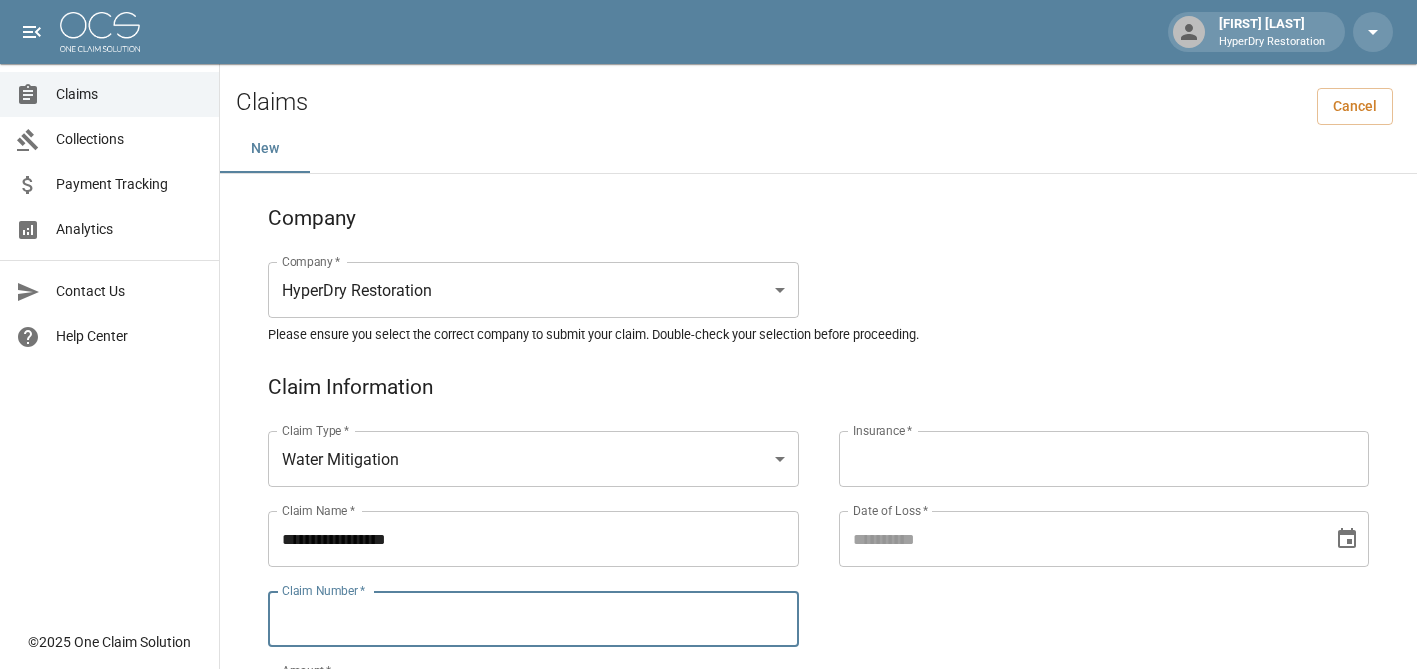 paste on "**********" 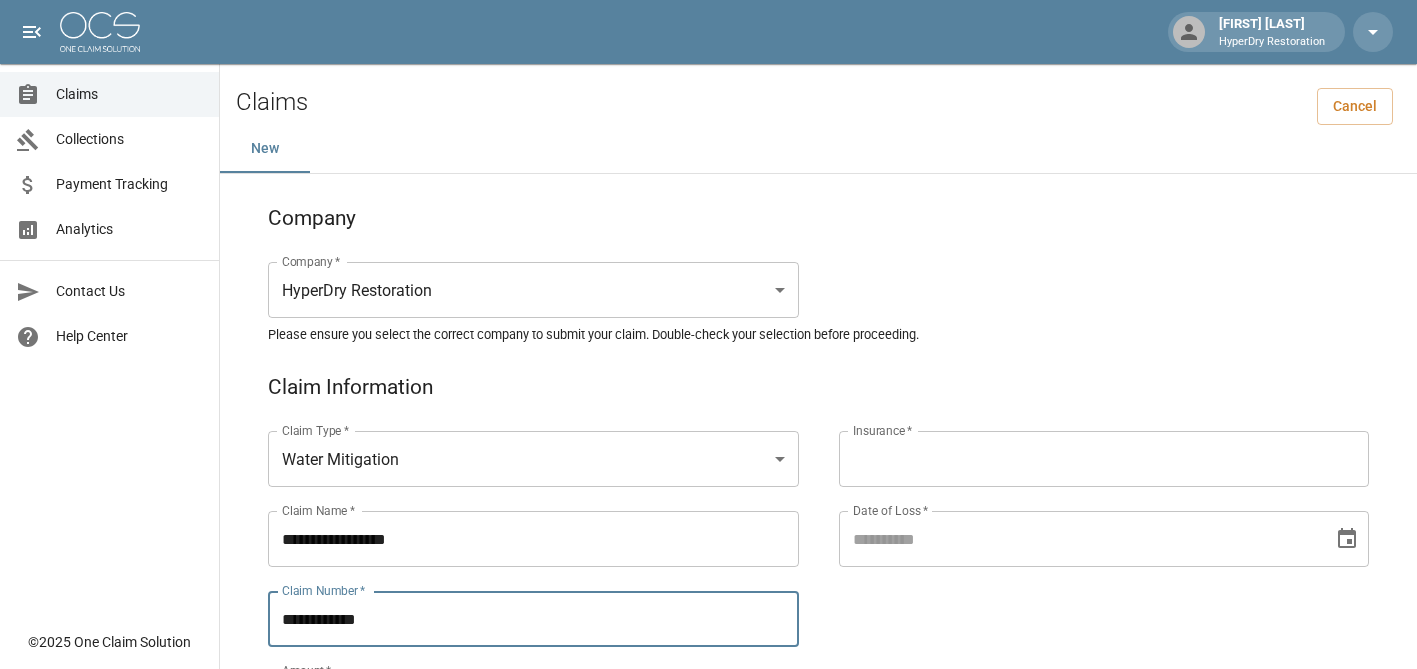 type on "**********" 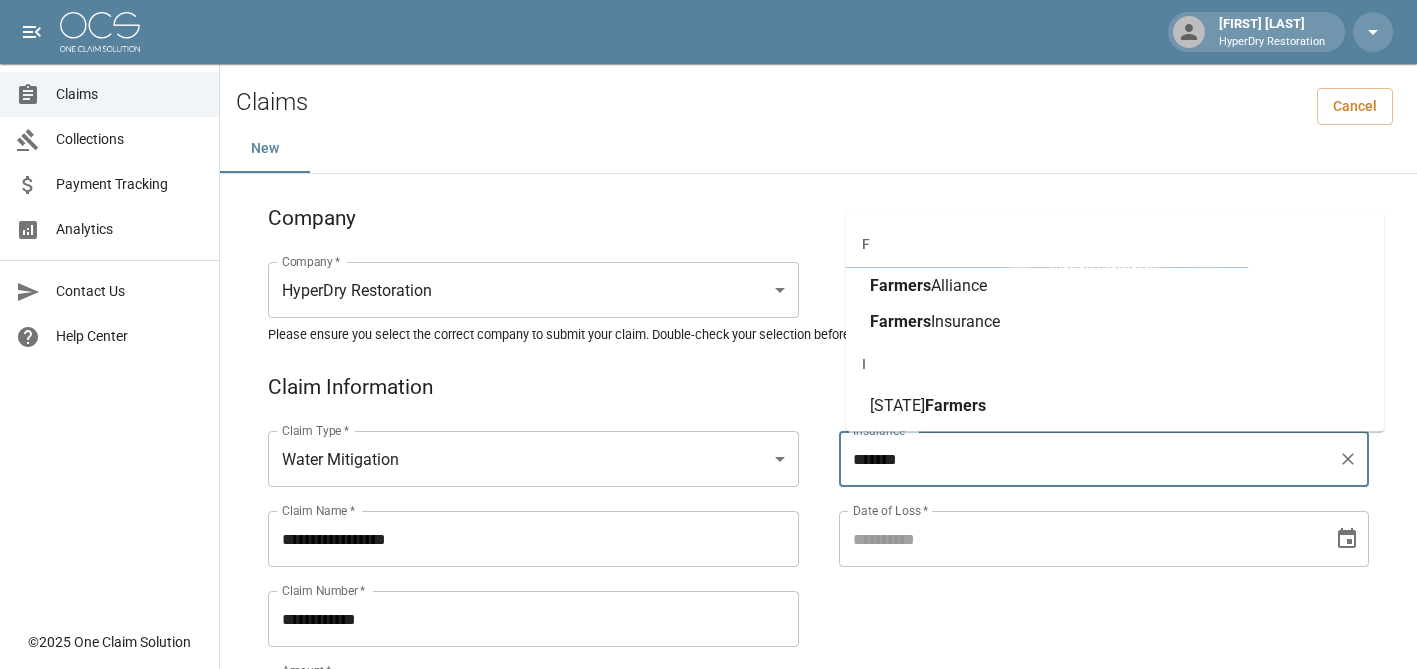 click on "Farmers Insurance" at bounding box center (935, 322) 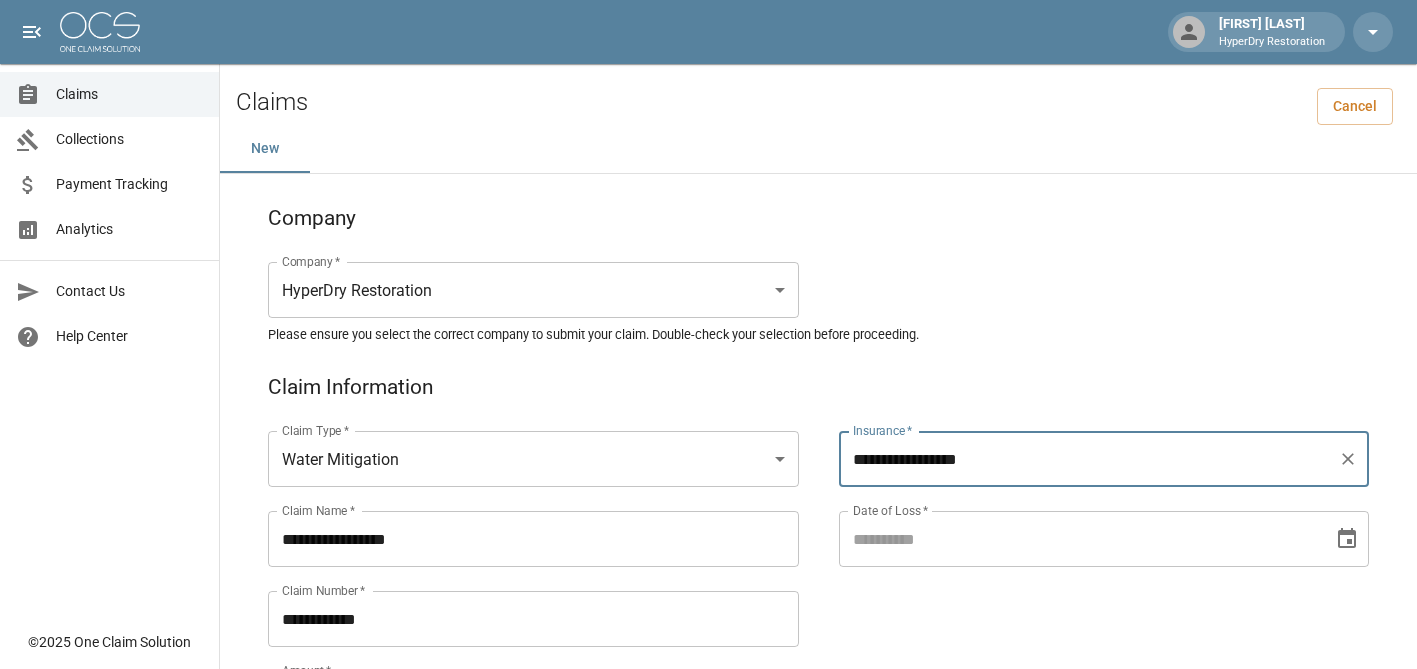 type on "**********" 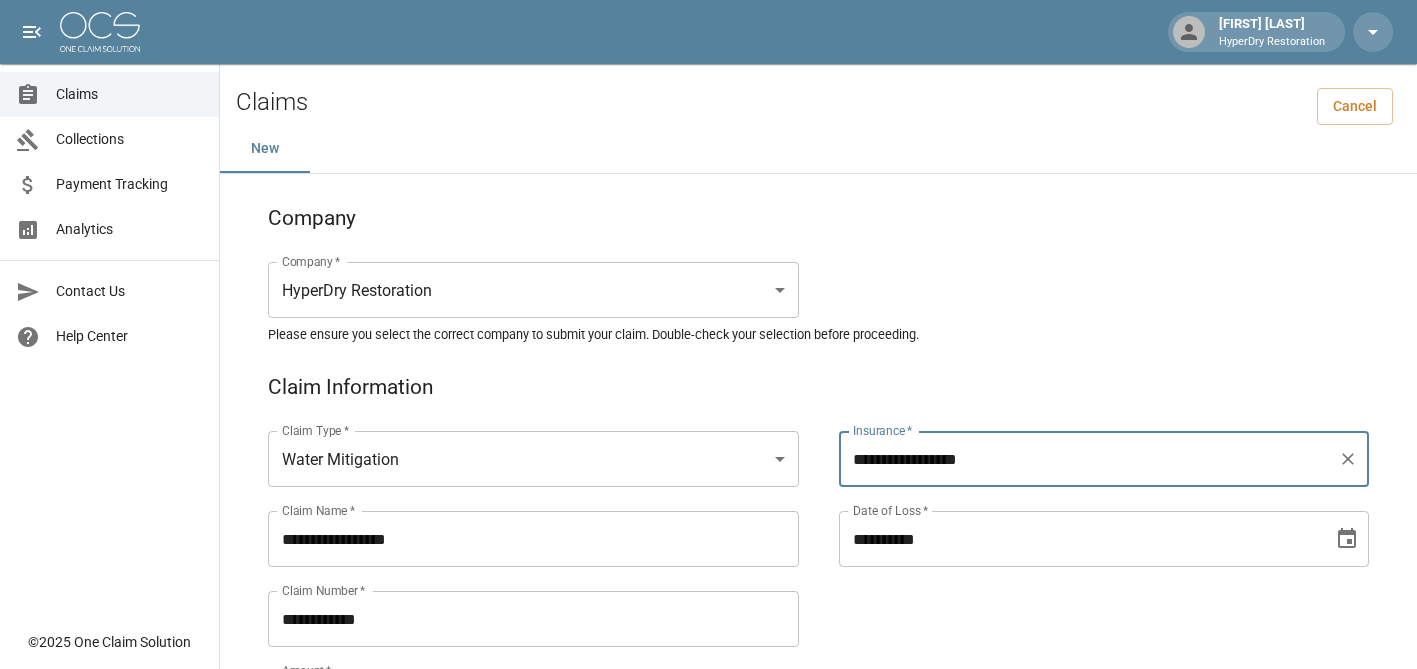 click on "**********" at bounding box center [1079, 539] 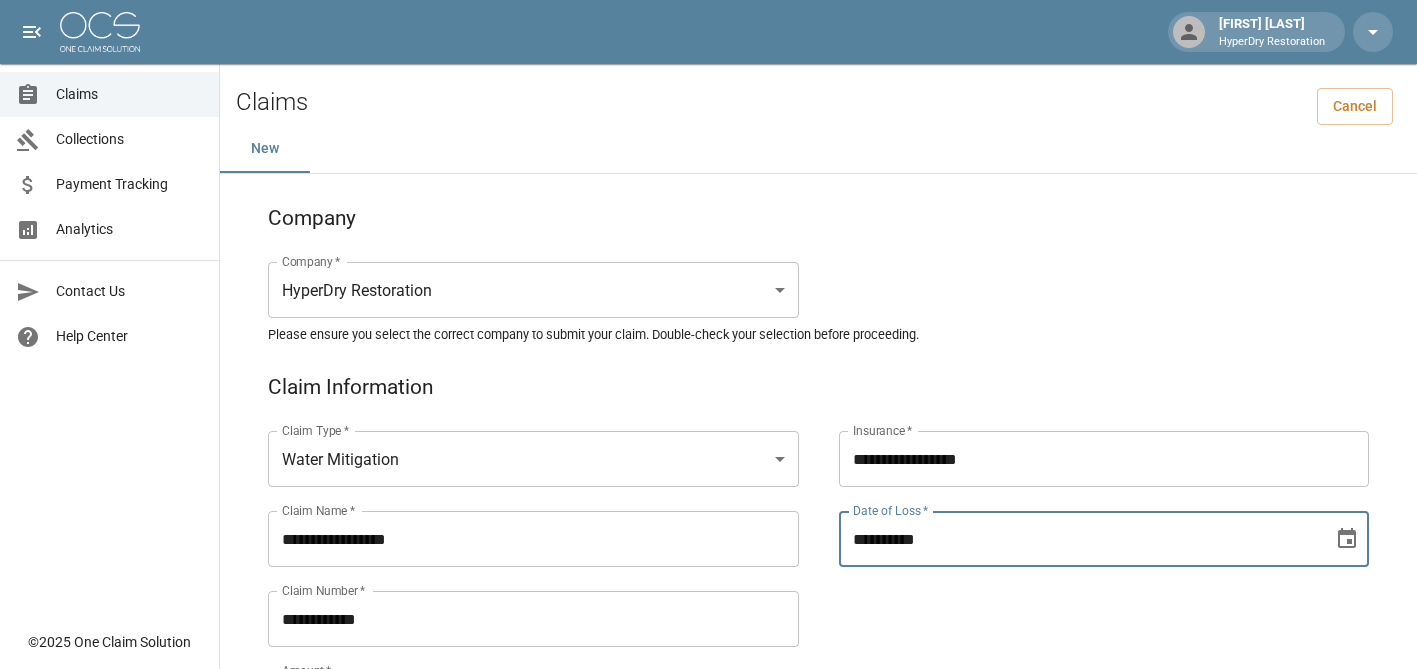 scroll, scrollTop: 233, scrollLeft: 0, axis: vertical 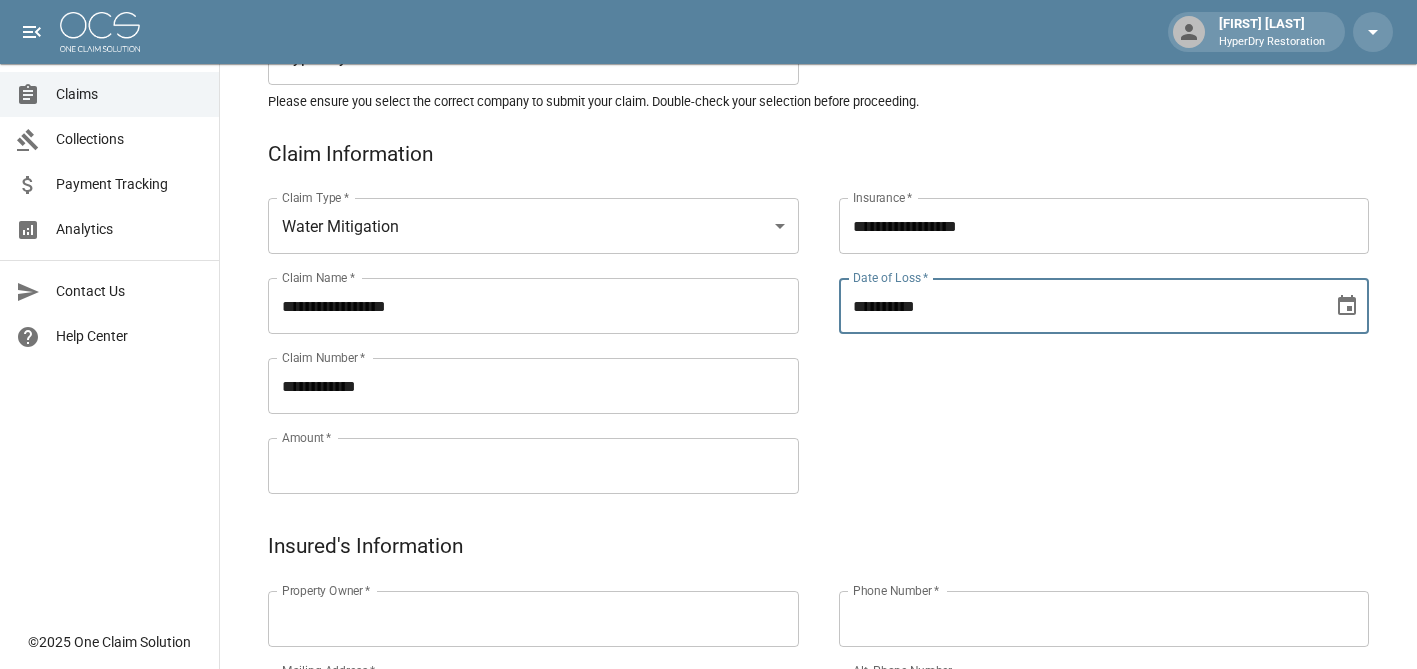 type on "**********" 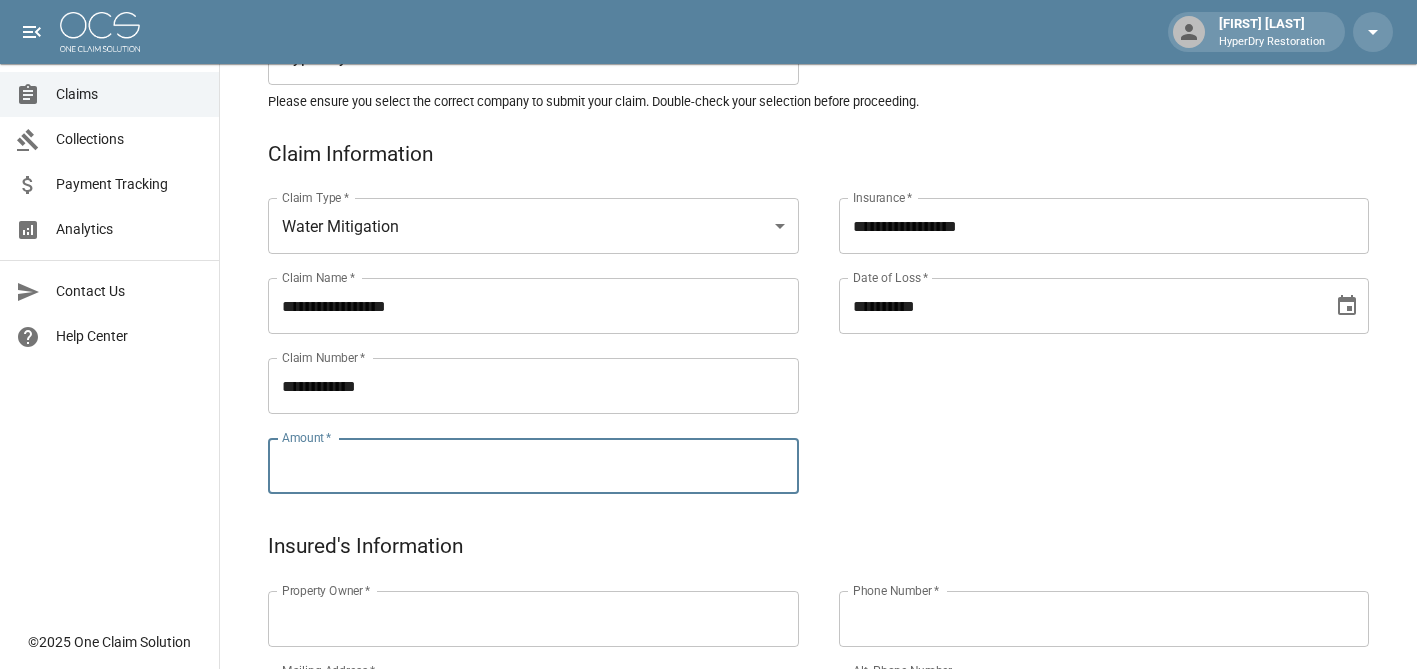 paste on "*********" 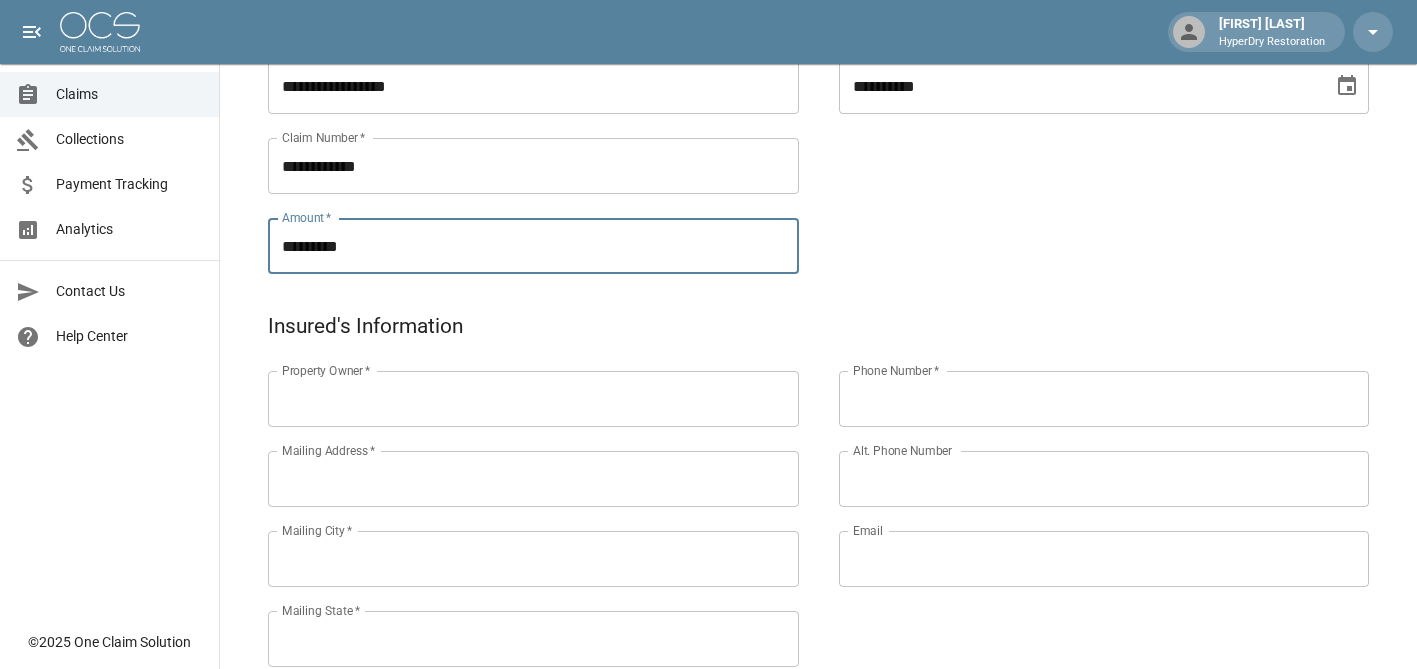 scroll, scrollTop: 466, scrollLeft: 0, axis: vertical 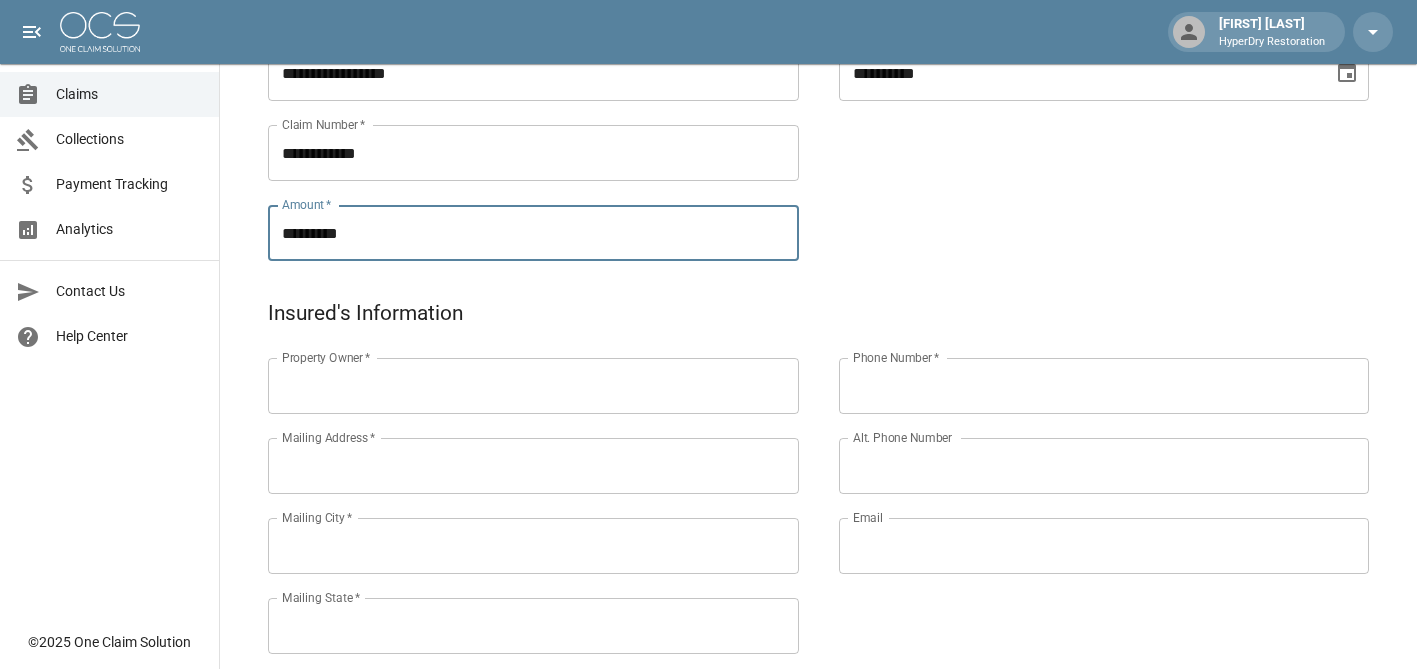 type on "*********" 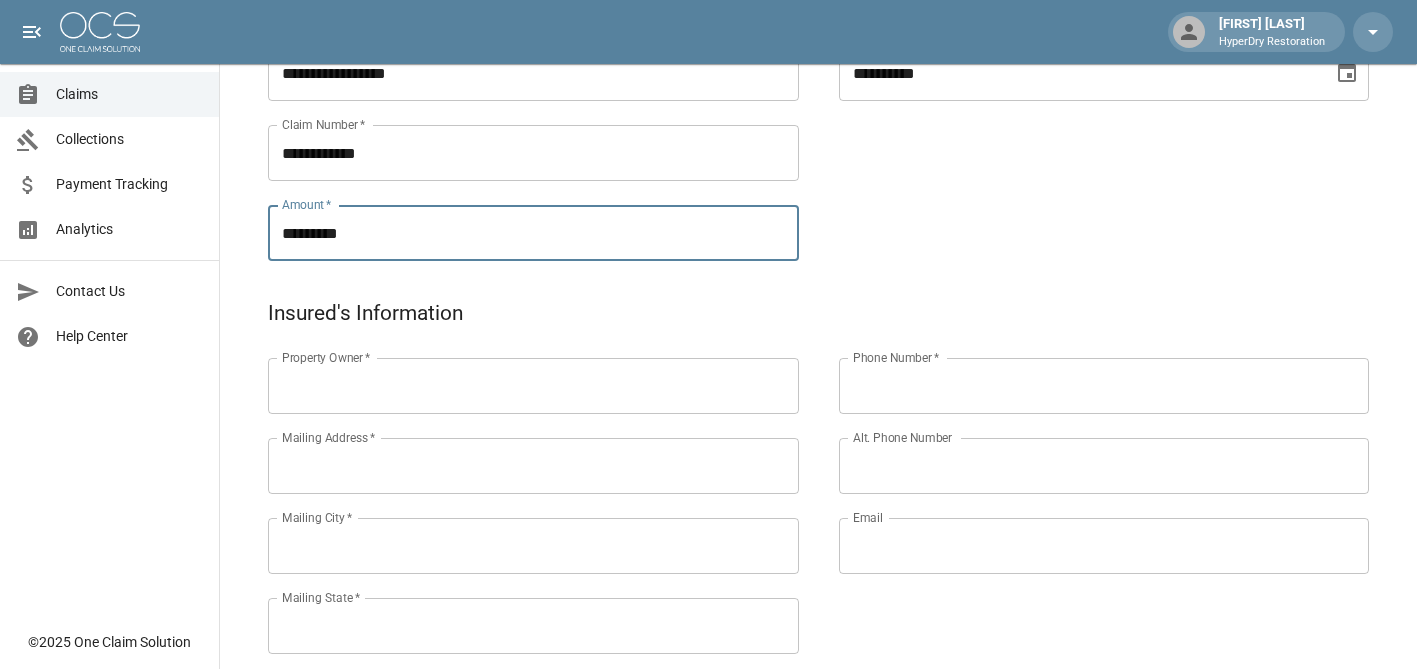 click on "Property Owner   *" at bounding box center [533, 386] 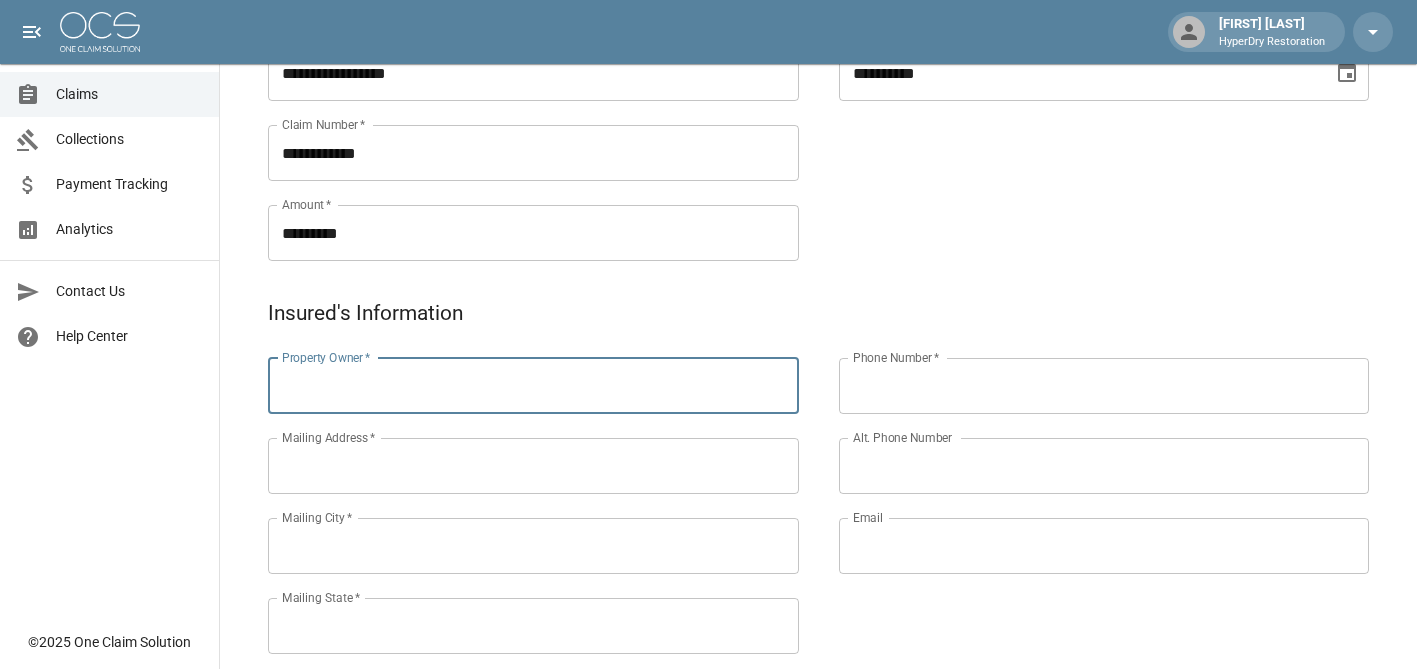 paste on "**********" 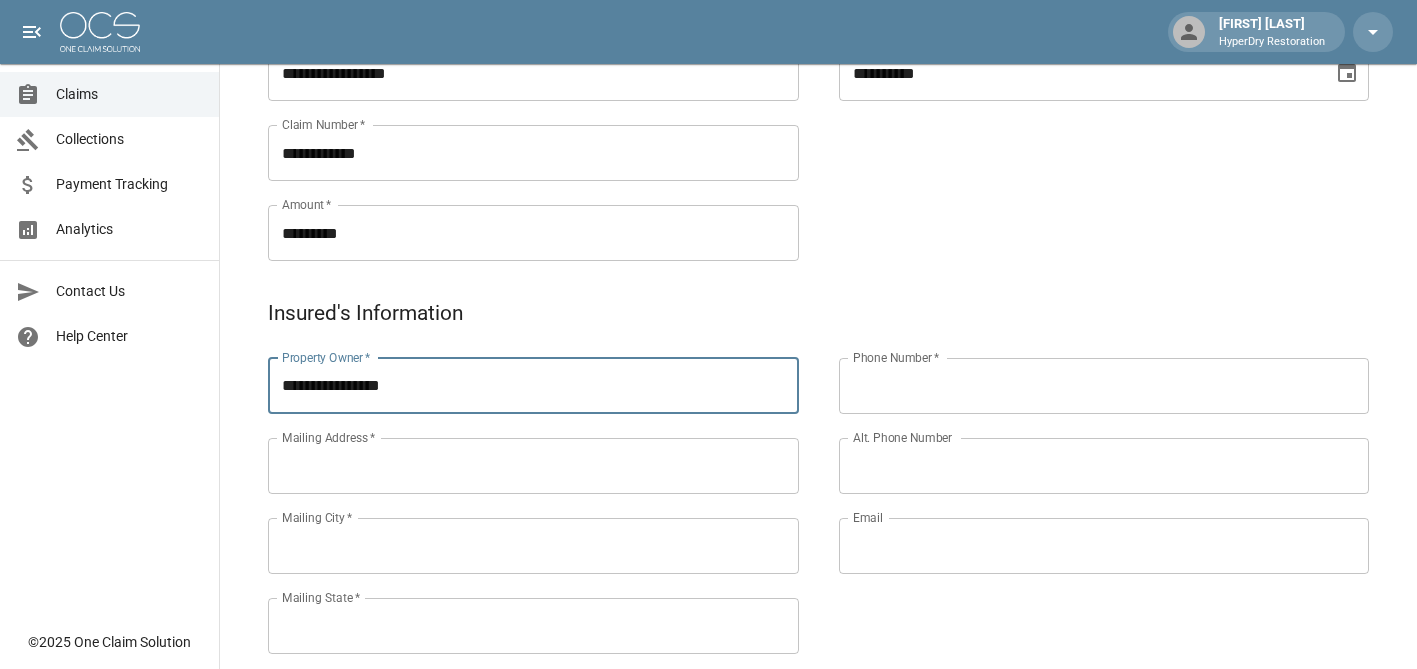 type on "**********" 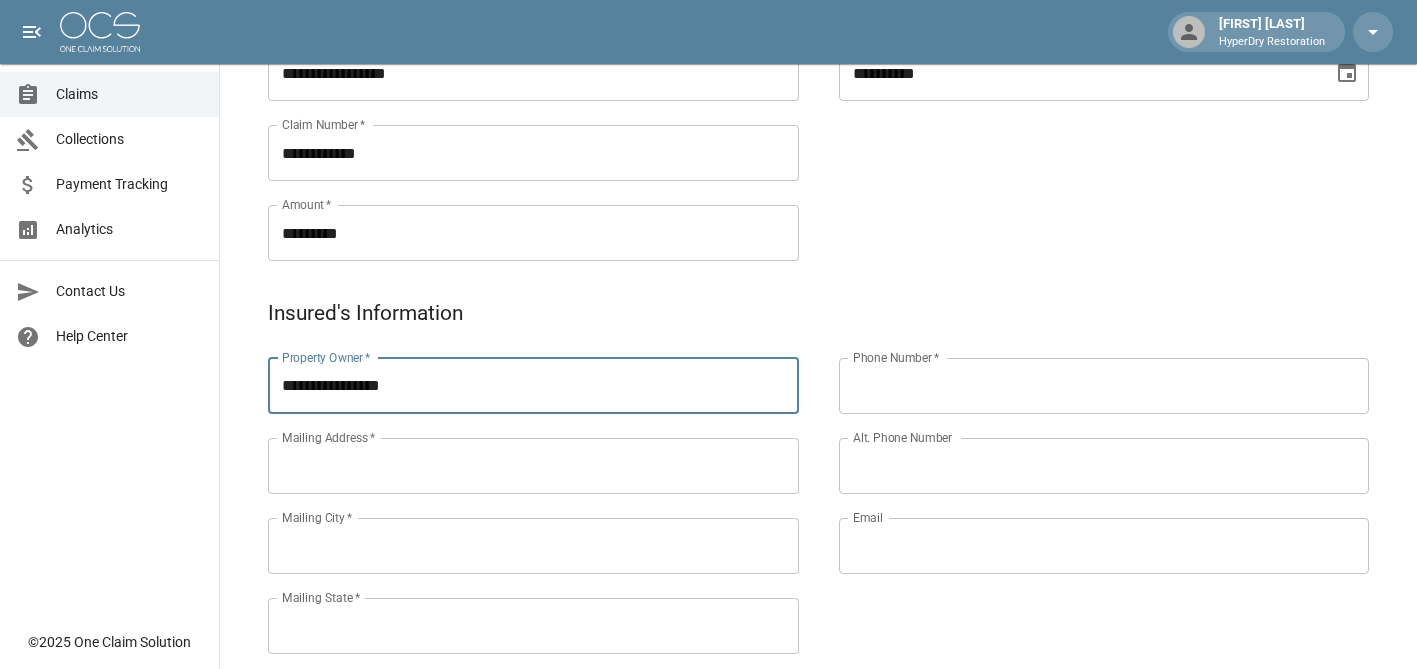 click on "Mailing Address   *" at bounding box center [533, 466] 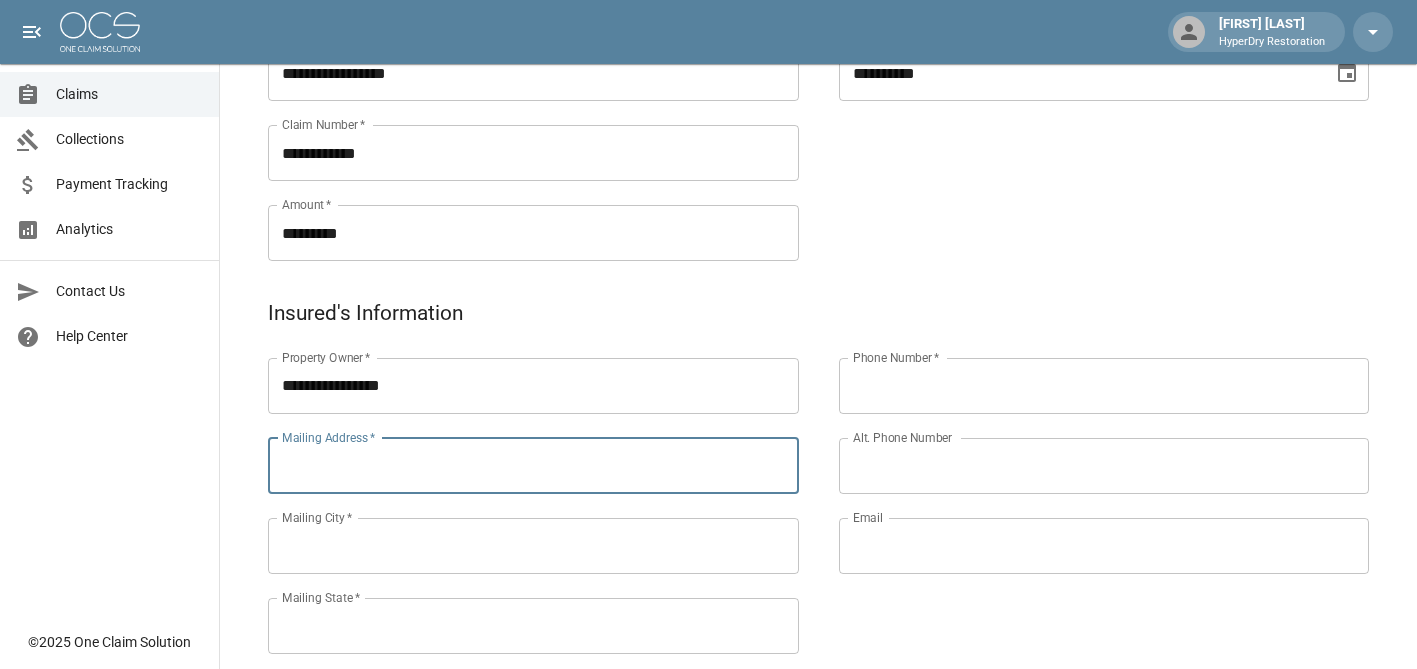 paste on "**********" 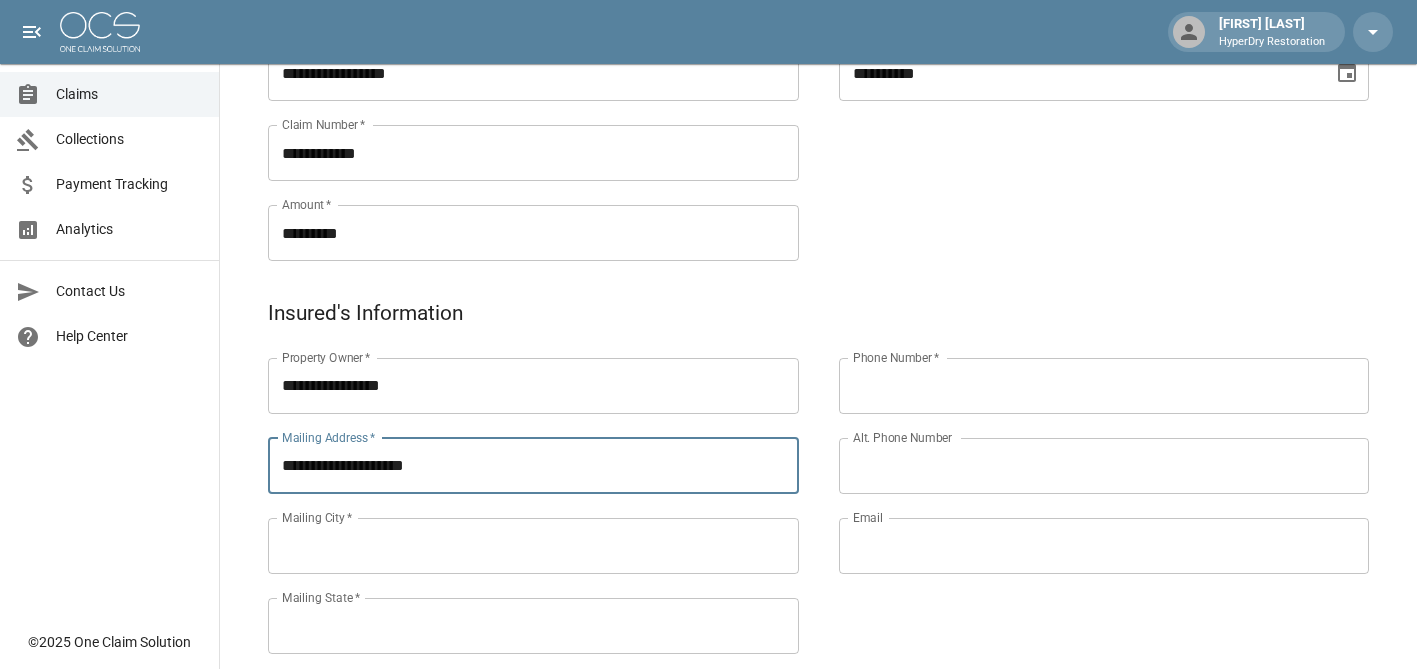 type on "**********" 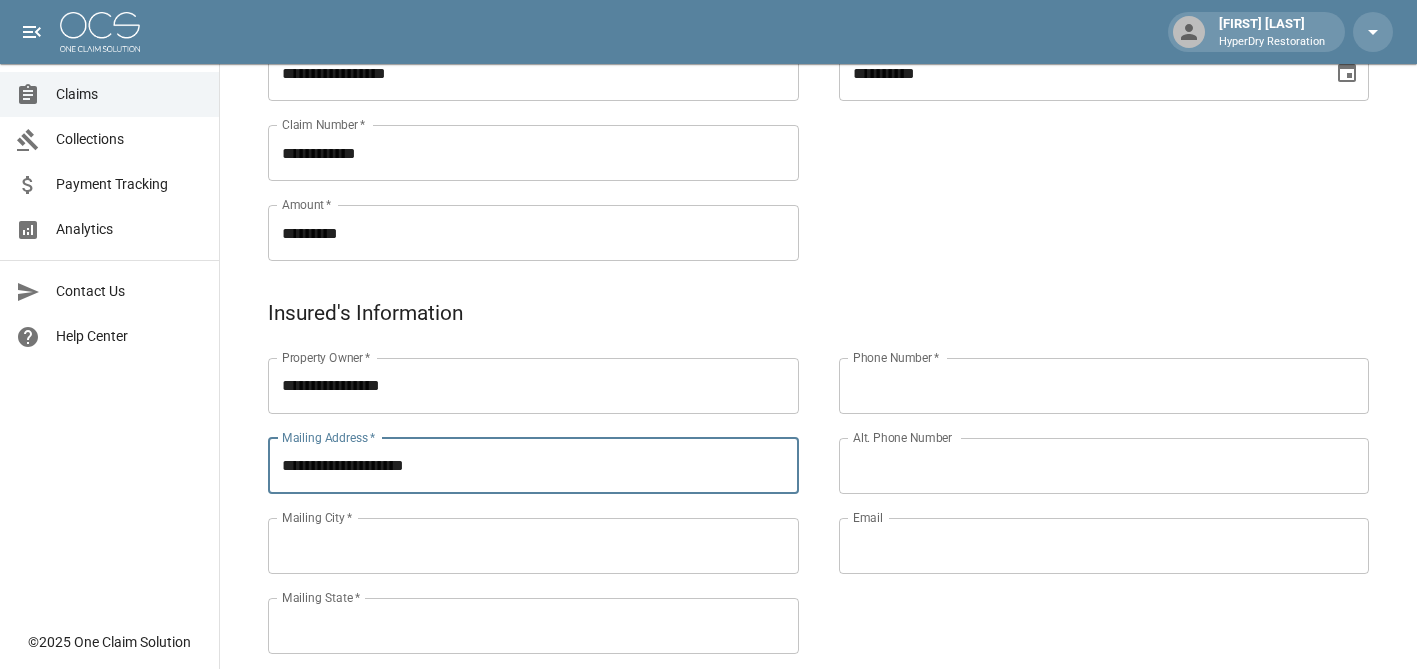 click on "Mailing City   *" at bounding box center (533, 546) 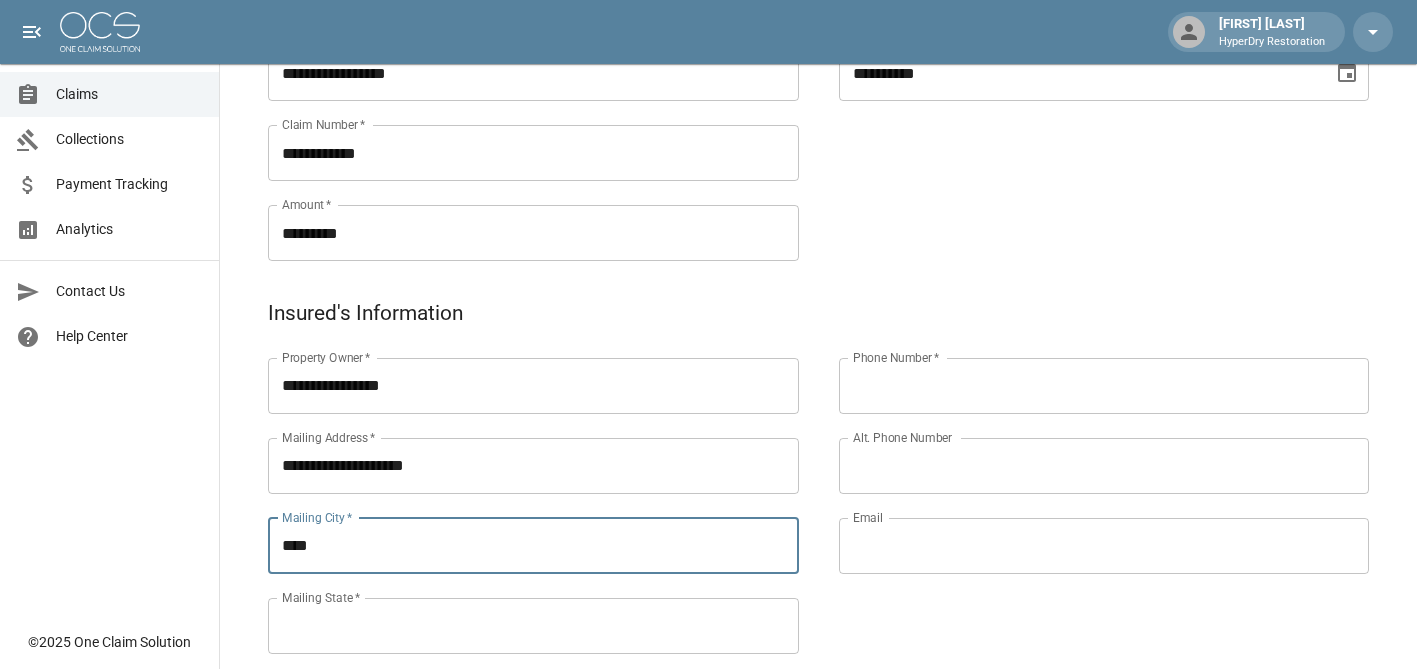 type on "********" 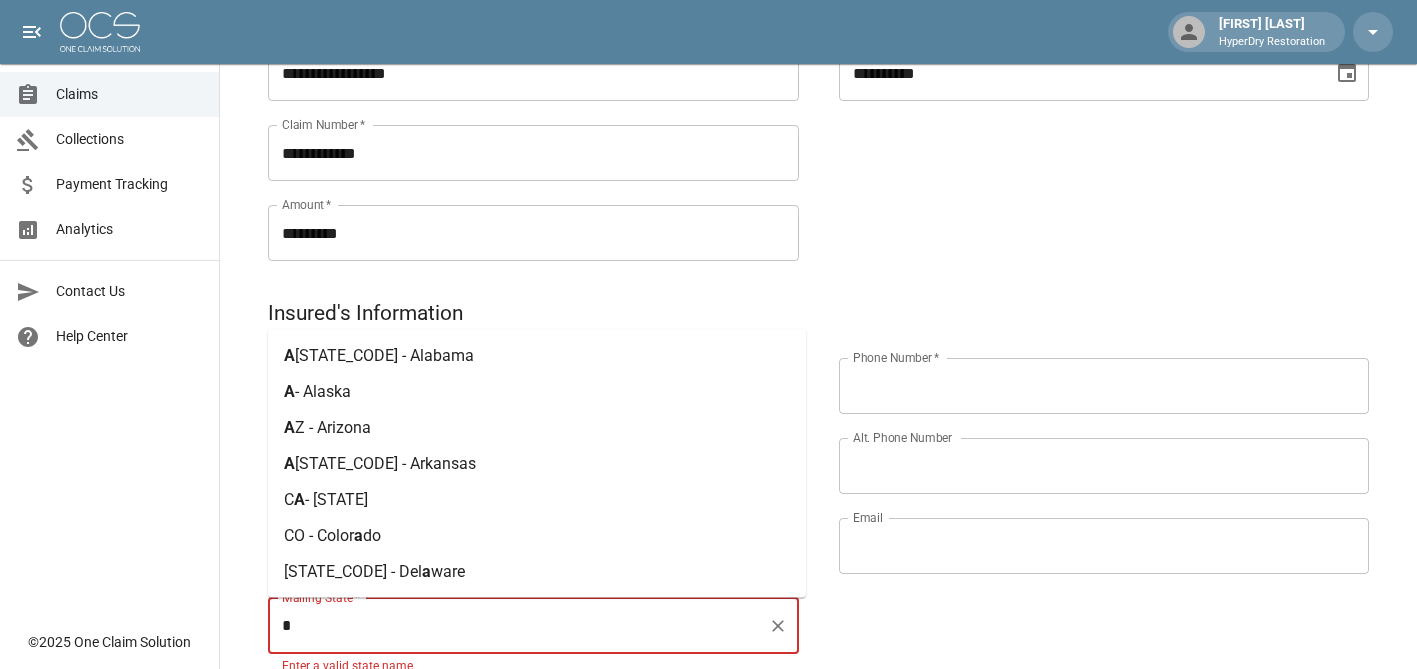 click on "Z - Arizona" at bounding box center (333, 427) 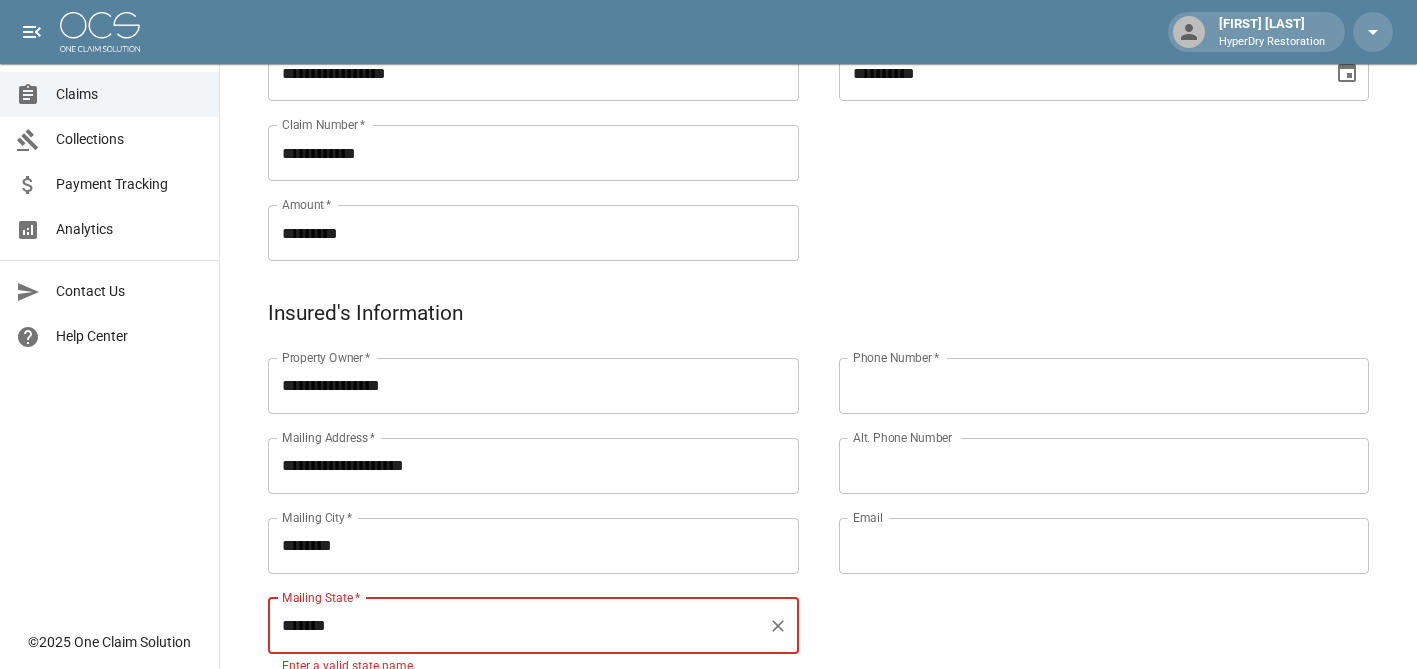 scroll, scrollTop: 700, scrollLeft: 0, axis: vertical 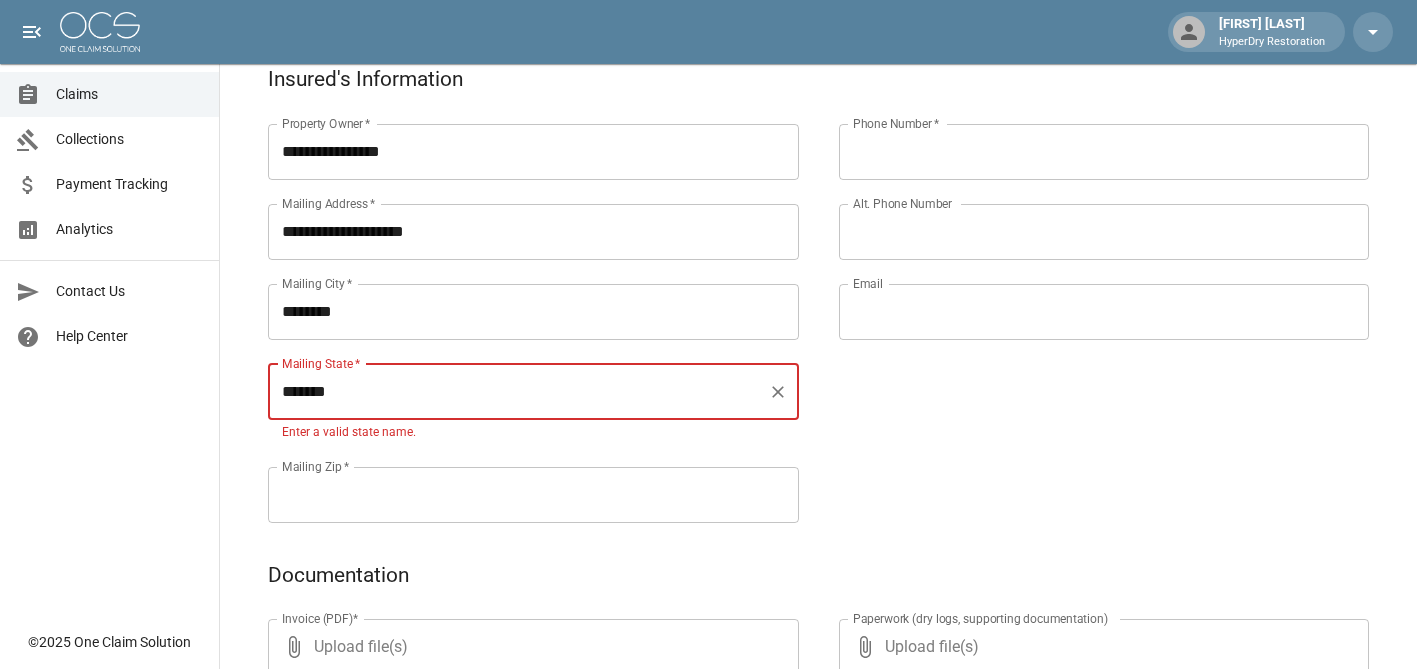 type on "*******" 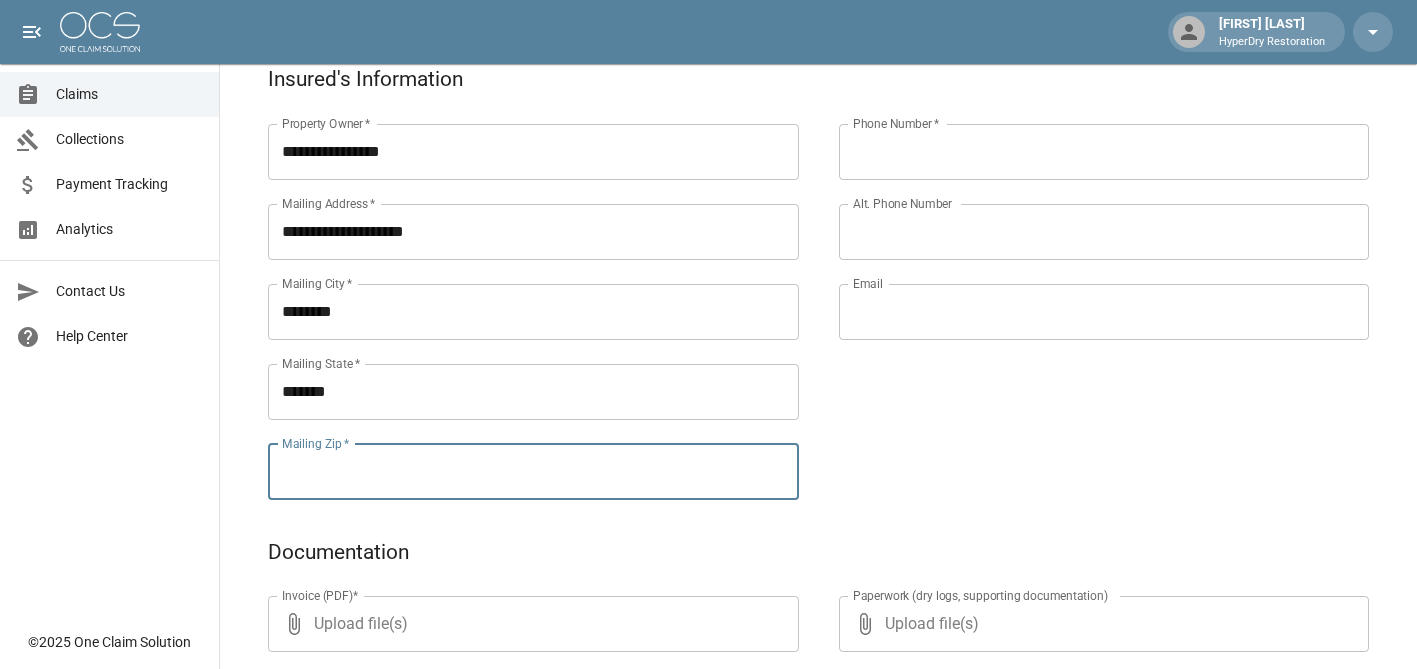 click on "Mailing Zip   *" at bounding box center [533, 472] 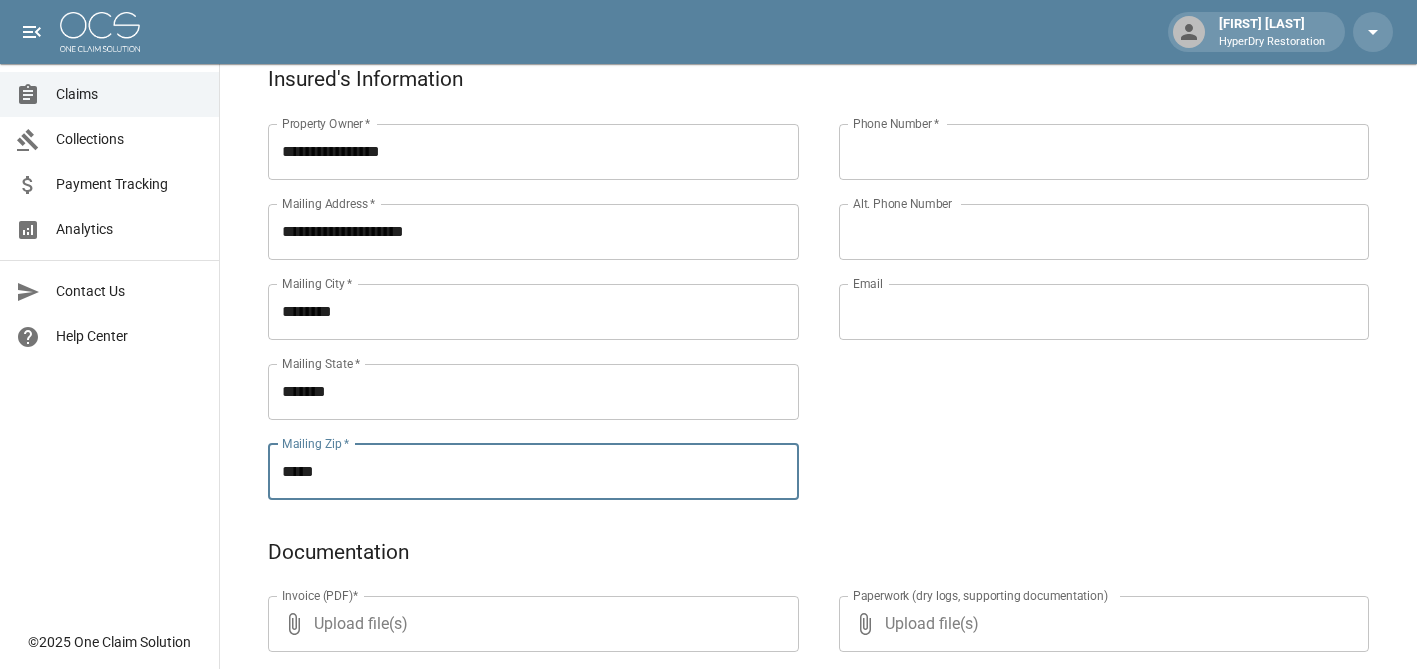 type on "*****" 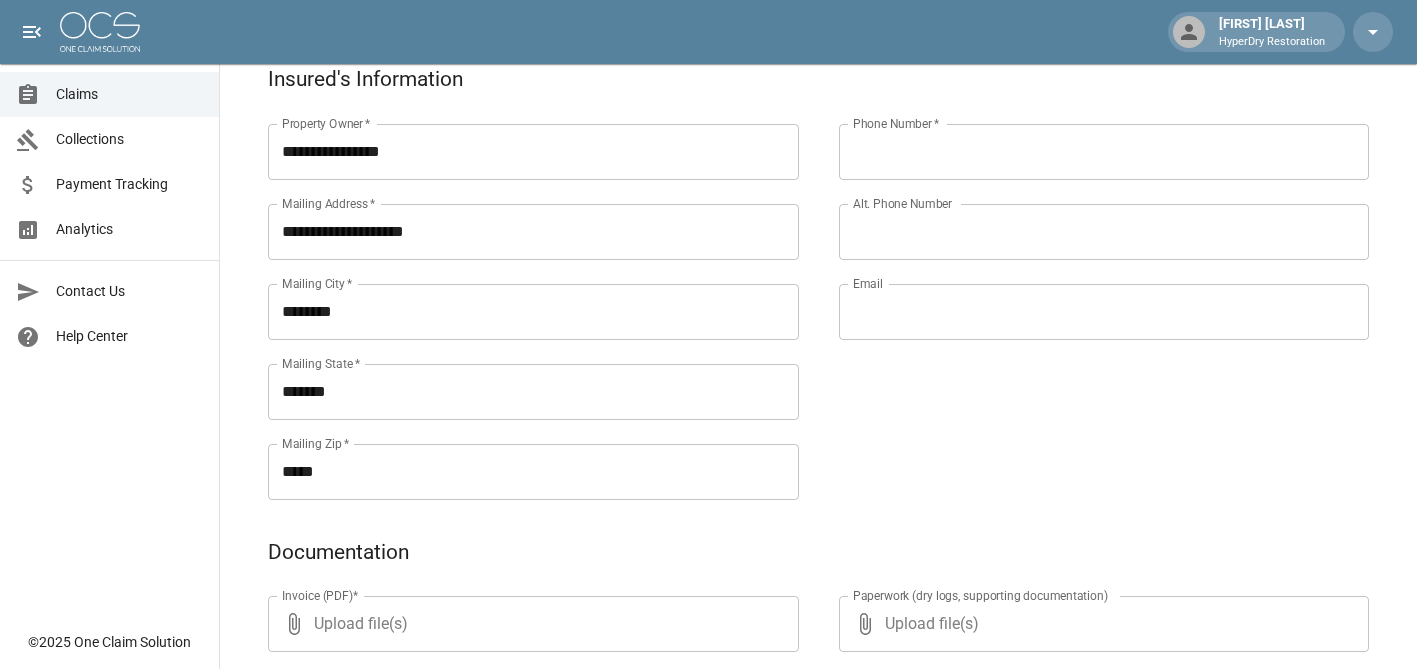 click on "Phone Number   *" at bounding box center (1104, 152) 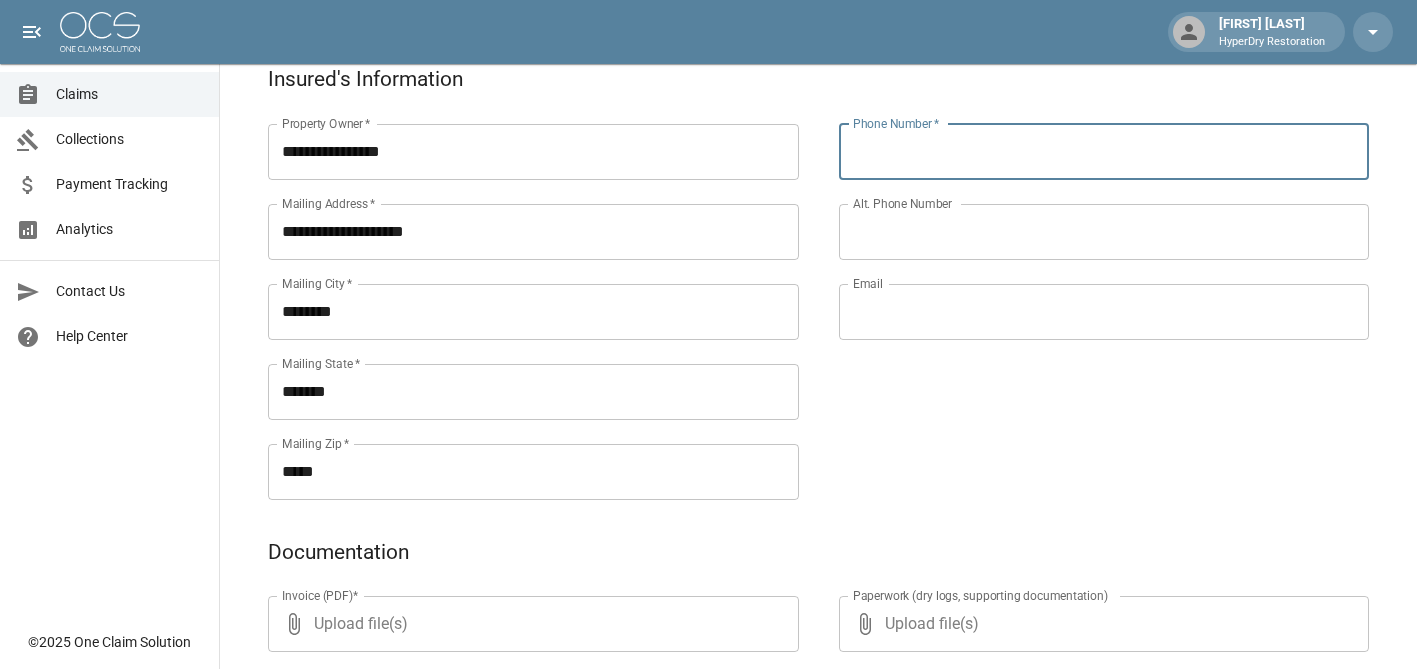 paste on "**********" 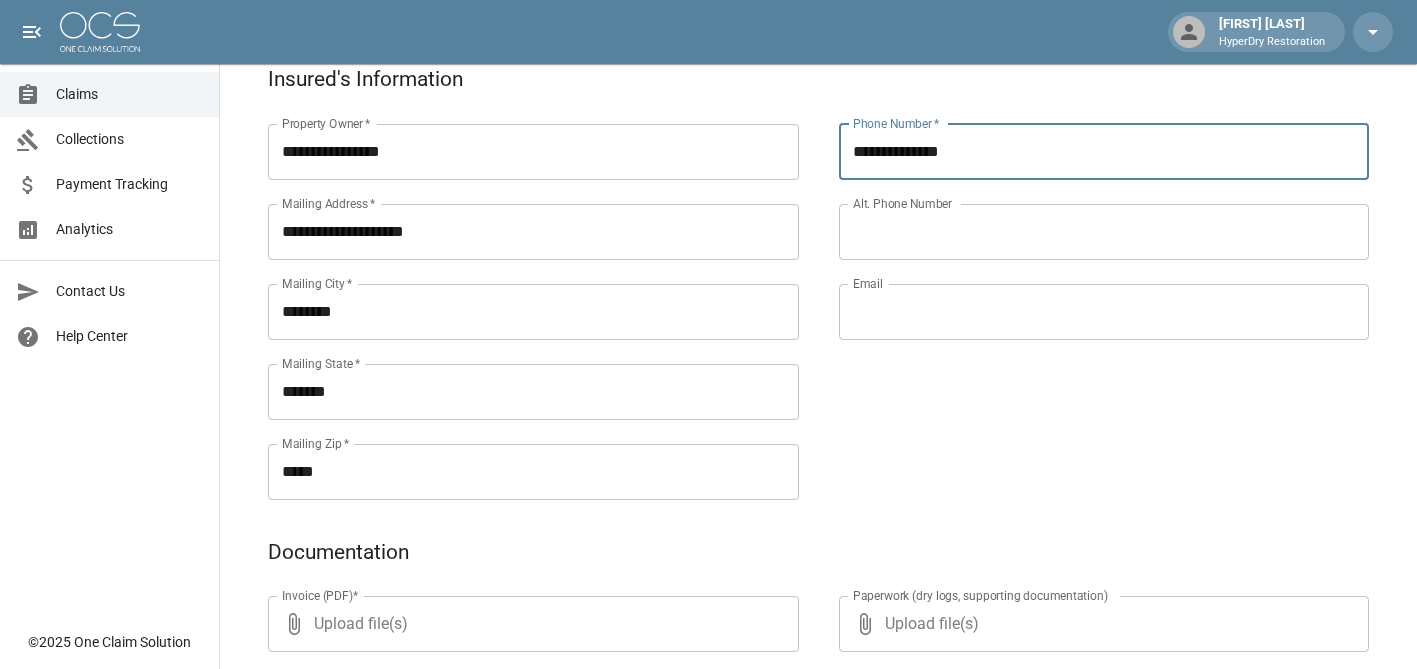 type on "**********" 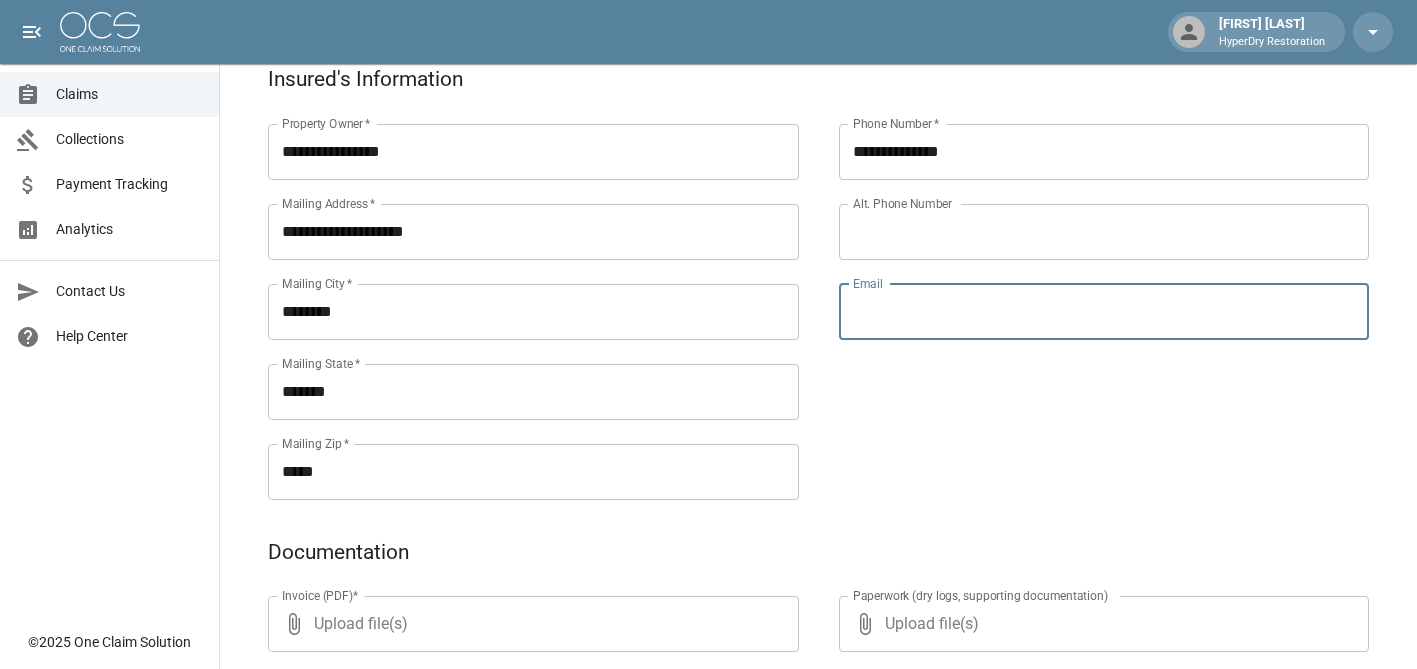 paste on "**********" 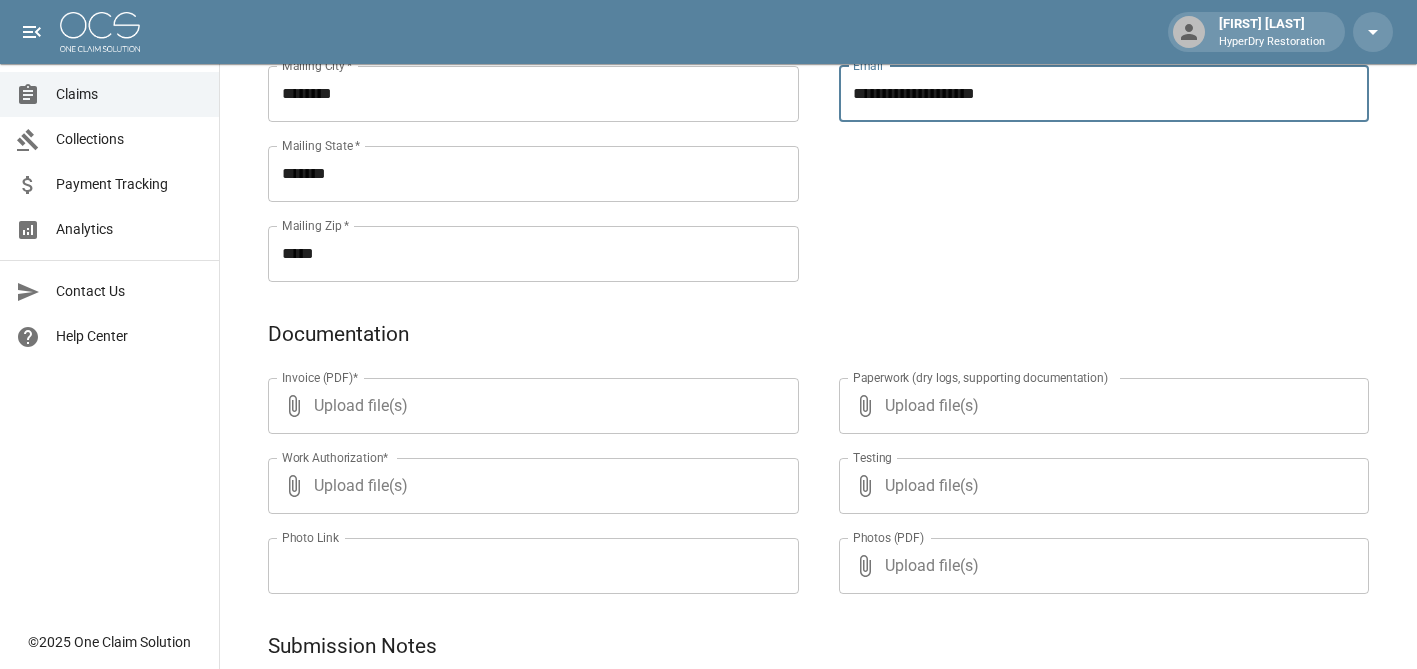 scroll, scrollTop: 933, scrollLeft: 0, axis: vertical 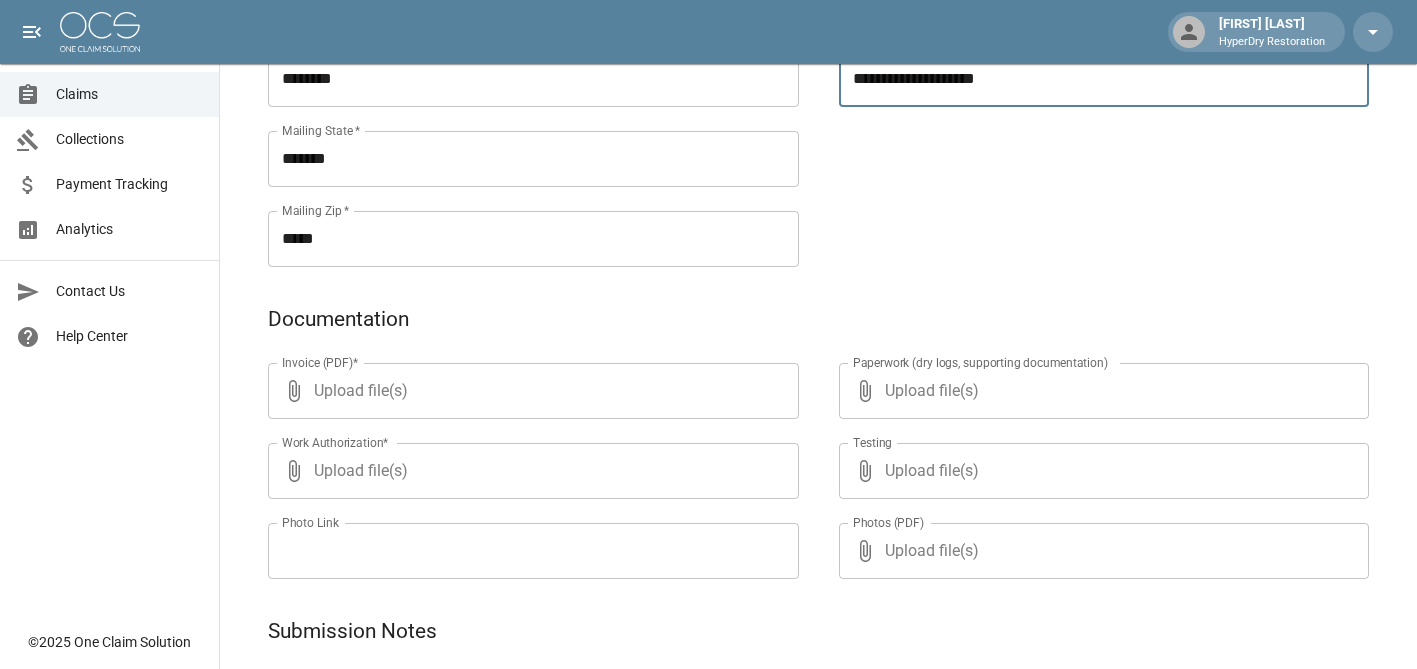type on "**********" 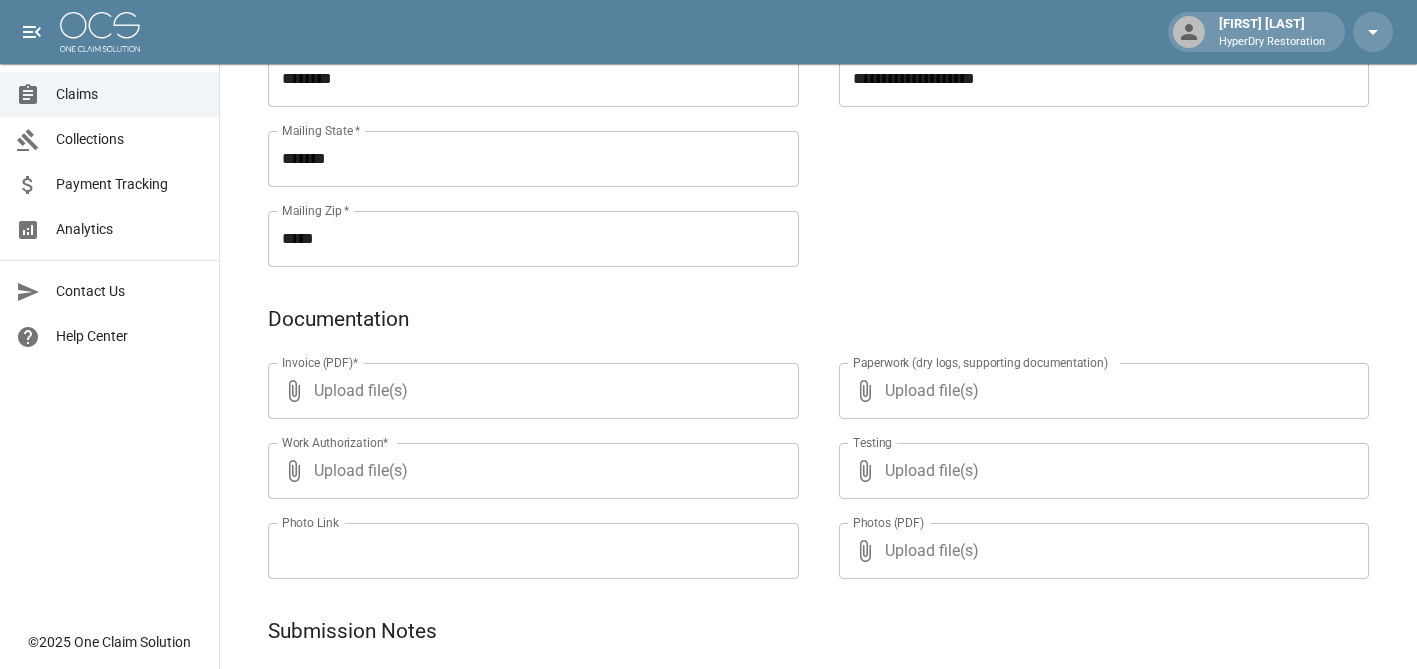 type on "**********" 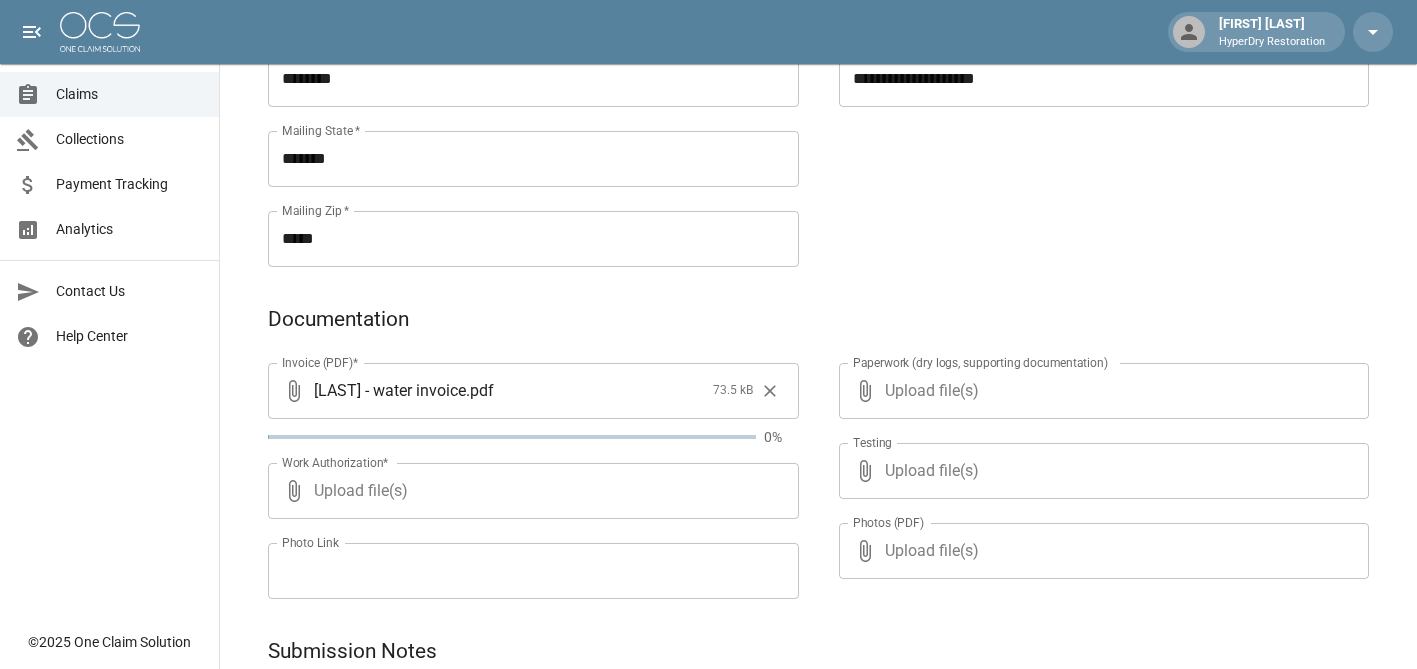 click on "Upload file(s)" at bounding box center (529, 491) 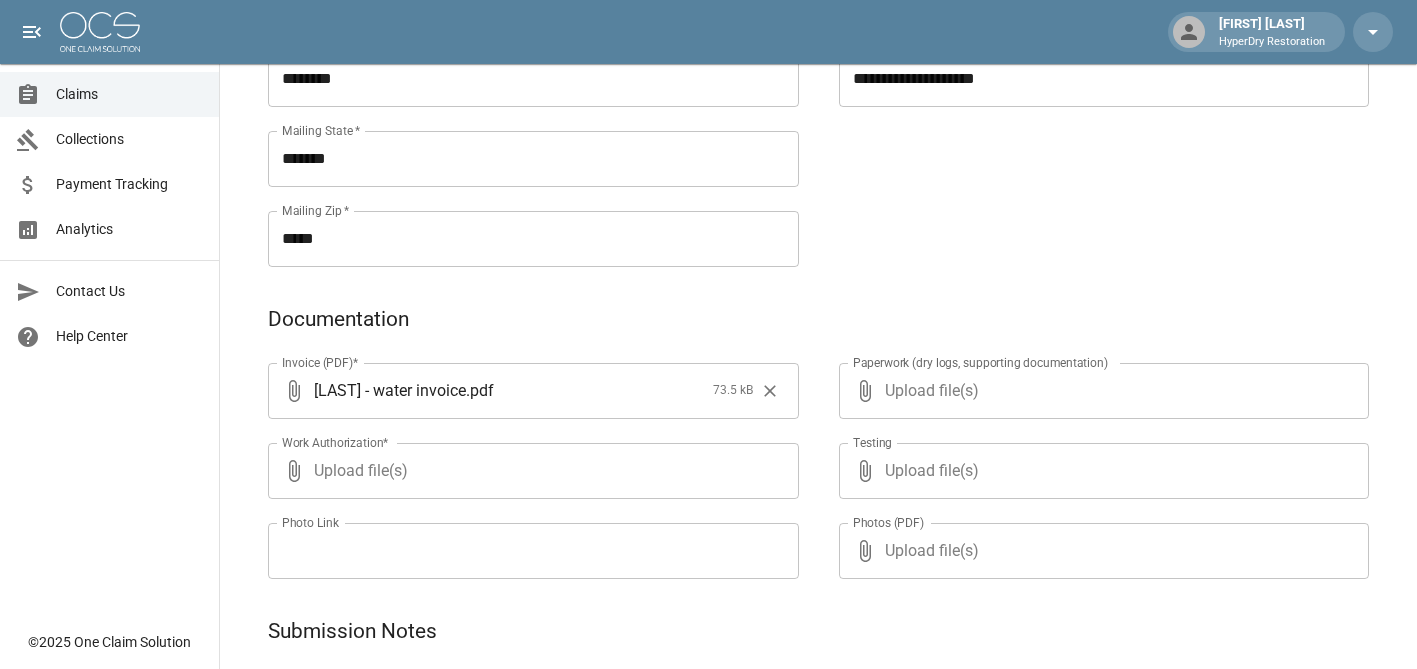 type on "**********" 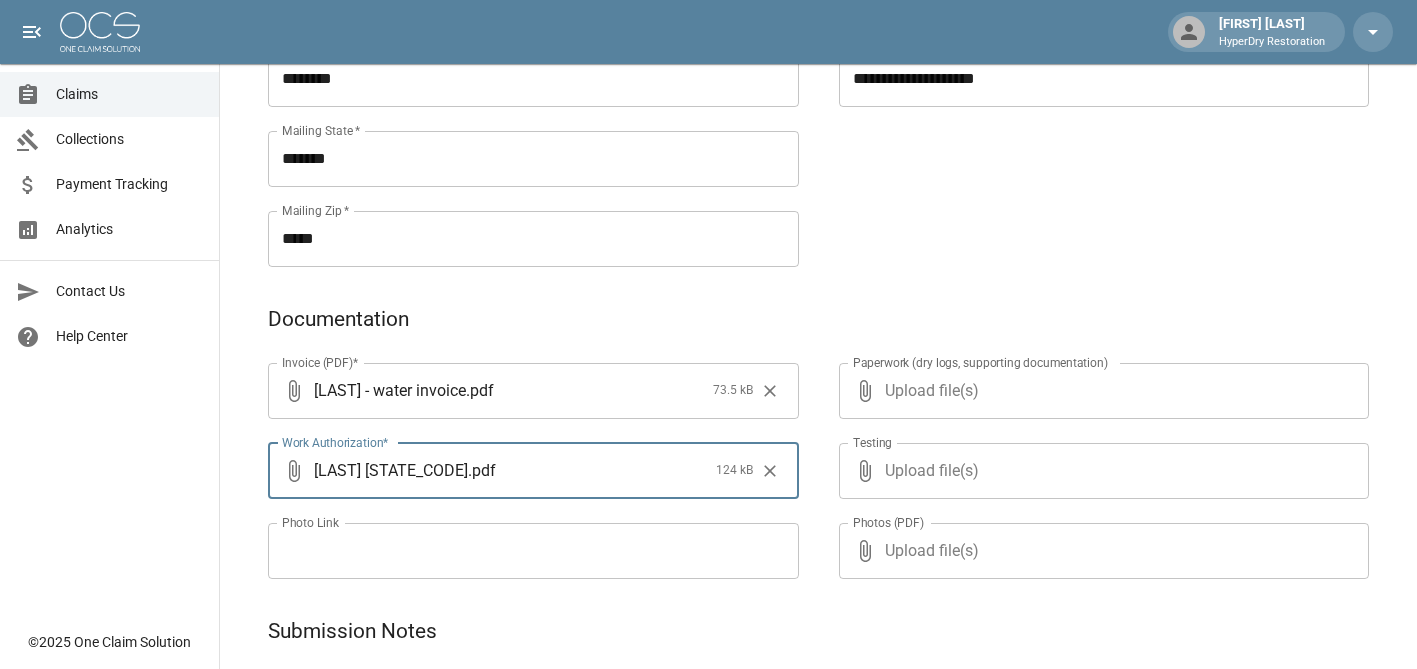 click on "Upload file(s)" at bounding box center [1100, 391] 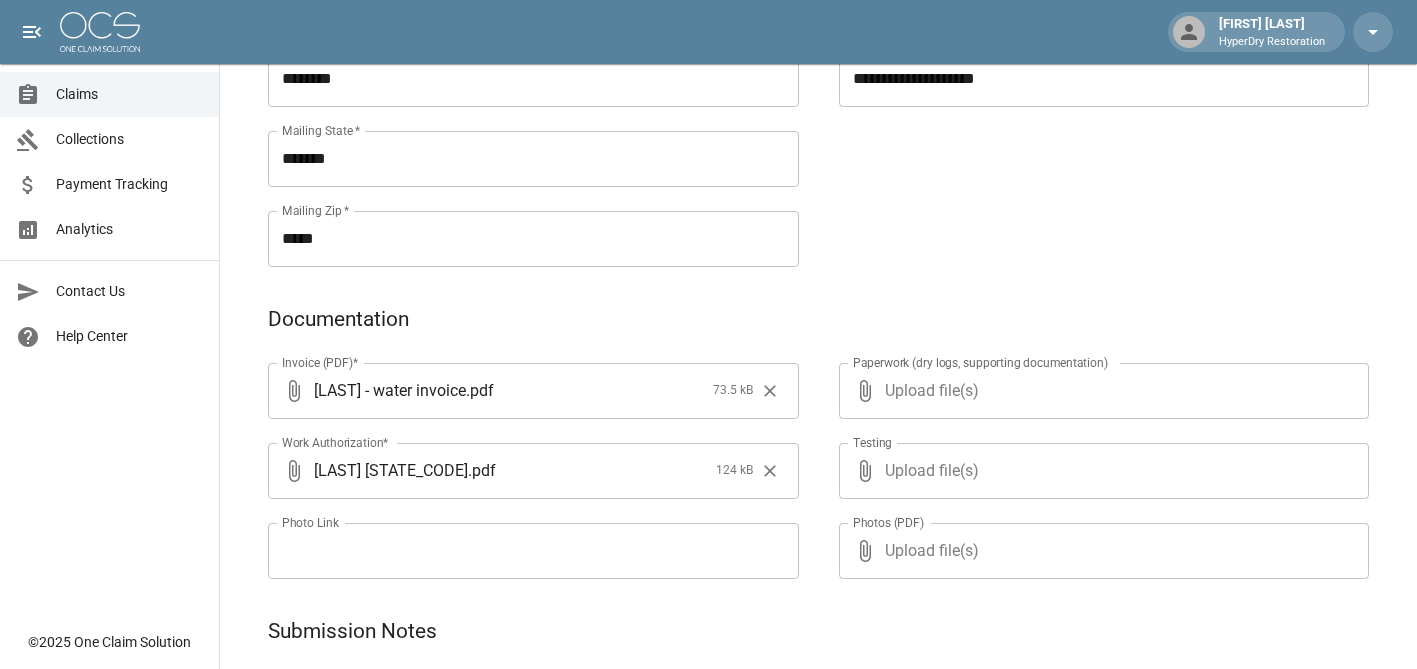type on "**********" 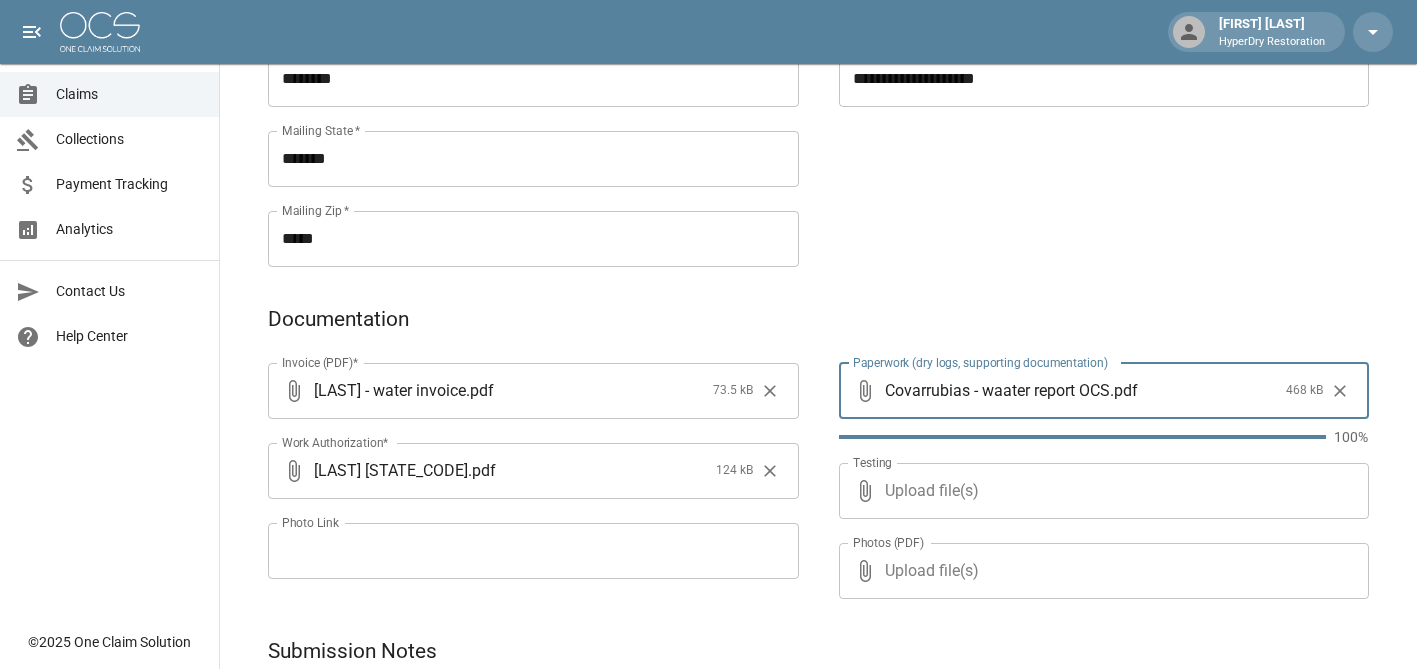 click on "Upload file(s)" at bounding box center (1100, 491) 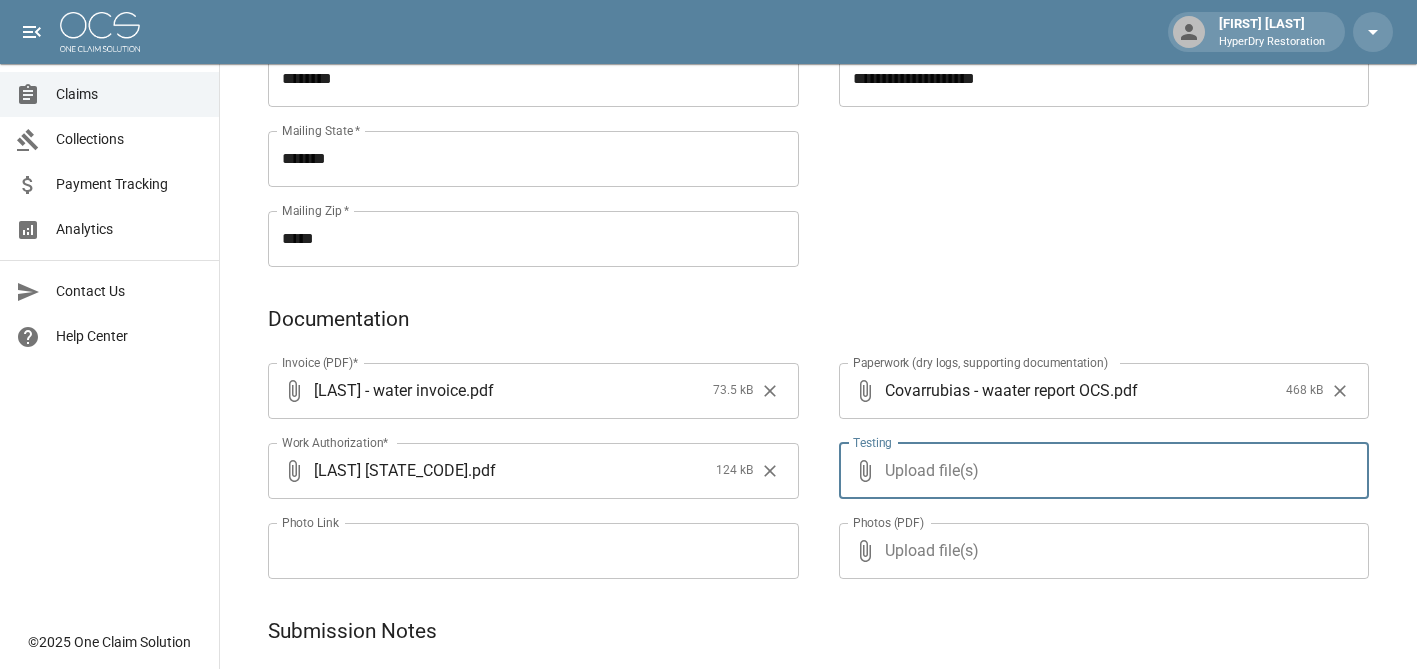 click on "Upload file(s)" at bounding box center (1100, 471) 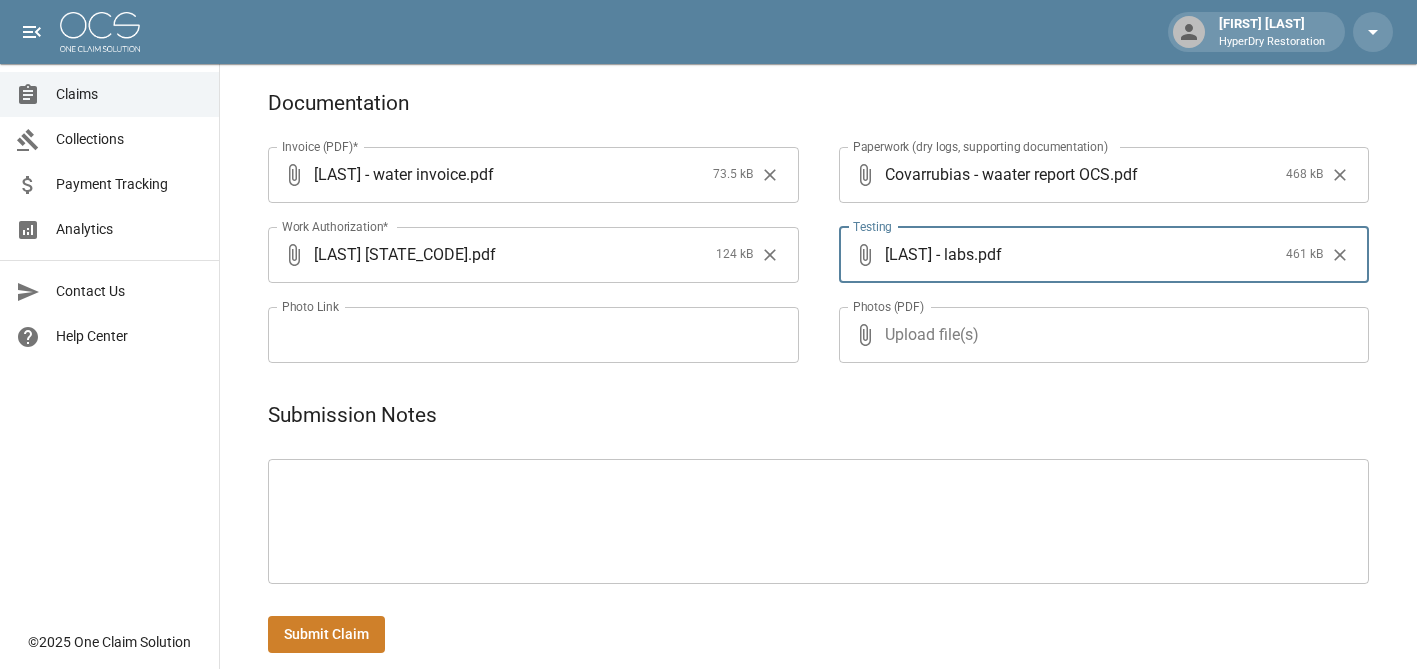 scroll, scrollTop: 1166, scrollLeft: 0, axis: vertical 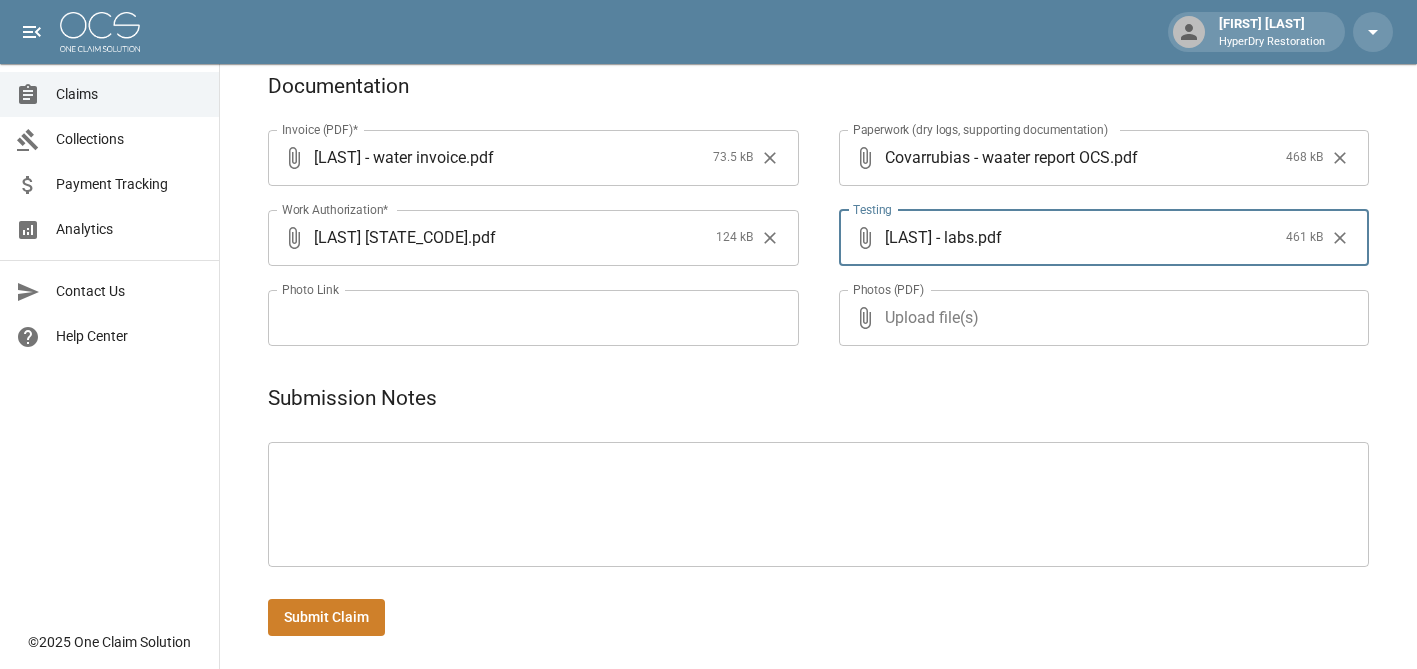 click on "Upload file(s)" at bounding box center [1100, 318] 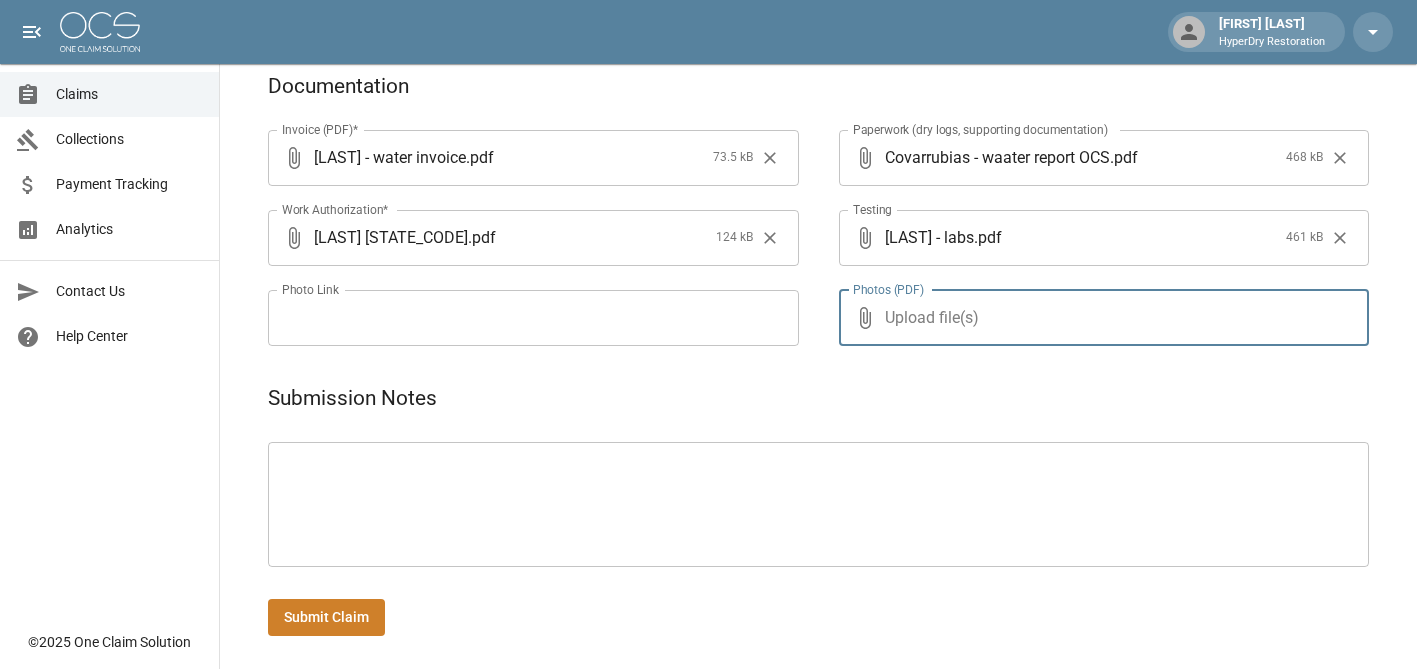 type on "**********" 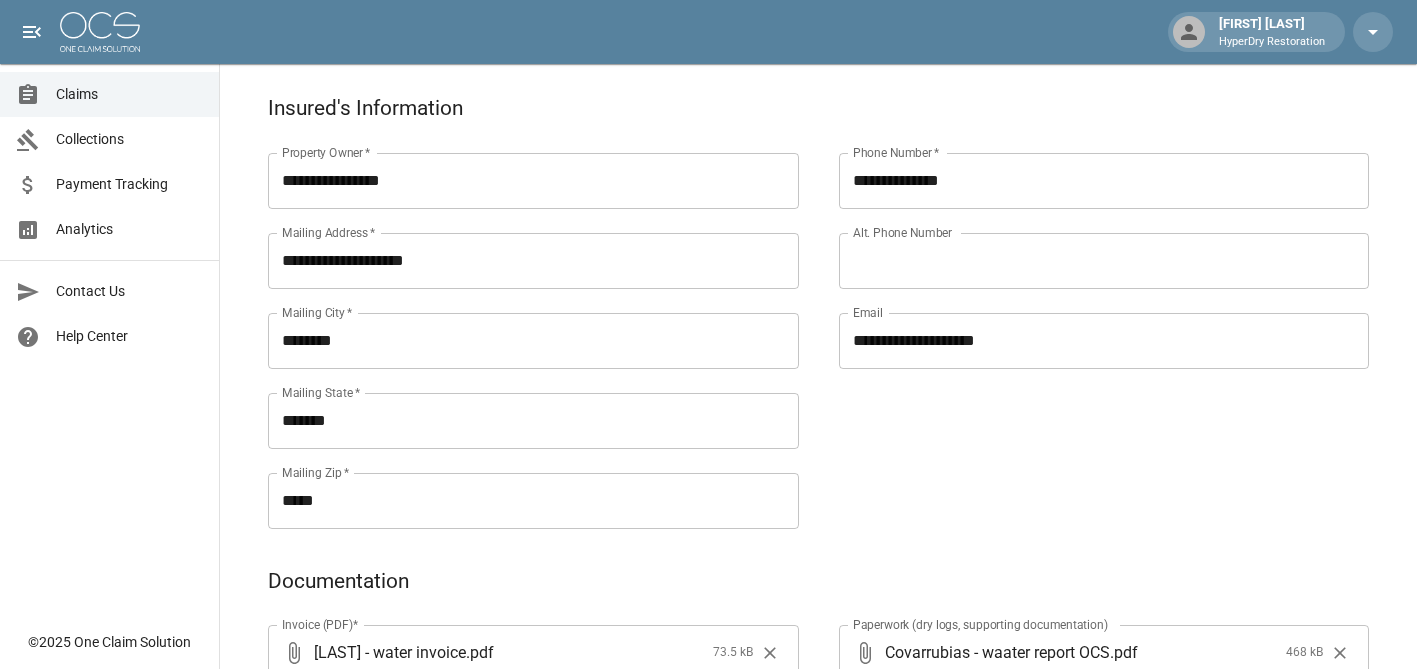 scroll, scrollTop: 466, scrollLeft: 0, axis: vertical 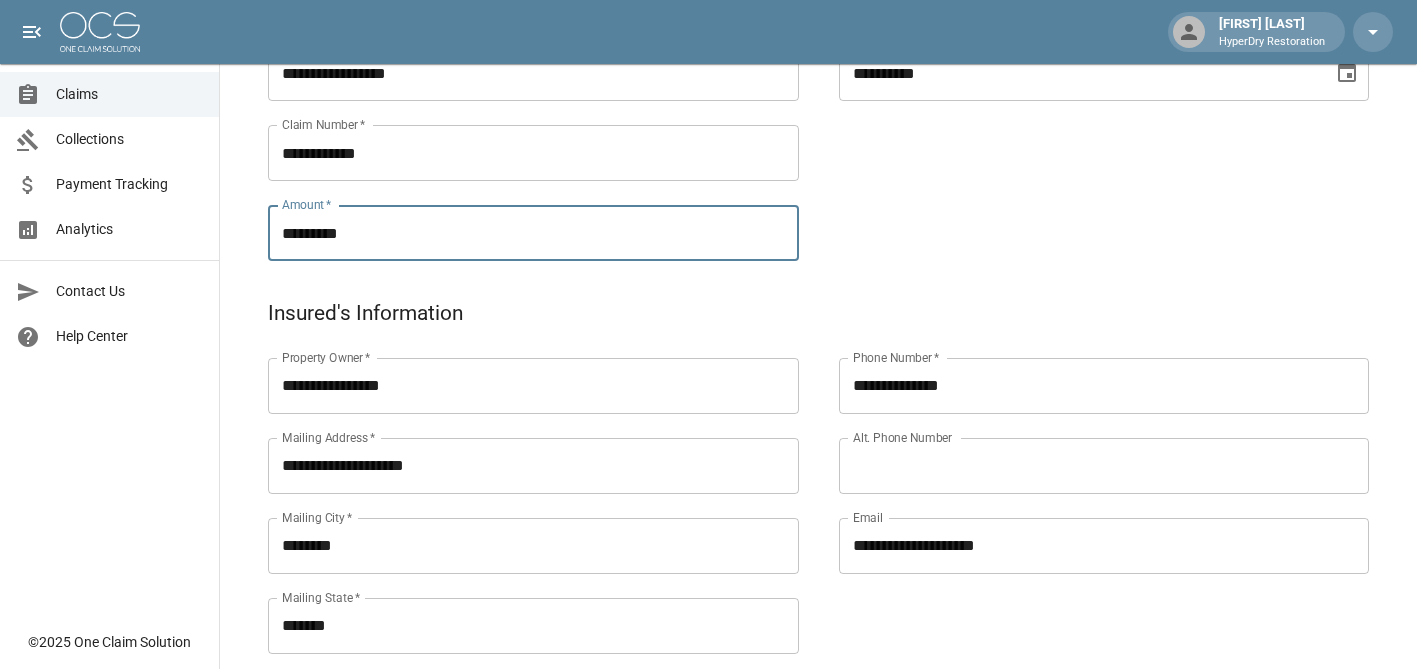 drag, startPoint x: 396, startPoint y: 238, endPoint x: 250, endPoint y: 232, distance: 146.12323 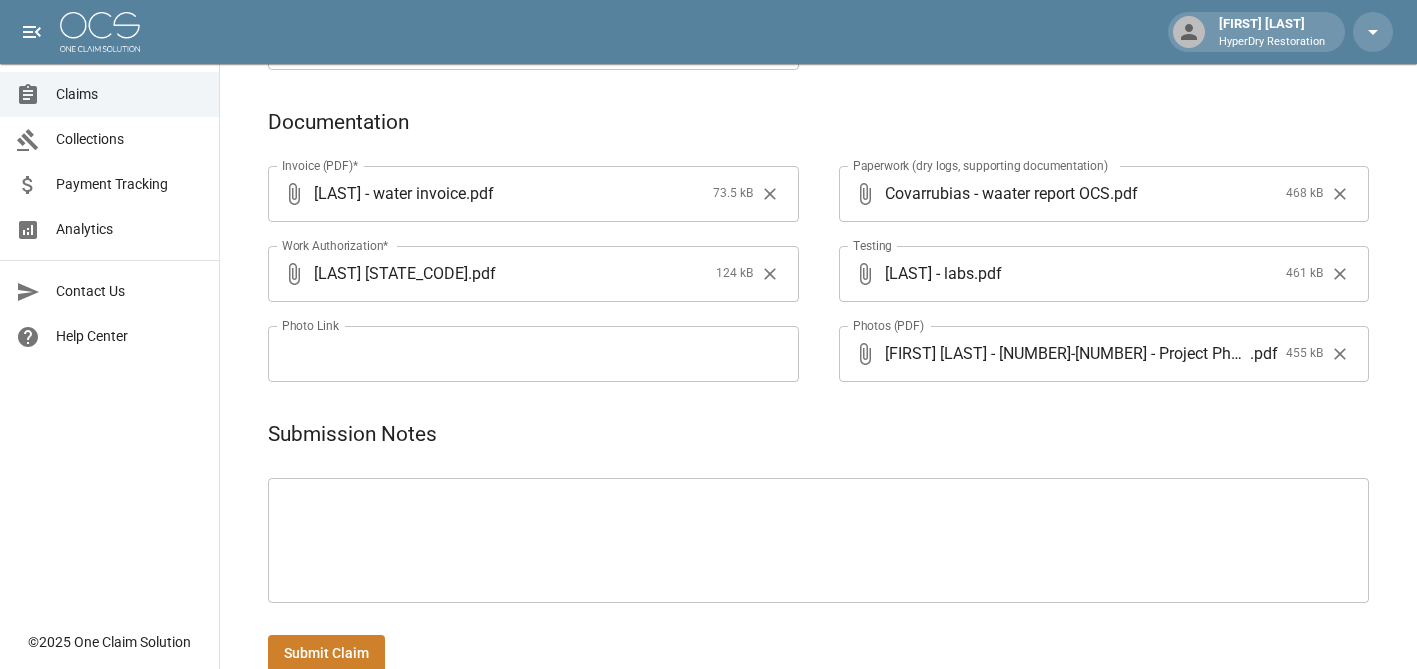 scroll, scrollTop: 1166, scrollLeft: 0, axis: vertical 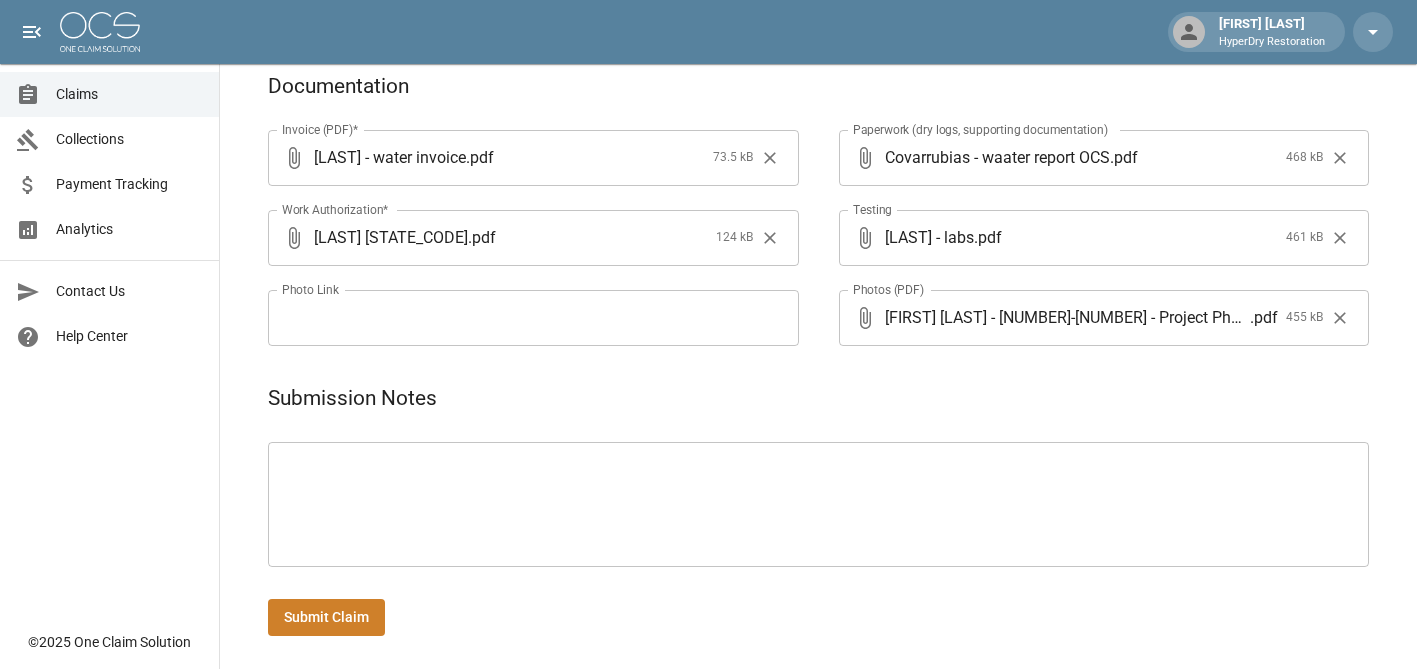 click on "Submit Claim" at bounding box center (326, 617) 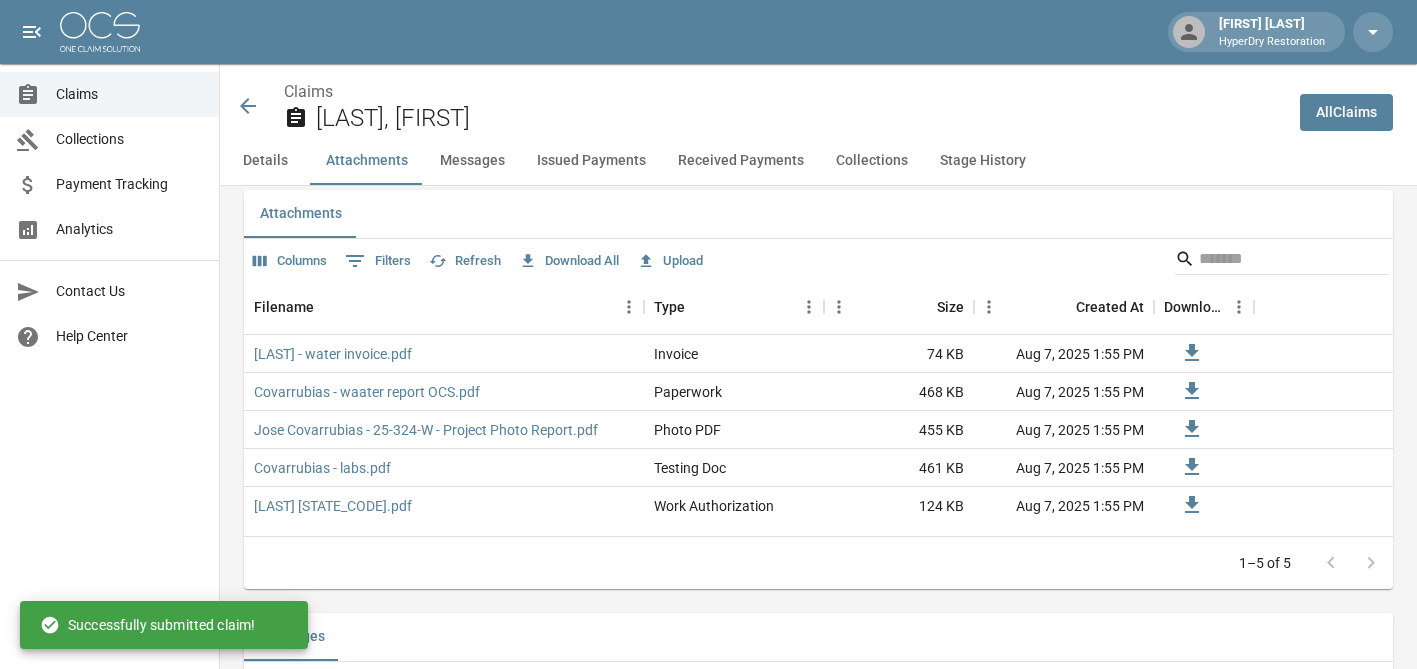 scroll, scrollTop: 1400, scrollLeft: 0, axis: vertical 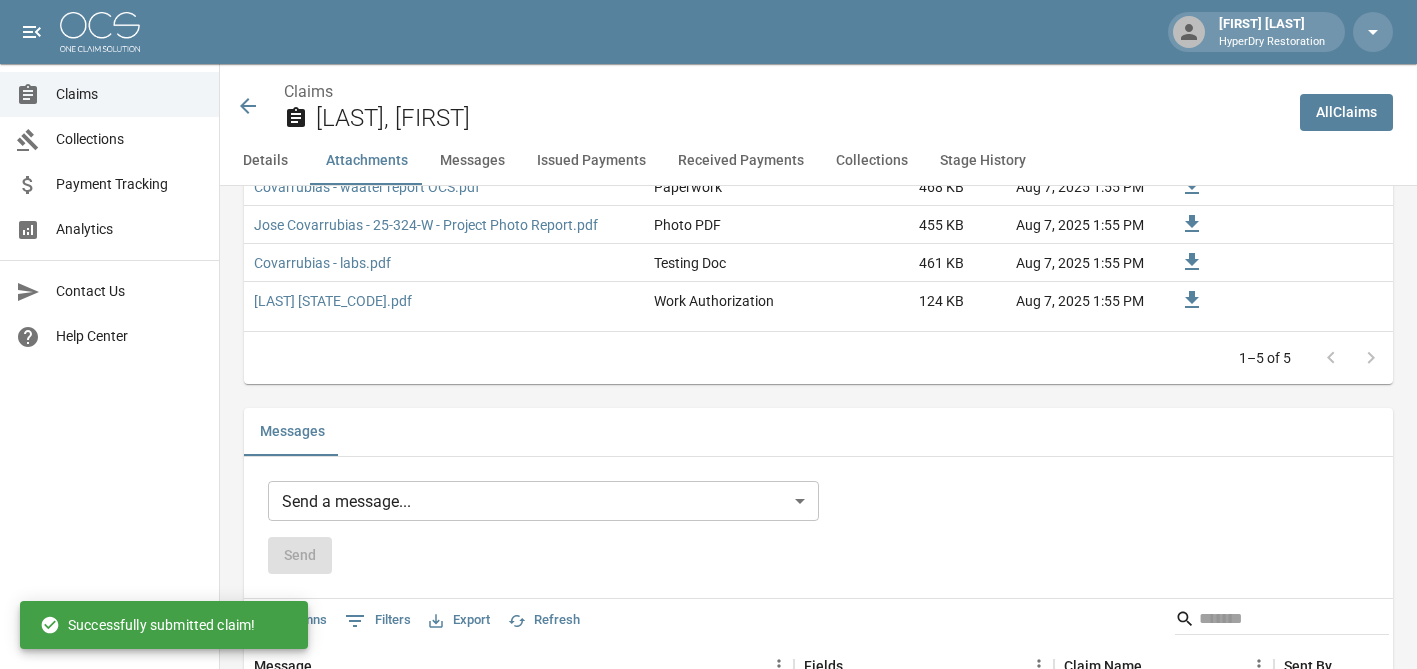 click on "Claims" at bounding box center (129, 94) 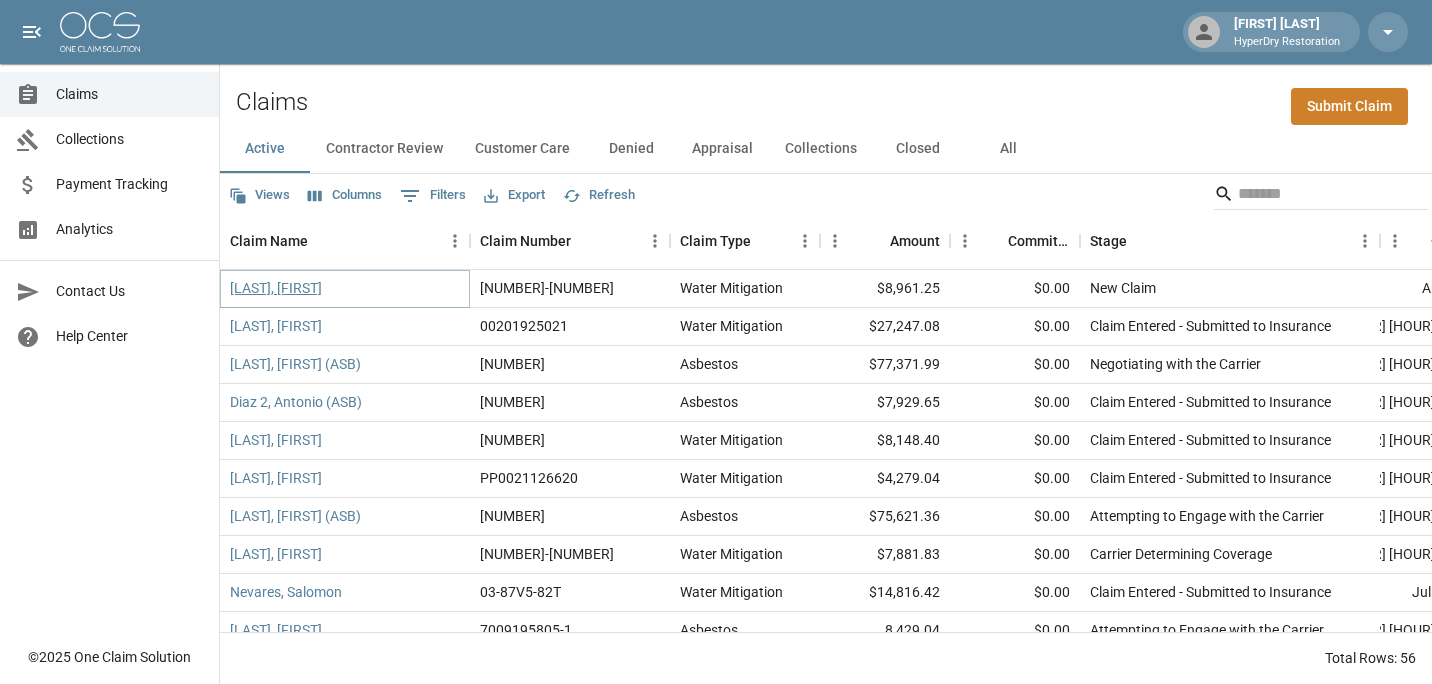 click on "[LAST], [FIRST]" at bounding box center [276, 288] 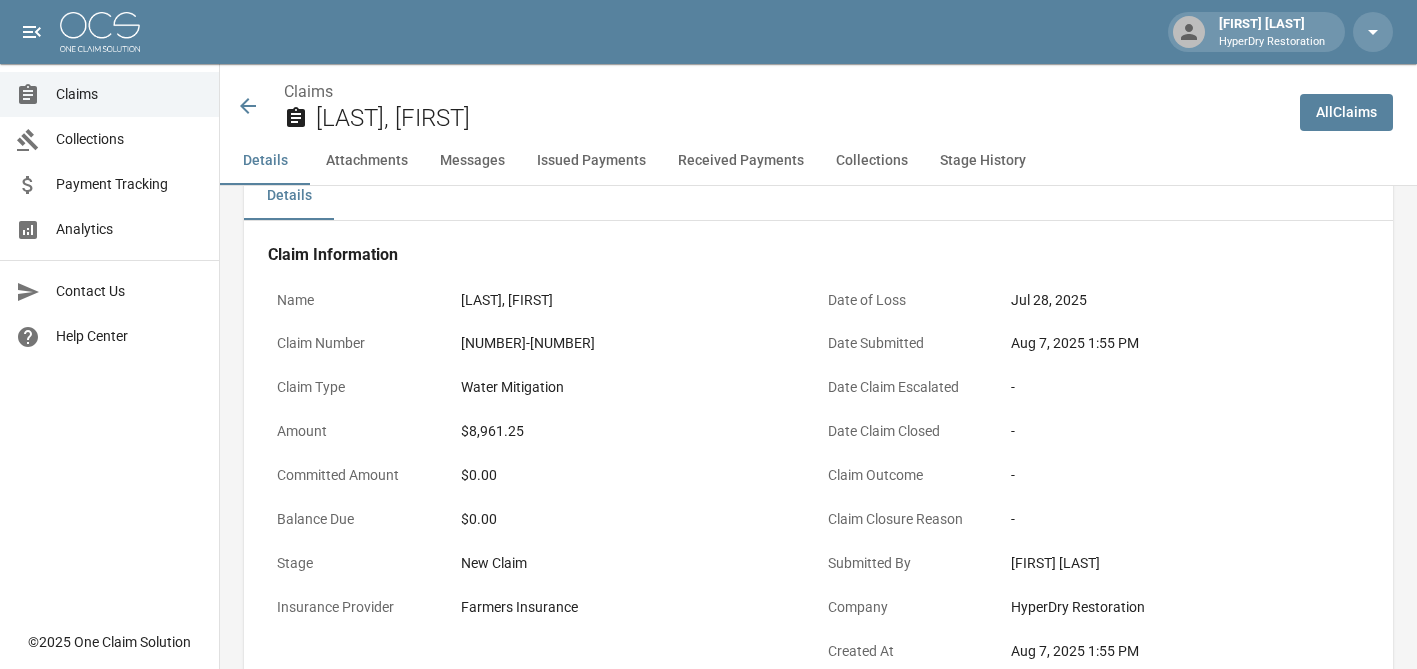 scroll, scrollTop: 0, scrollLeft: 0, axis: both 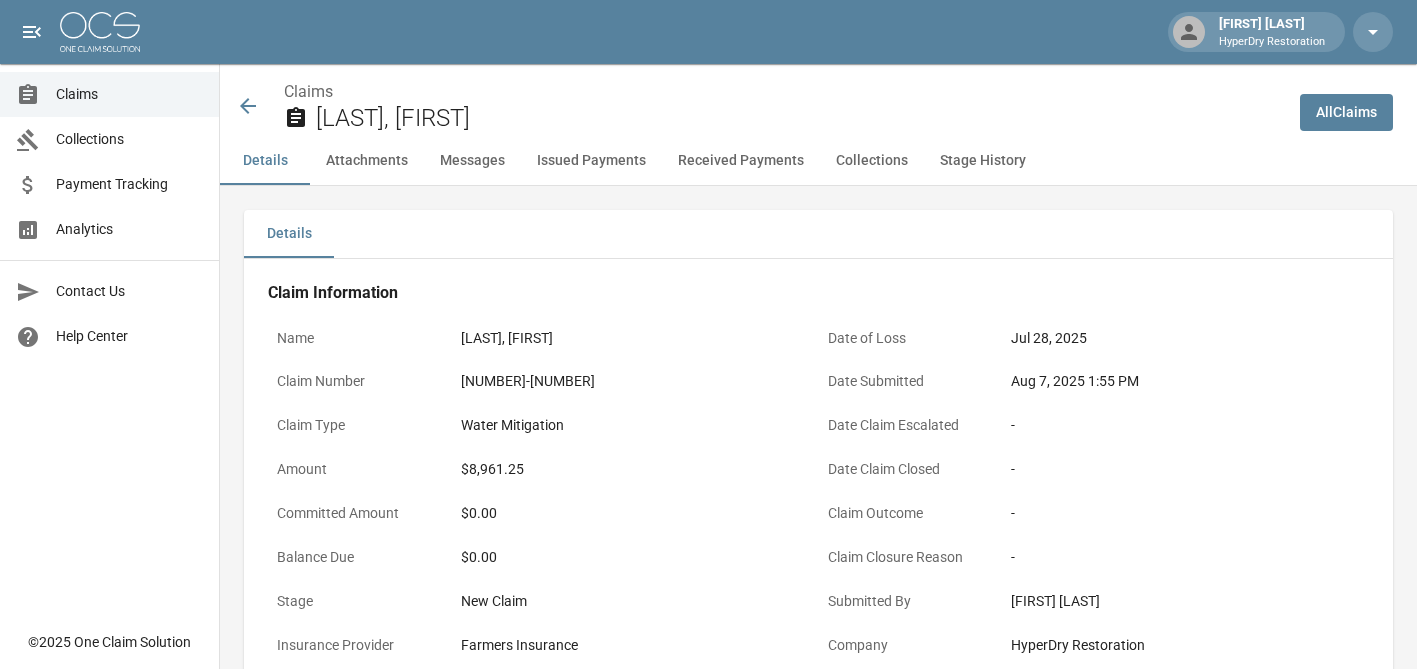 click on "Claims" at bounding box center [129, 94] 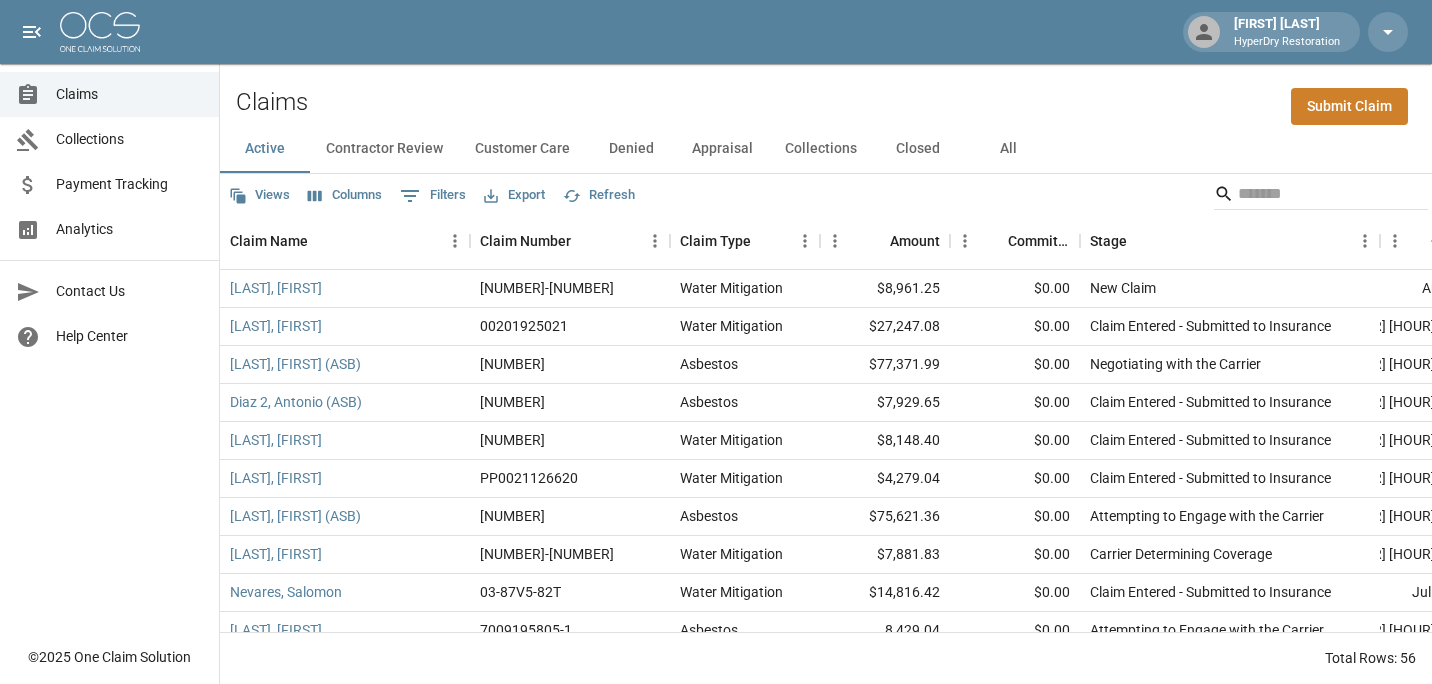 click on "Submit Claim" at bounding box center (1349, 106) 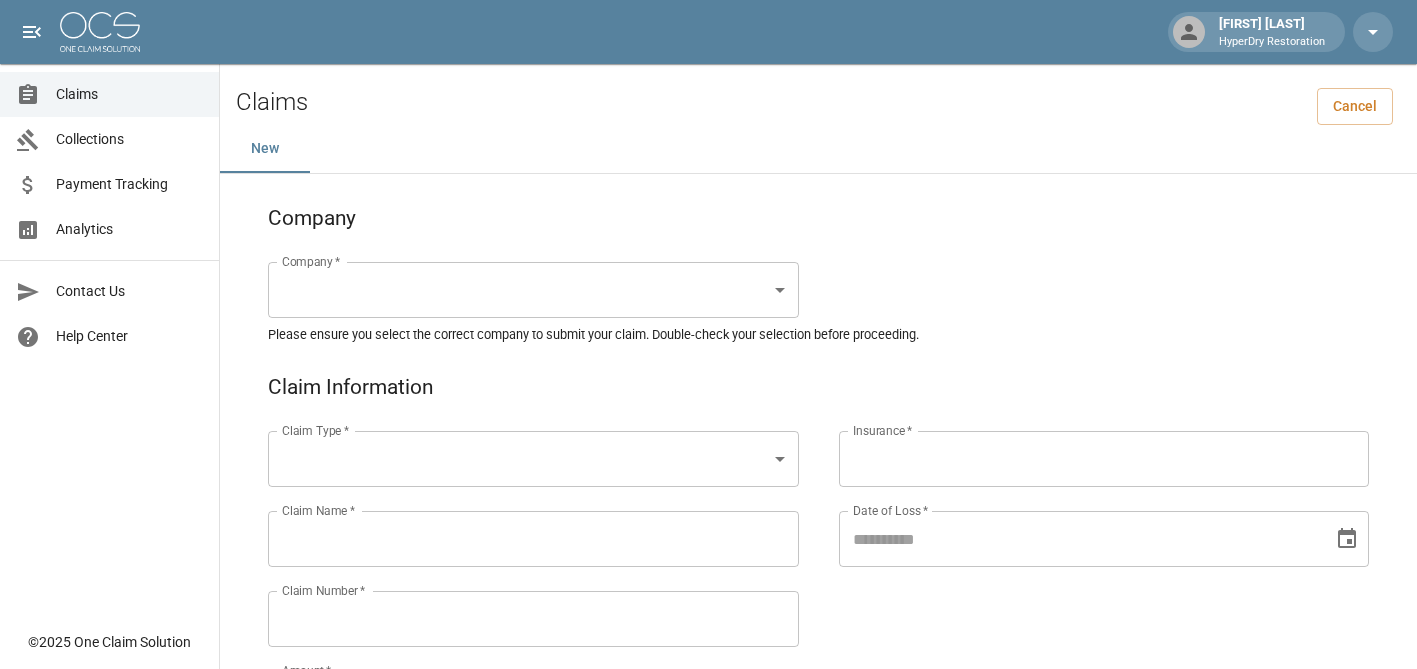 click on "[FIRST] [LAST] HyperDry Restoration Claims Collections Payment Tracking Analytics Contact Us Help Center © [YEAR] One Claim Solution Claims Cancel New Company Company * HyperDry Restoration ******** Company * Please ensure you select the correct company to submit your claim. Double-check your selection before proceeding. Claim Information Claim Type * Claim Type * Claim Name * Claim Name * Claim Number * Claim Number * Amount * Amount * Insurance * Insurance * Date of Loss * Date of Loss * Insured's Information Property Owner * Property Owner * Mailing Address * Mailing Address * Mailing City * Mailing City * Mailing State * Mailing State * Mailing Zip * Mailing Zip * Phone Number * Phone Number * Alt. Phone Number Alt. Phone Number Email Email Documentation Invoice (PDF)* Upload file(s) Invoice (PDF)* Work Authorization* Upload file(s) Work Authorization* Photo Link Photo Link Upload file(s) Testing *" at bounding box center [708, 921] 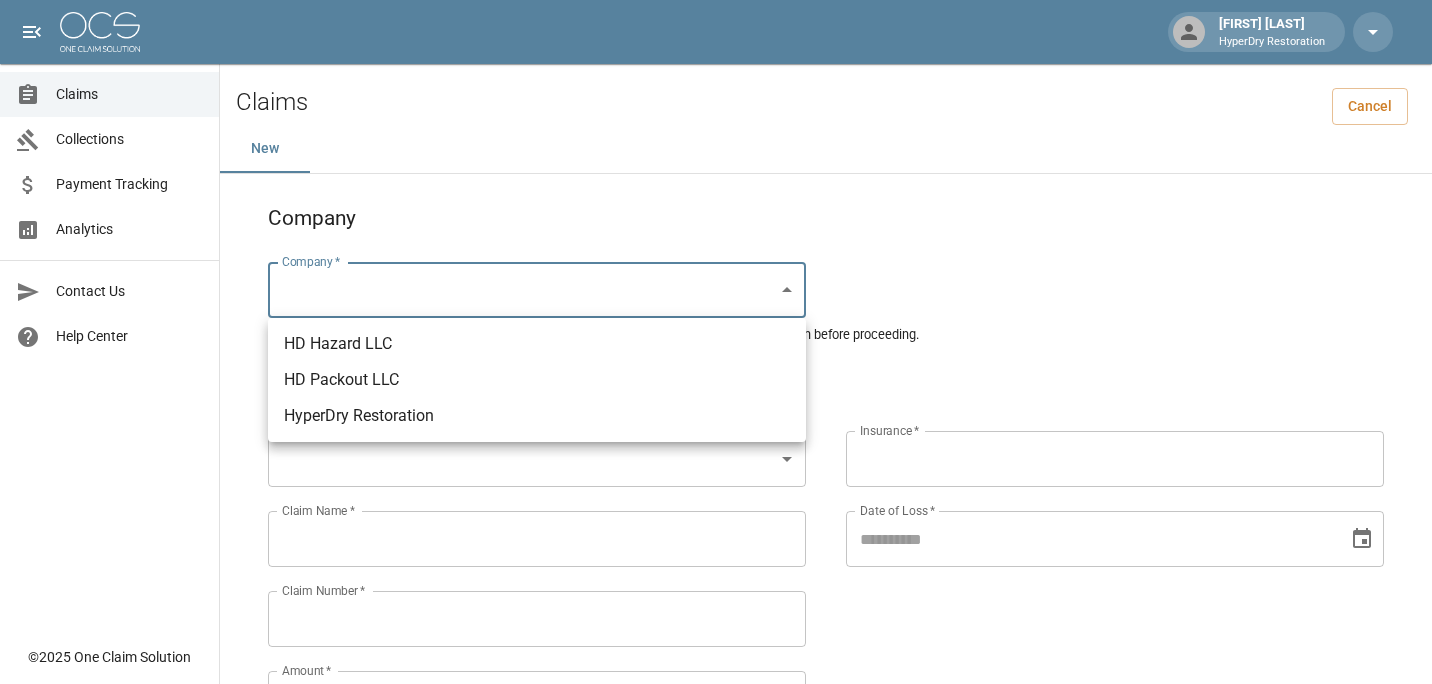 click on "HyperDry Restoration" at bounding box center [537, 416] 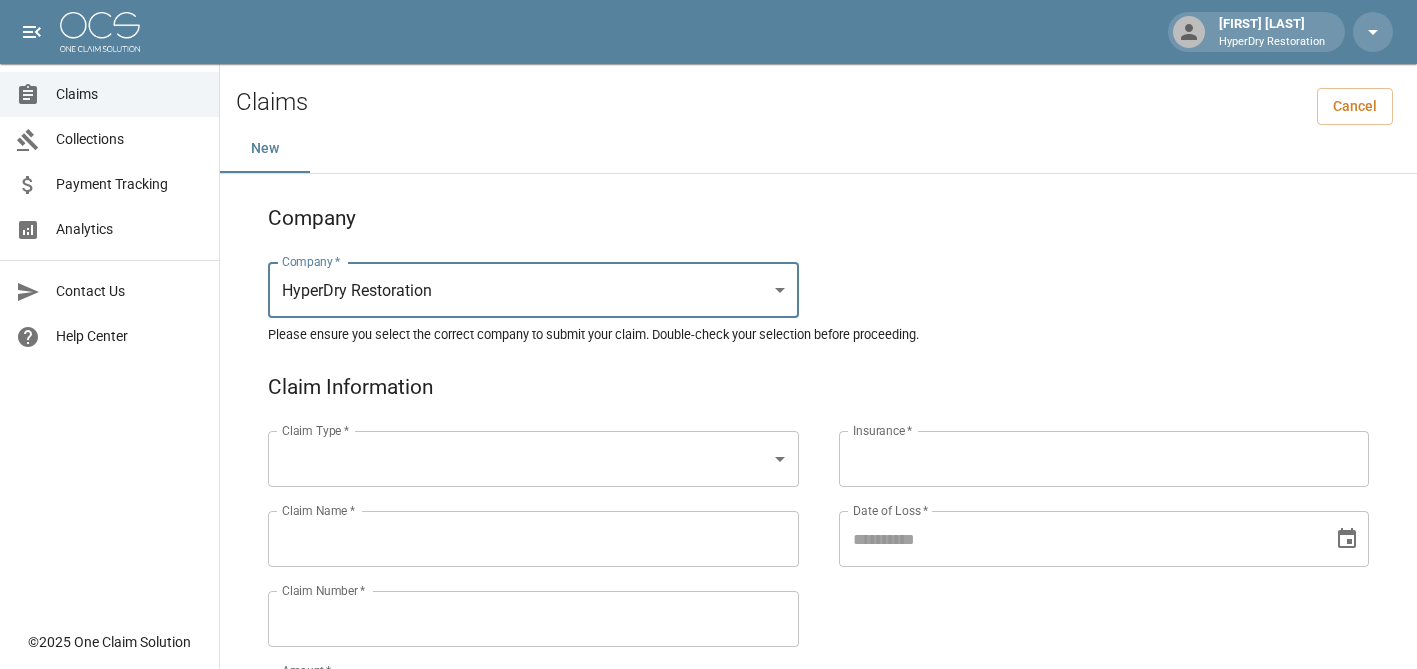 click on "**********" at bounding box center (708, 921) 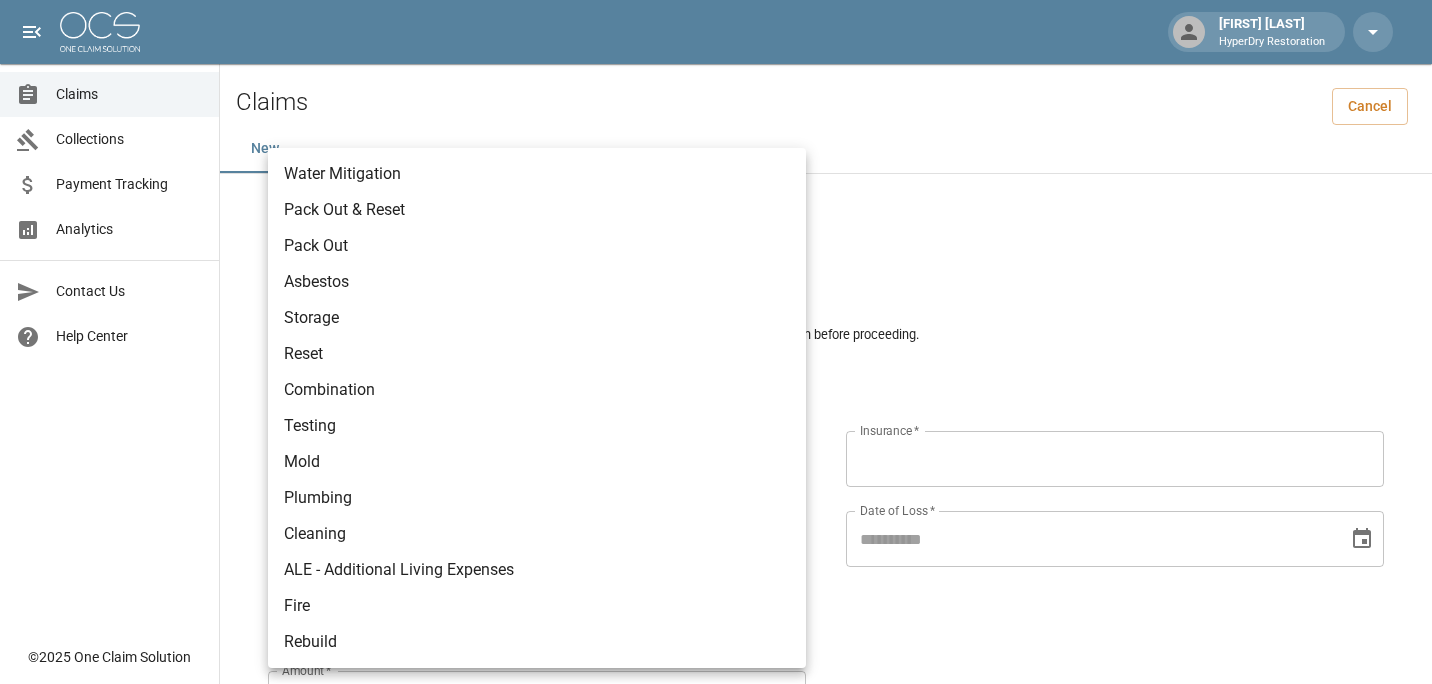 click on "Water Mitigation" at bounding box center (537, 174) 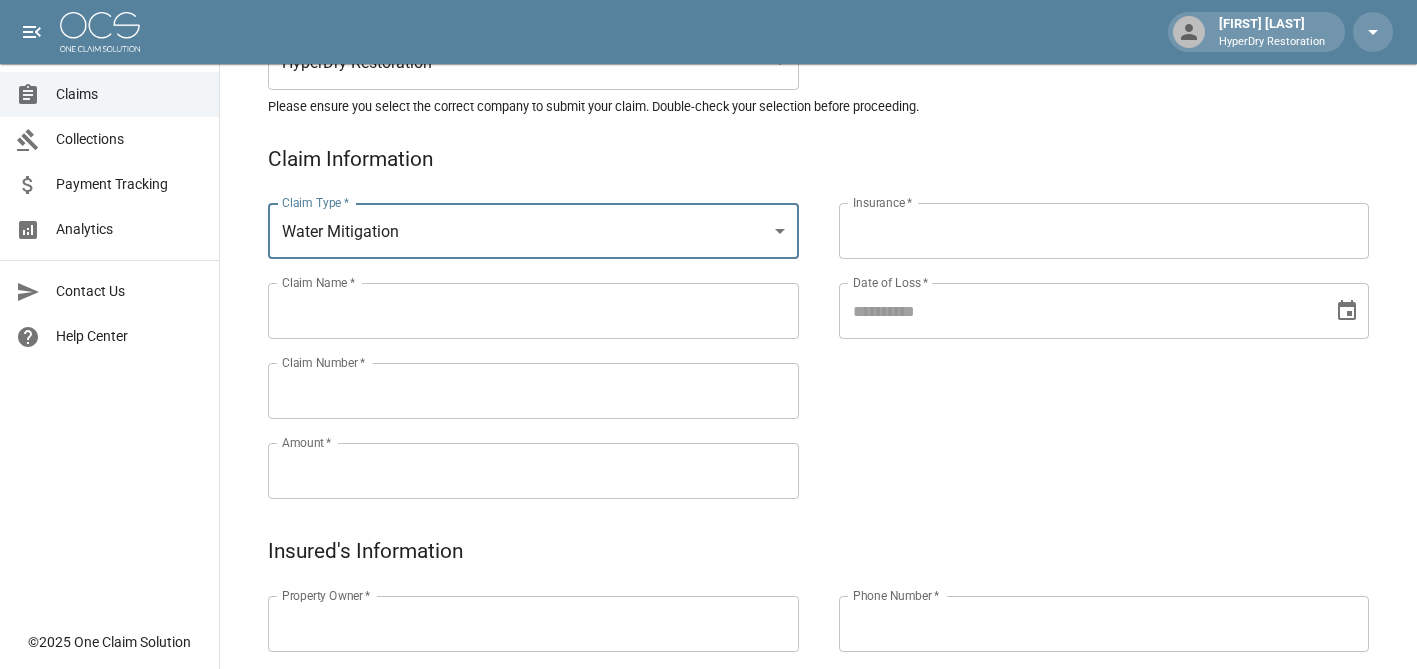 scroll, scrollTop: 233, scrollLeft: 0, axis: vertical 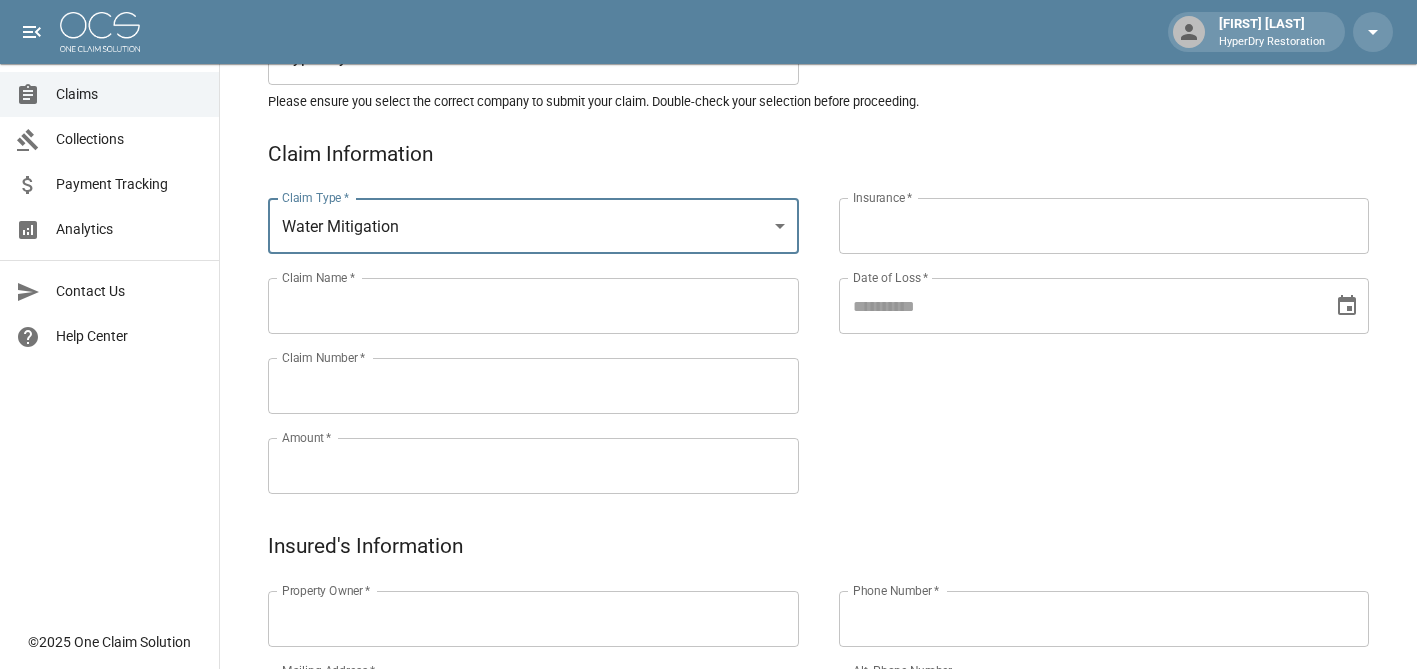 click on "Claim Name   *" at bounding box center [533, 306] 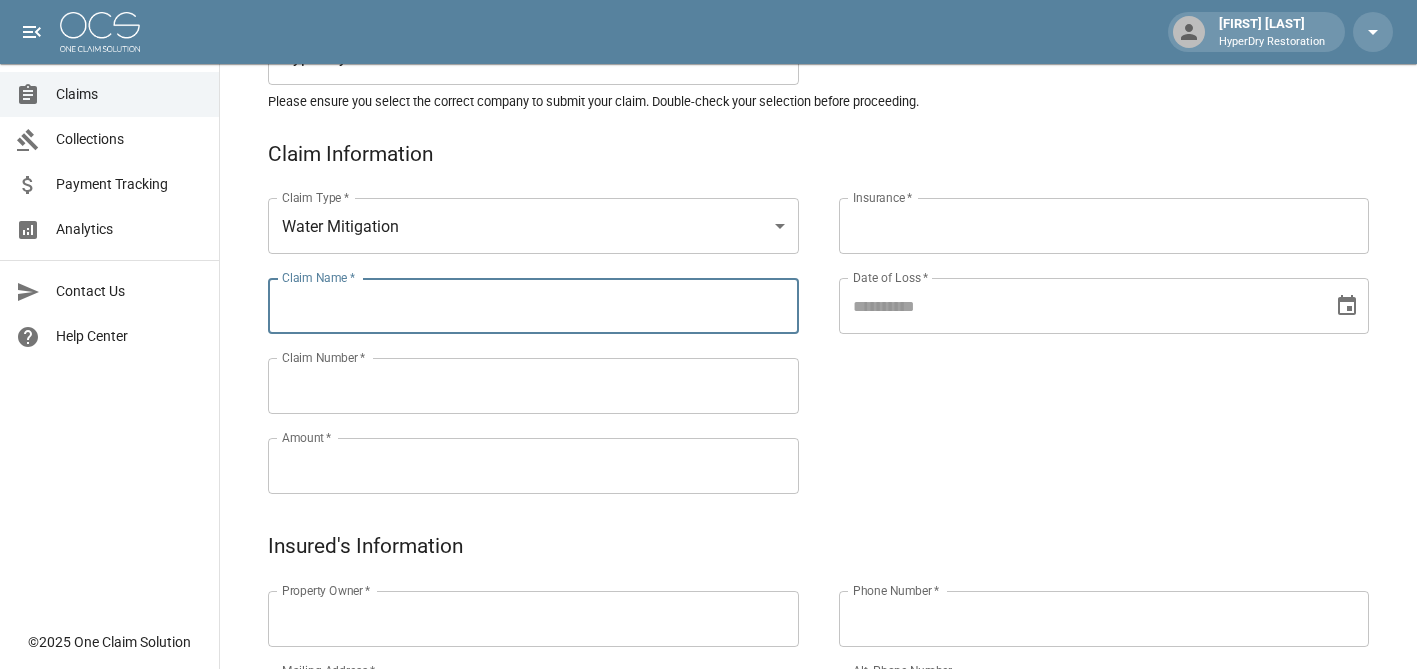 paste on "**********" 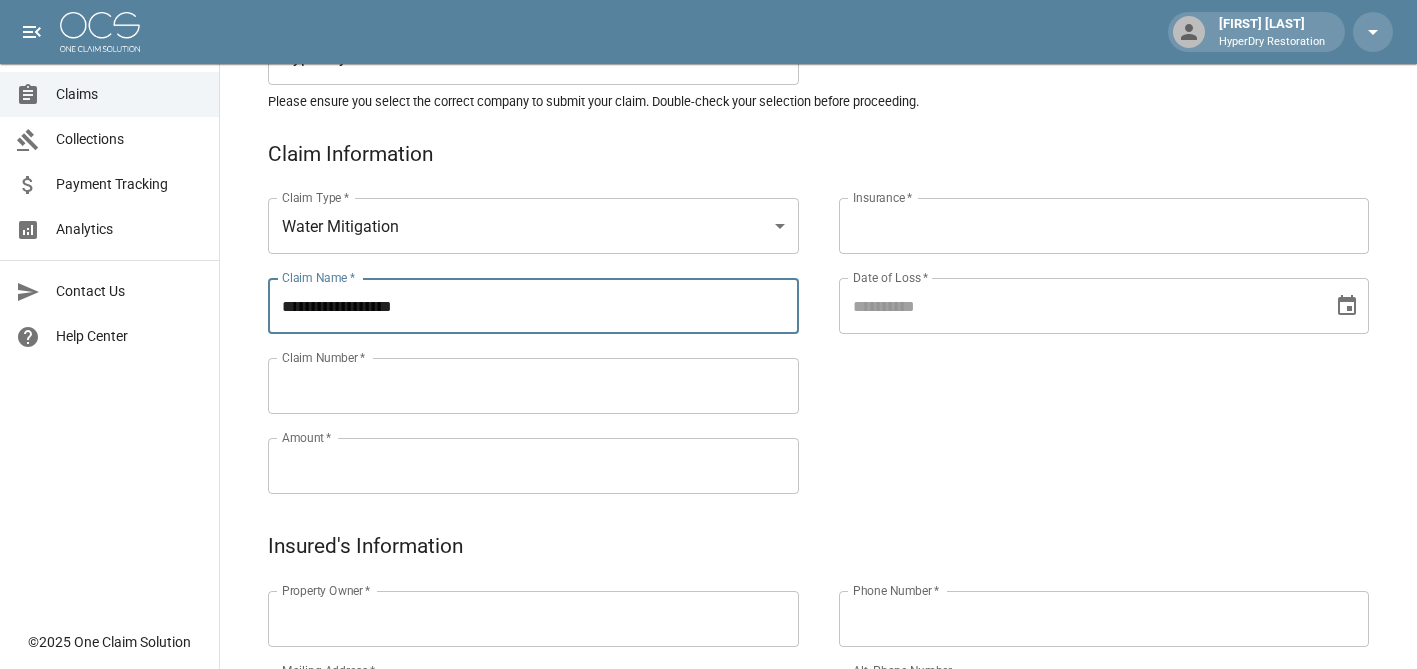 type on "**********" 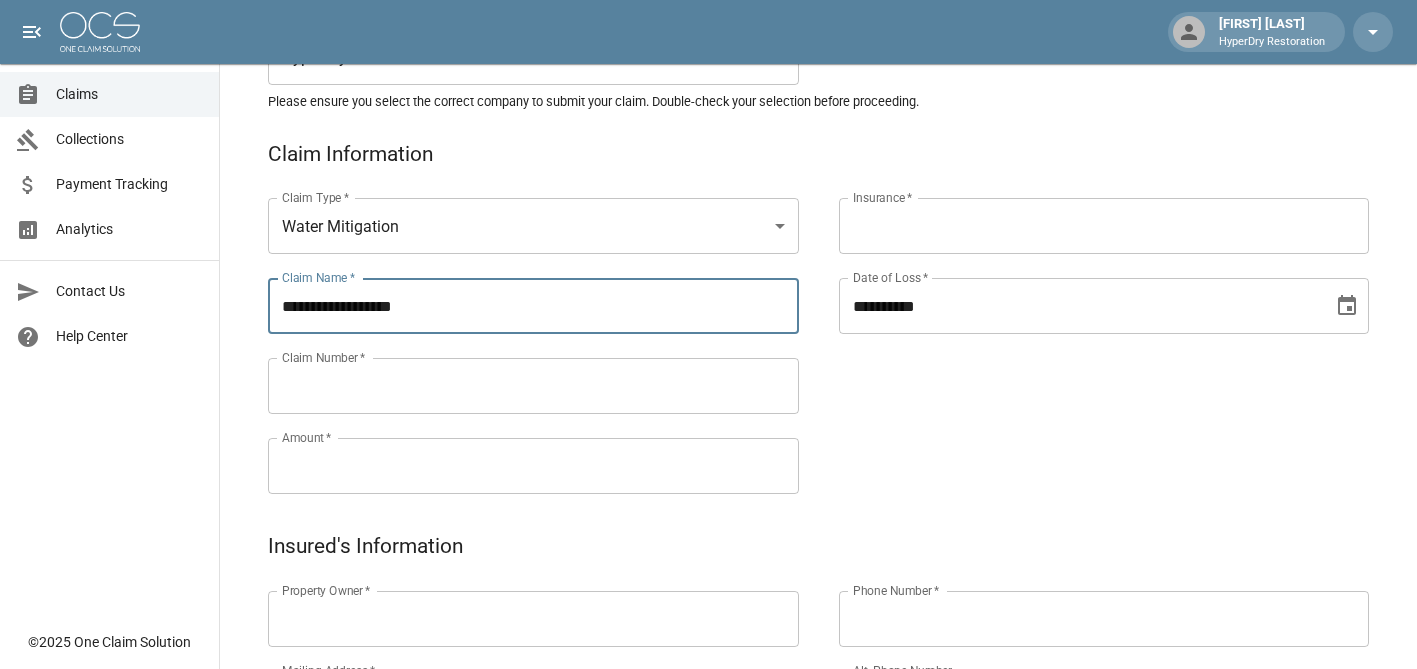 click on "**********" at bounding box center (1079, 306) 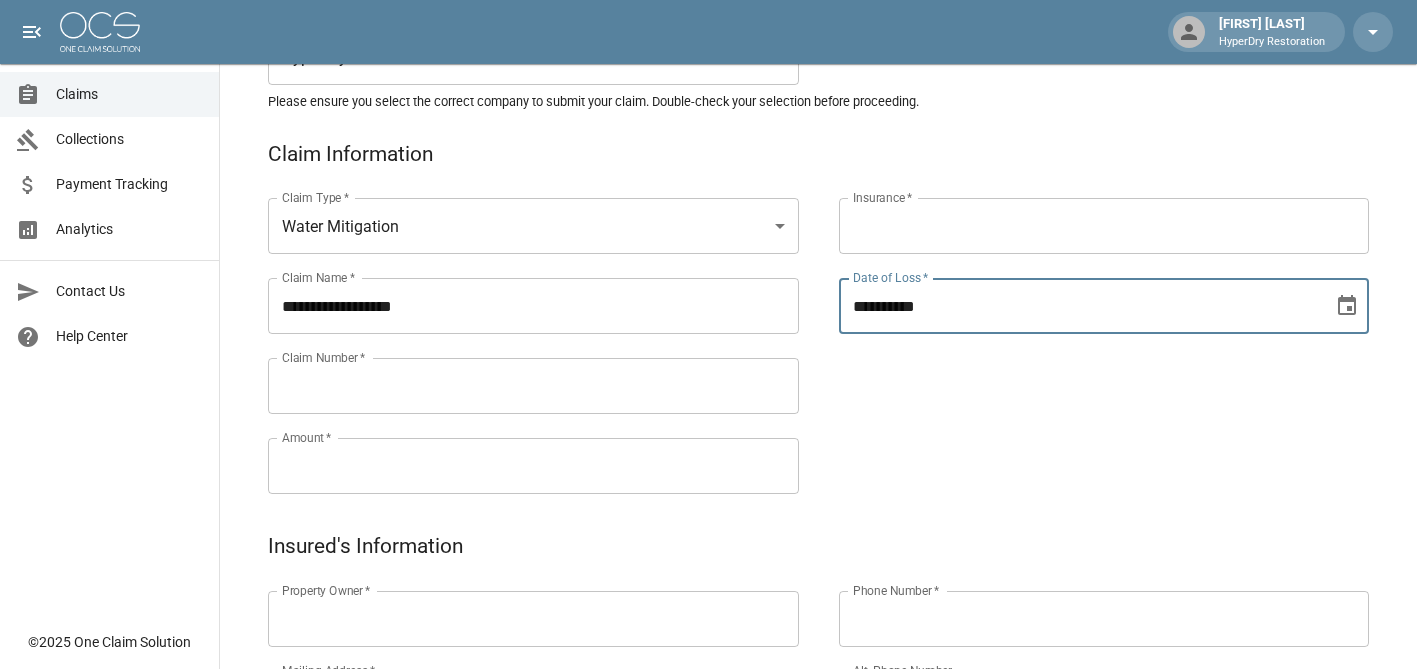 type on "**********" 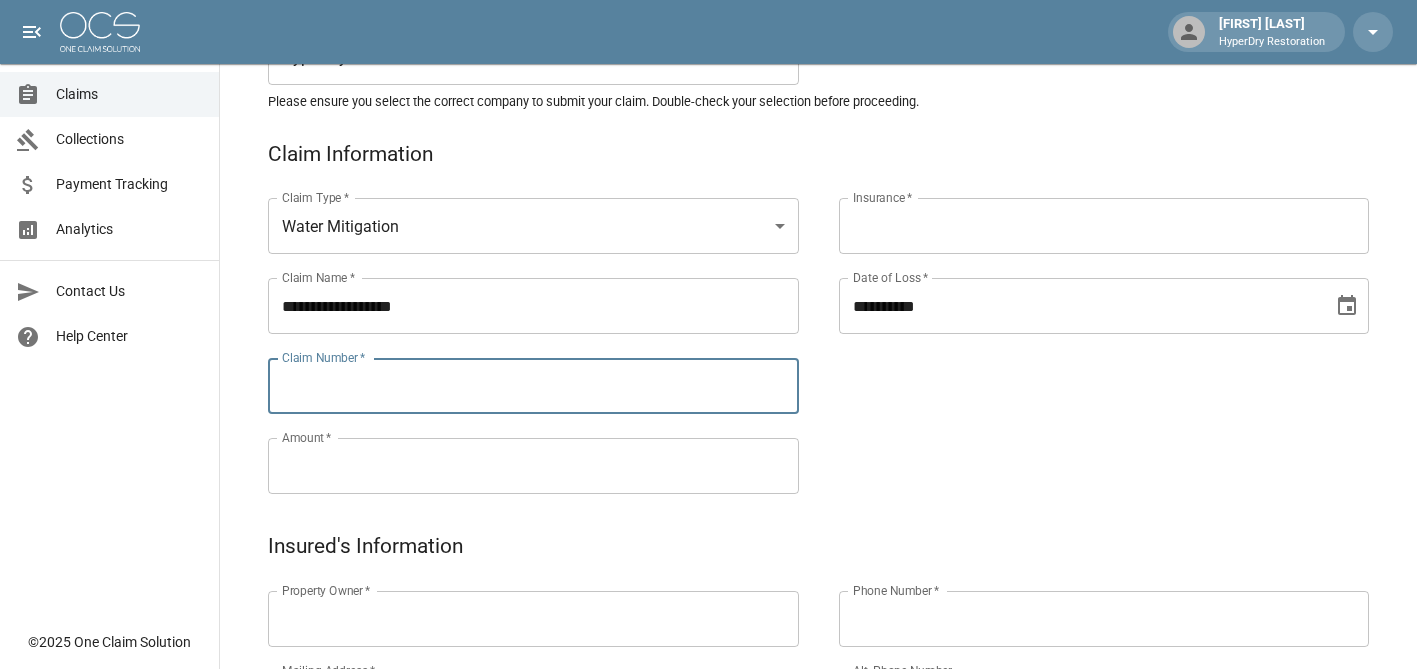 click on "Claim Number   *" at bounding box center [533, 386] 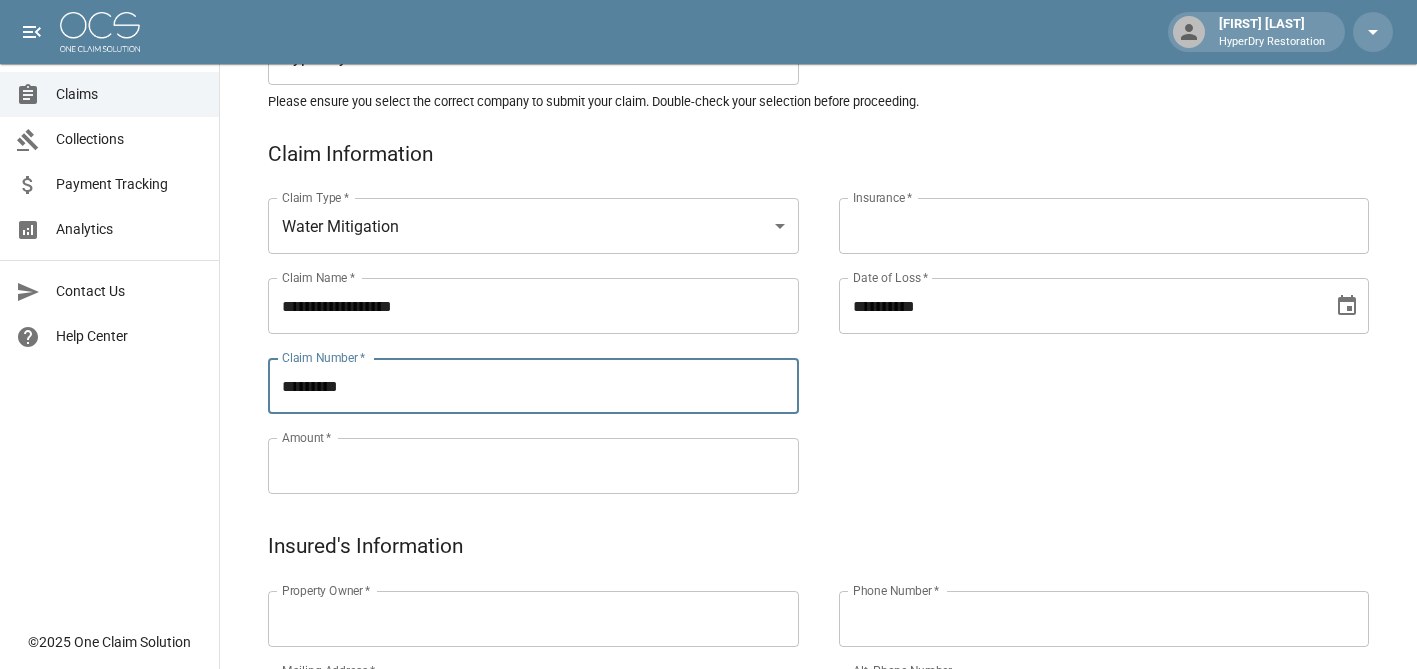 click on "Insurance   *" at bounding box center [1104, 226] 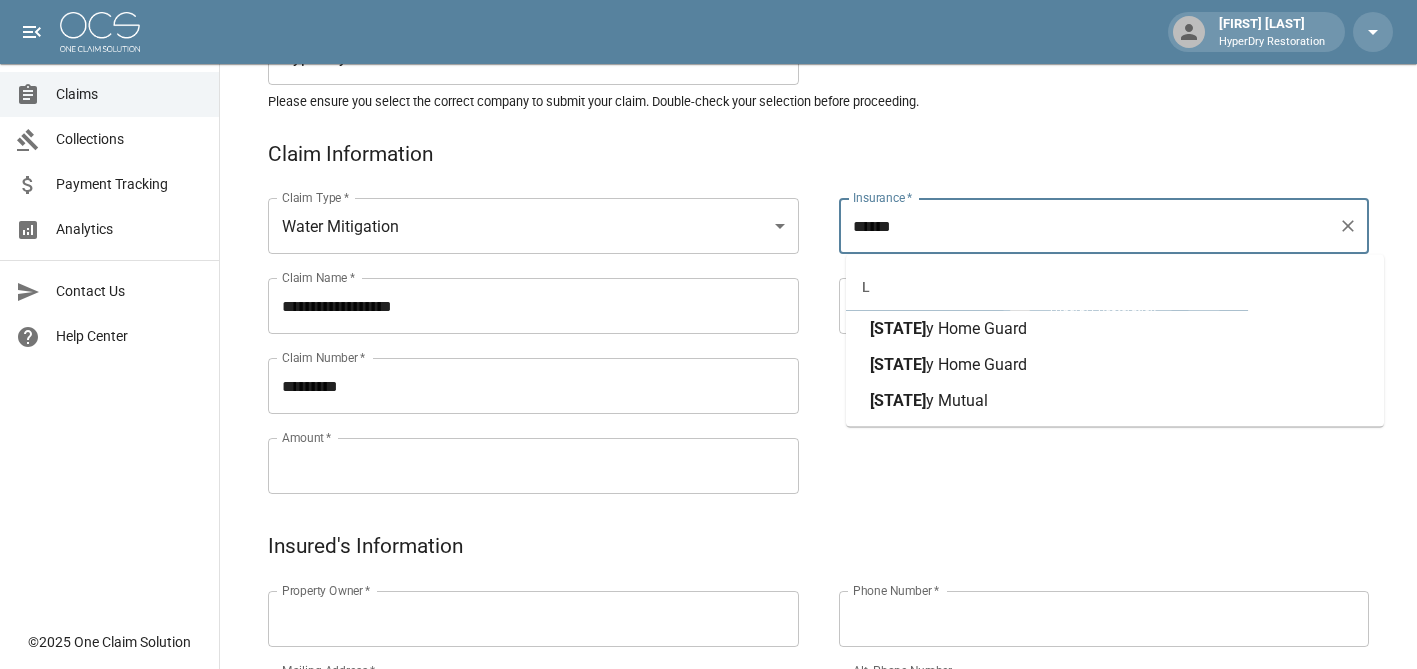 click on "[LAST] [LAST]" at bounding box center [1115, 401] 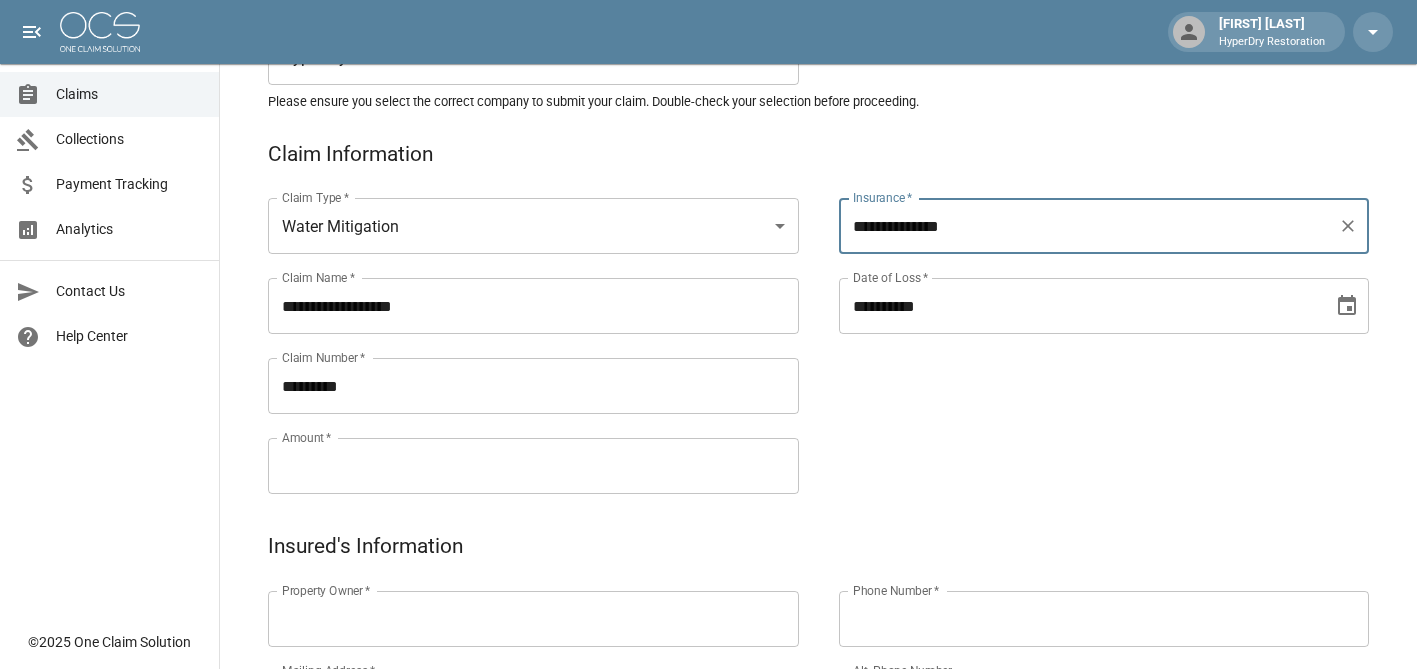 type on "**********" 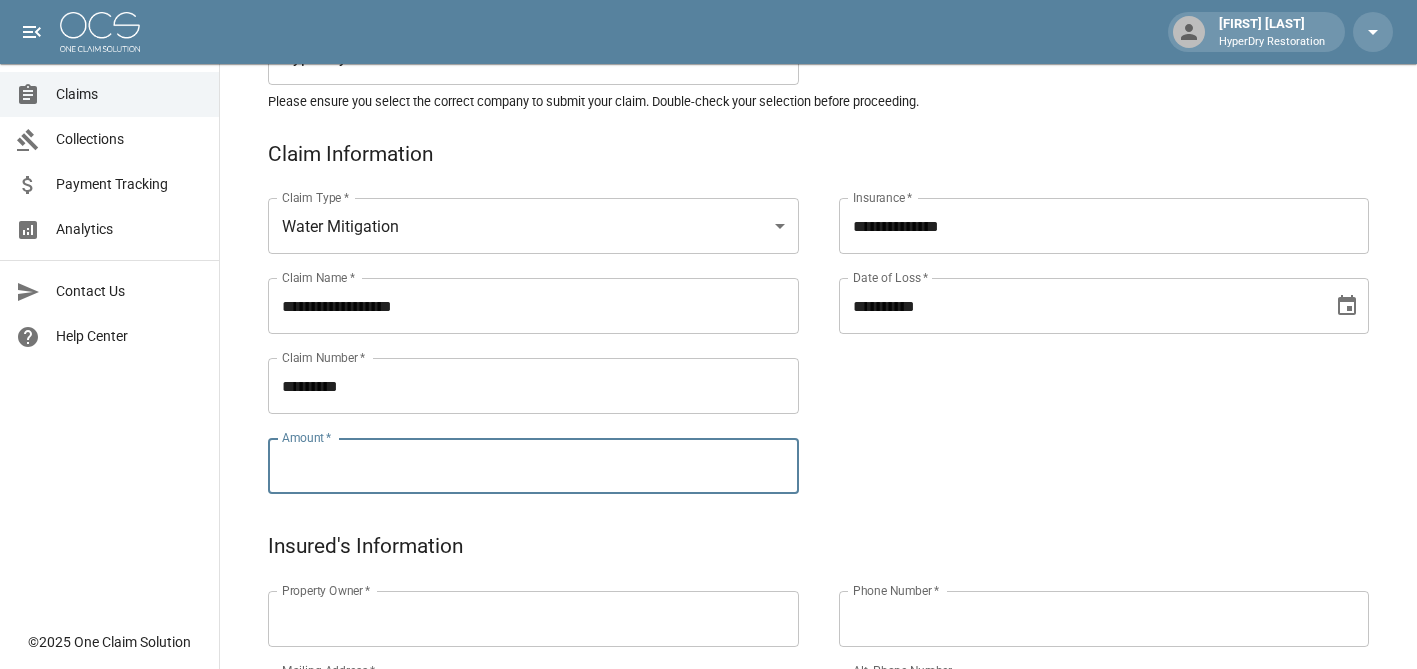 paste on "**********" 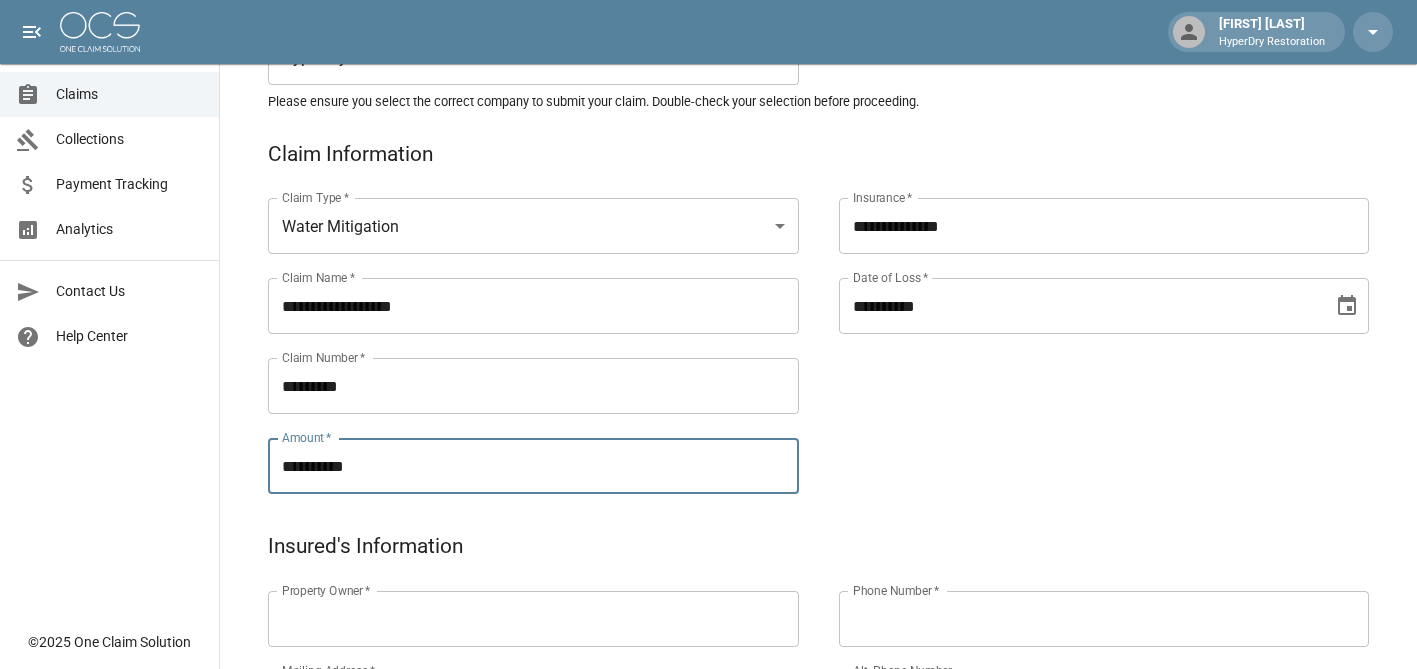 type on "**********" 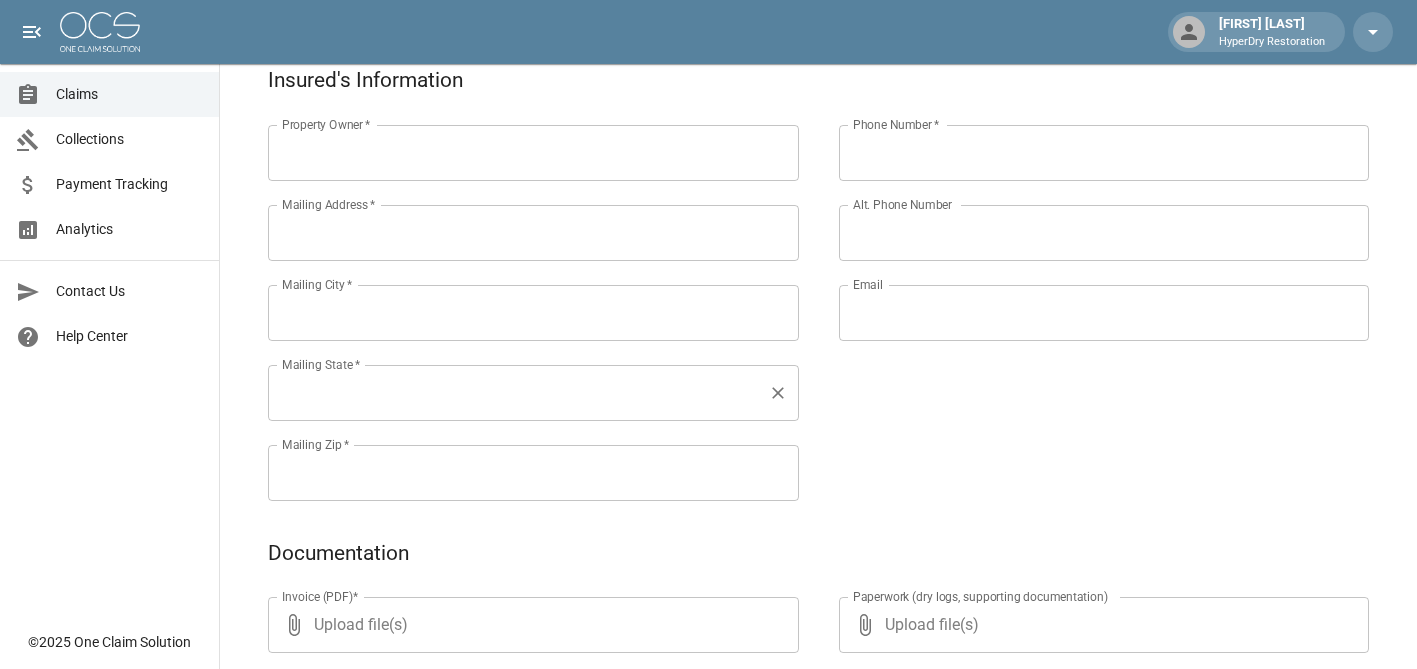 scroll, scrollTop: 700, scrollLeft: 0, axis: vertical 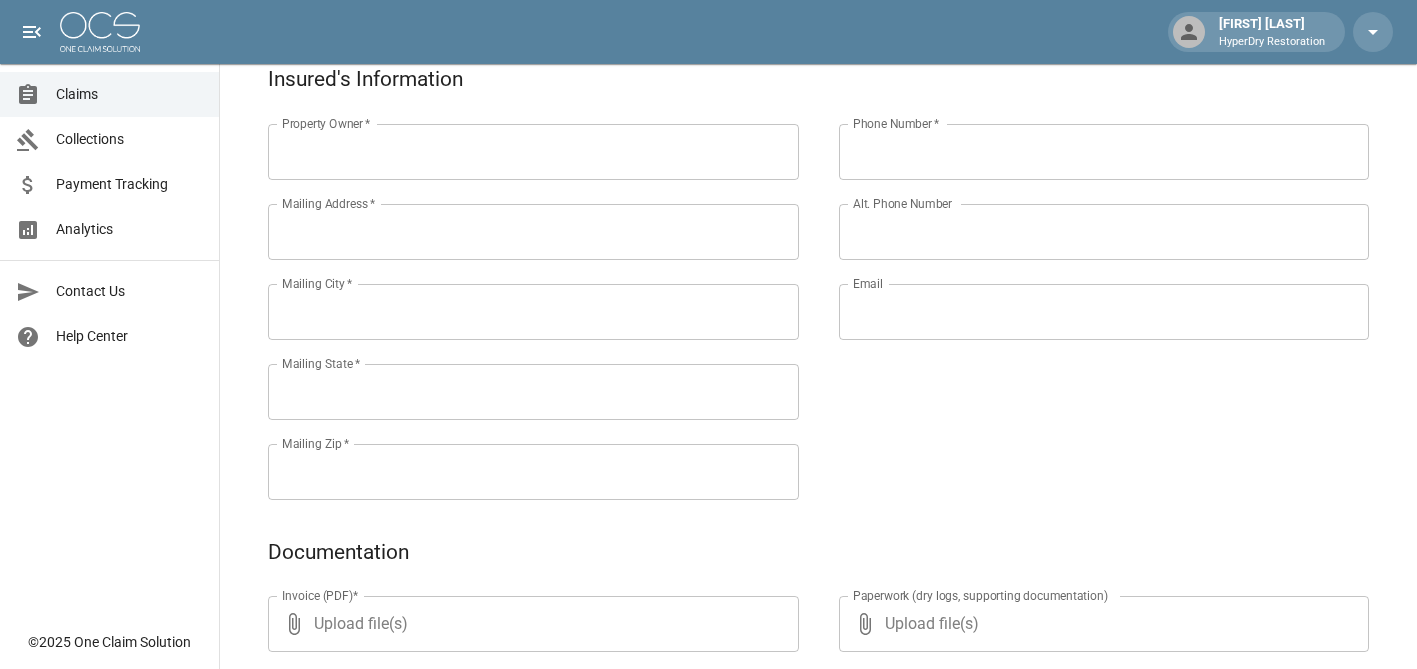 click on "Property Owner   *" at bounding box center [533, 152] 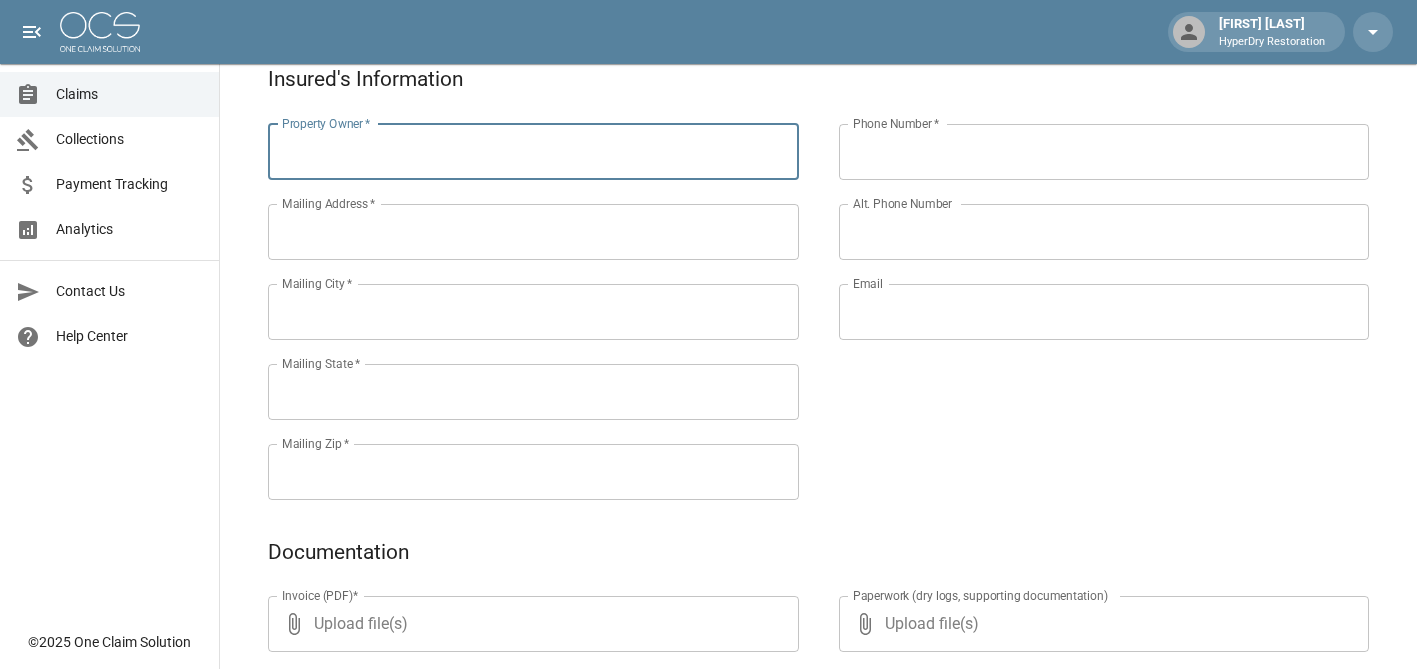 paste on "**********" 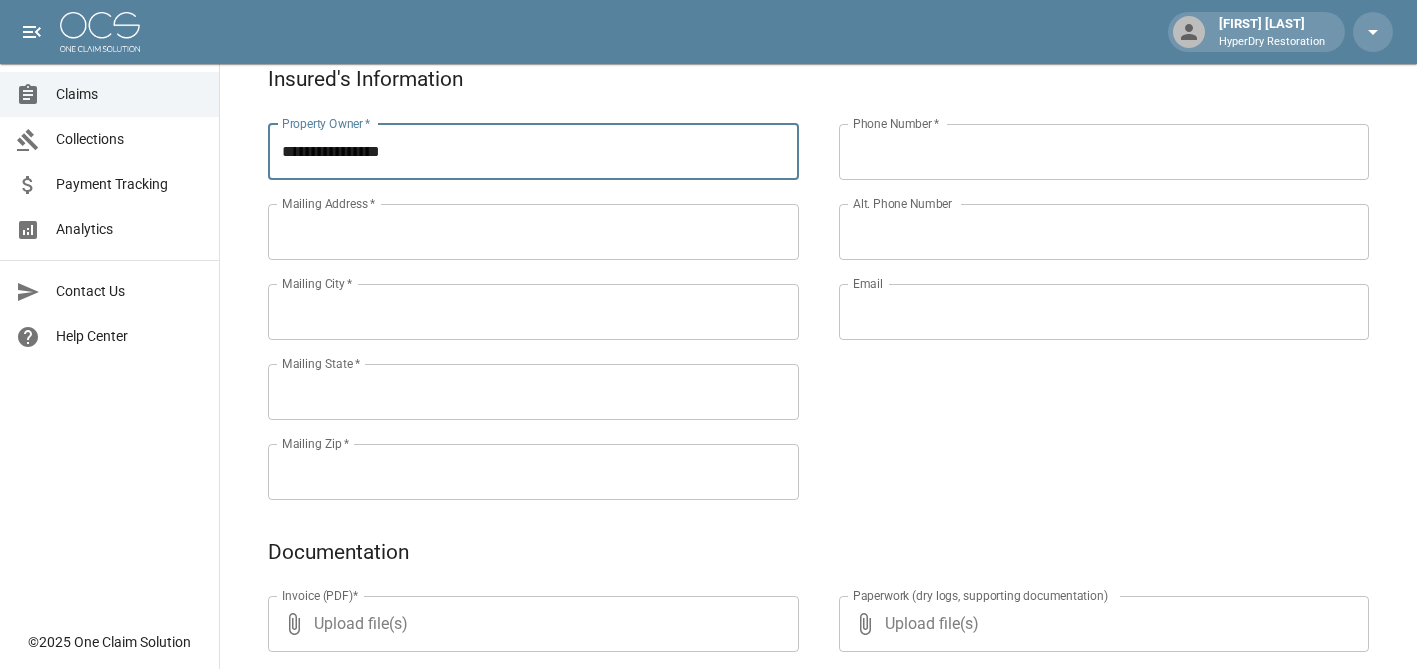 type on "**********" 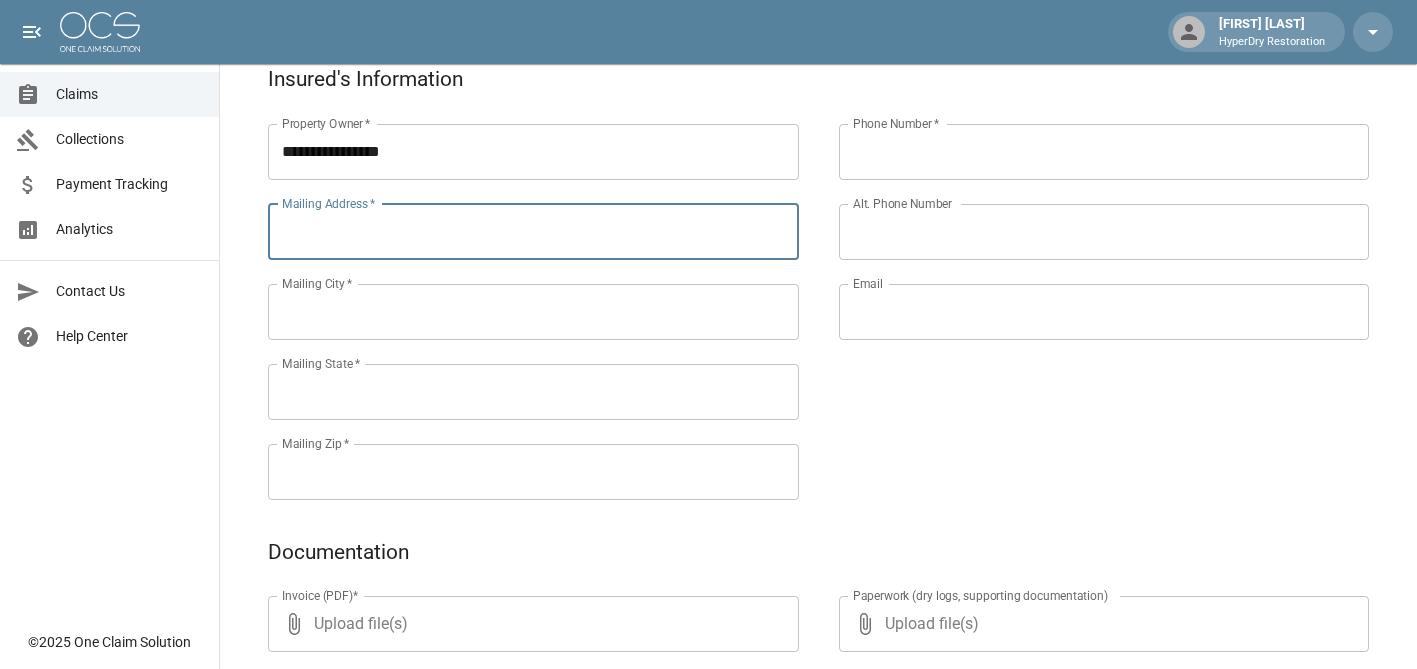 click on "Mailing Address   *" at bounding box center [533, 232] 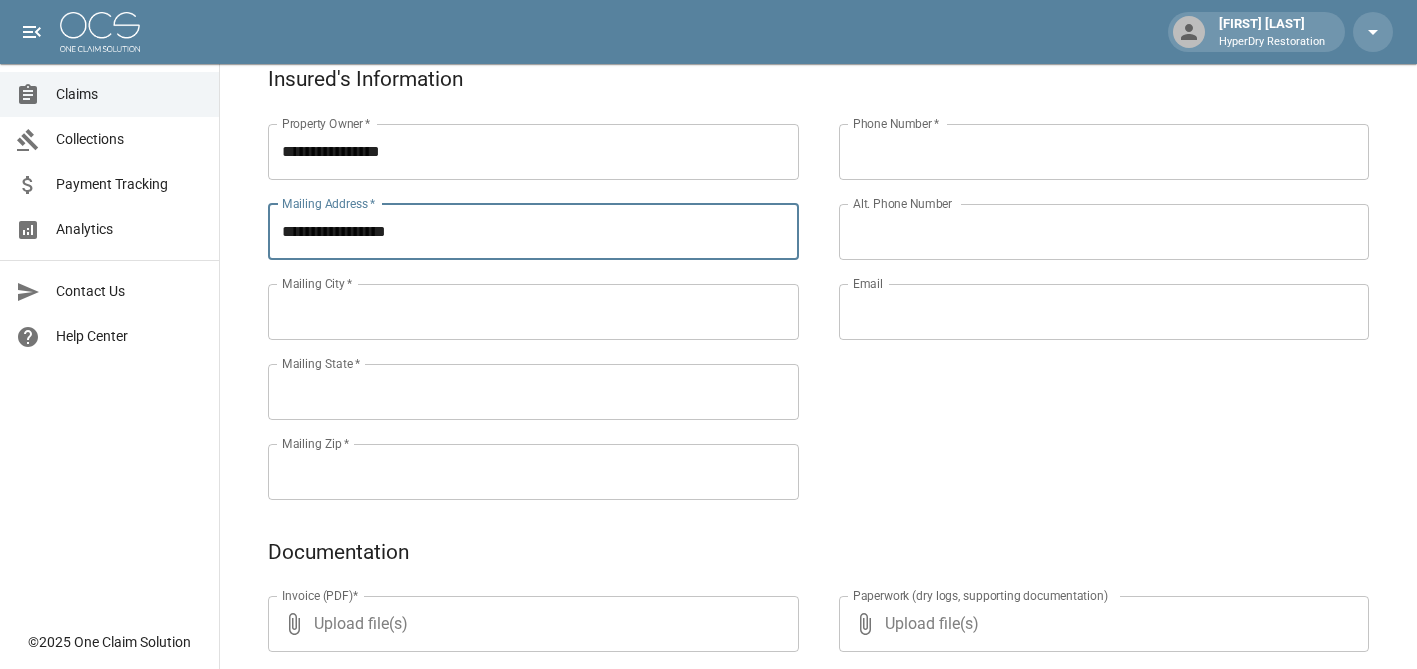 type on "**********" 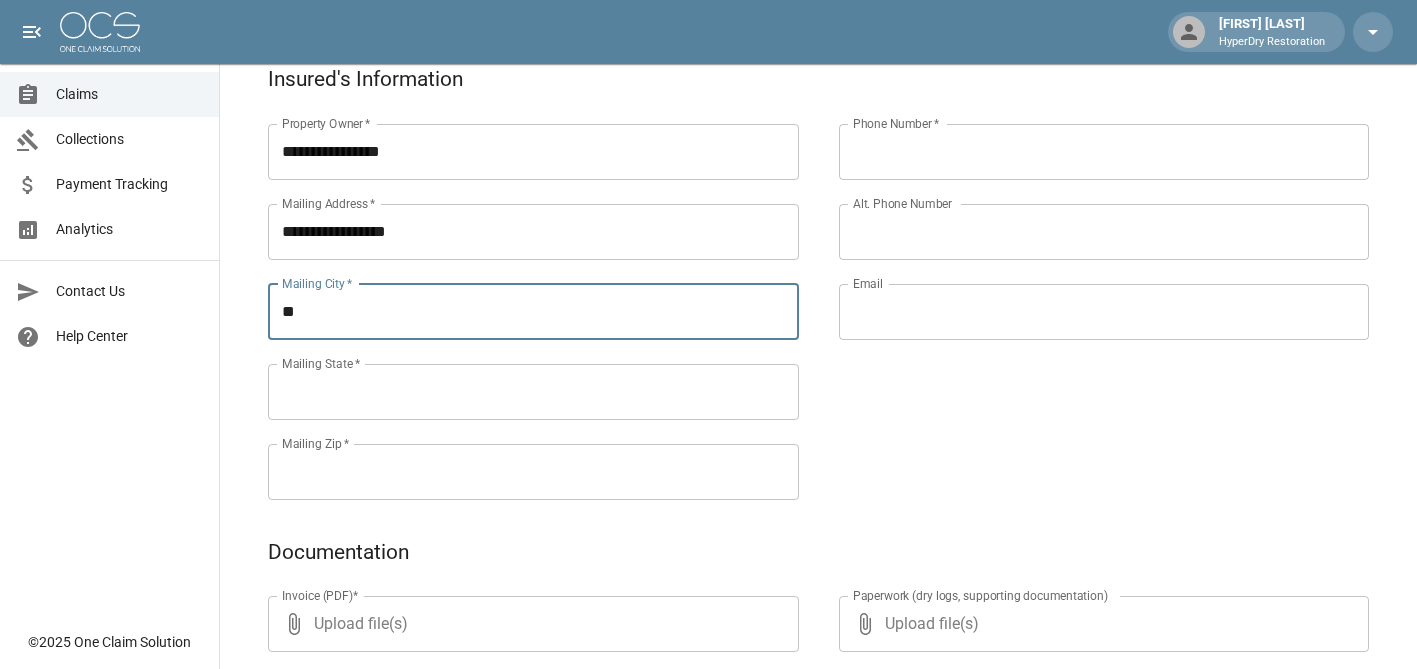 type on "*" 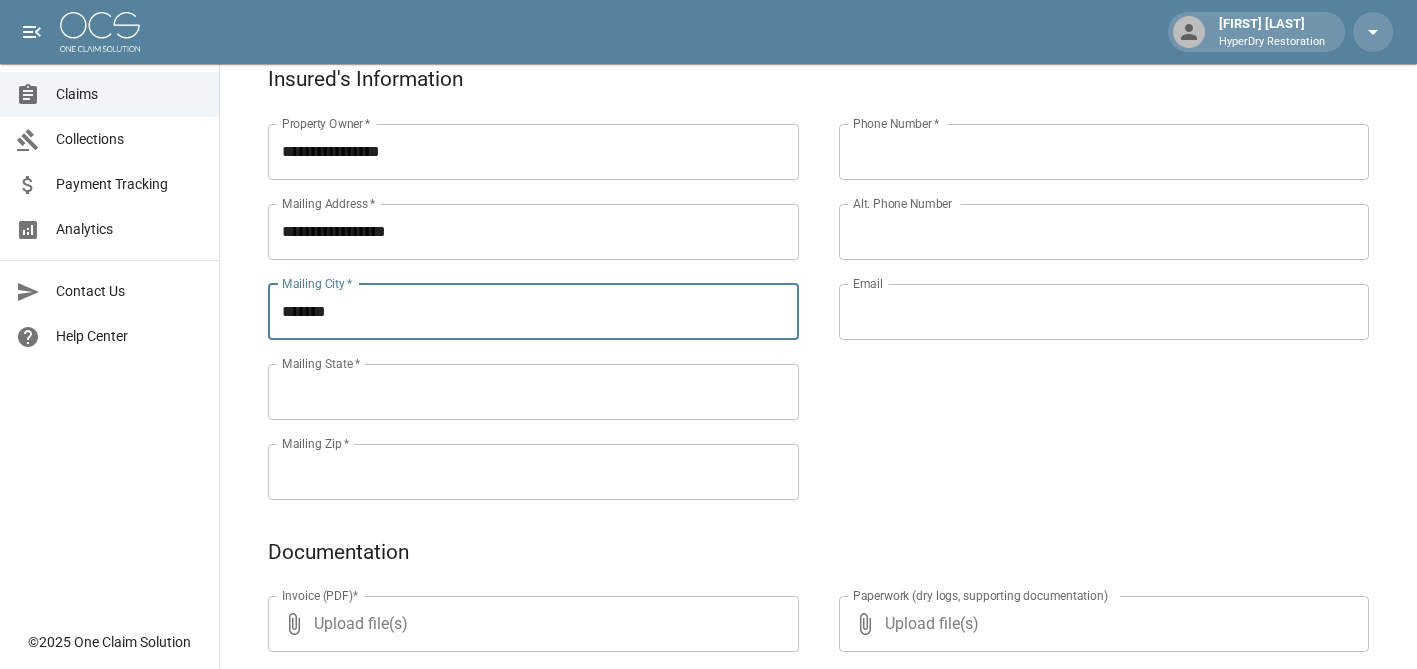 type on "*******" 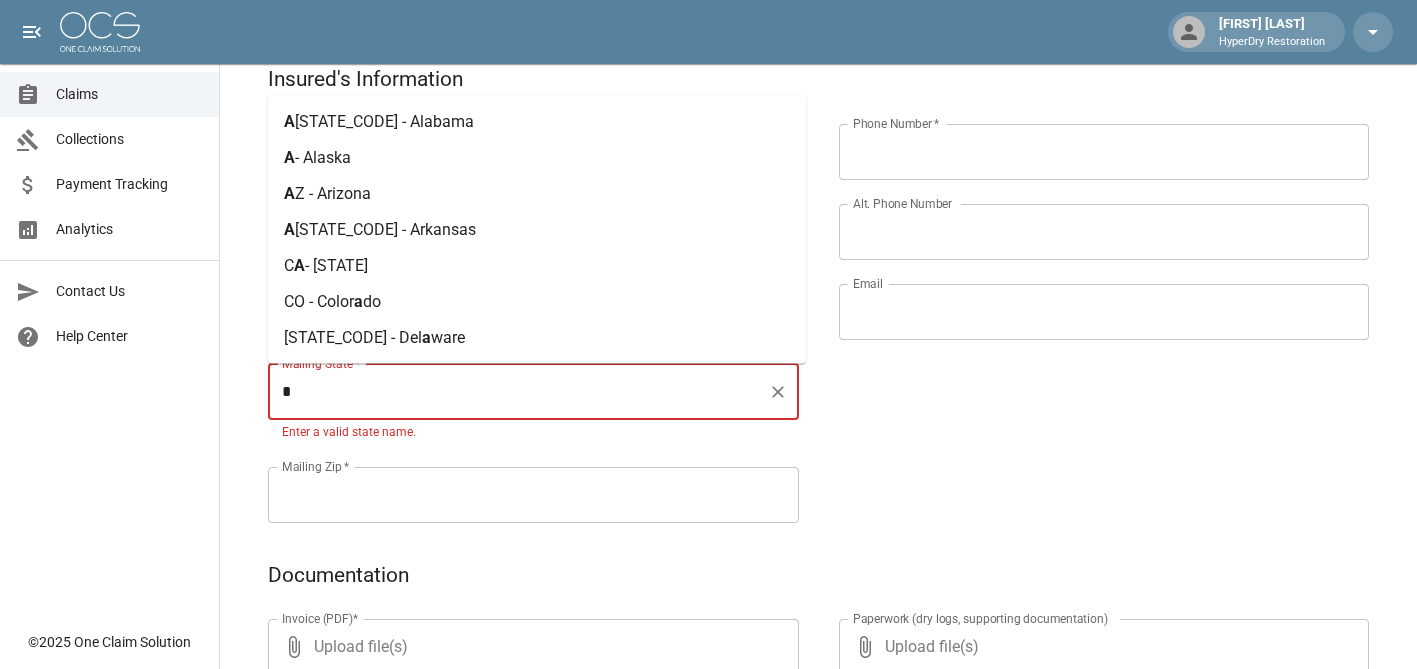 click on "A [LAST] - [STATE]" at bounding box center [537, 194] 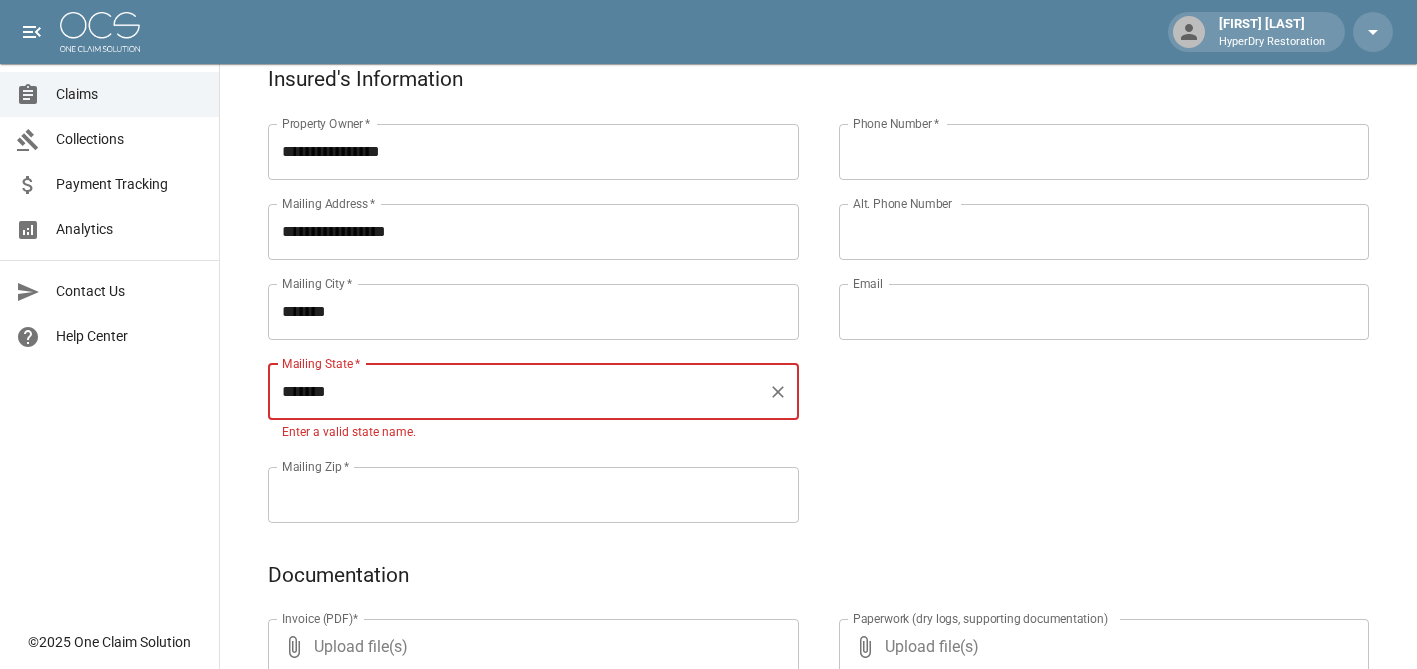 type on "*******" 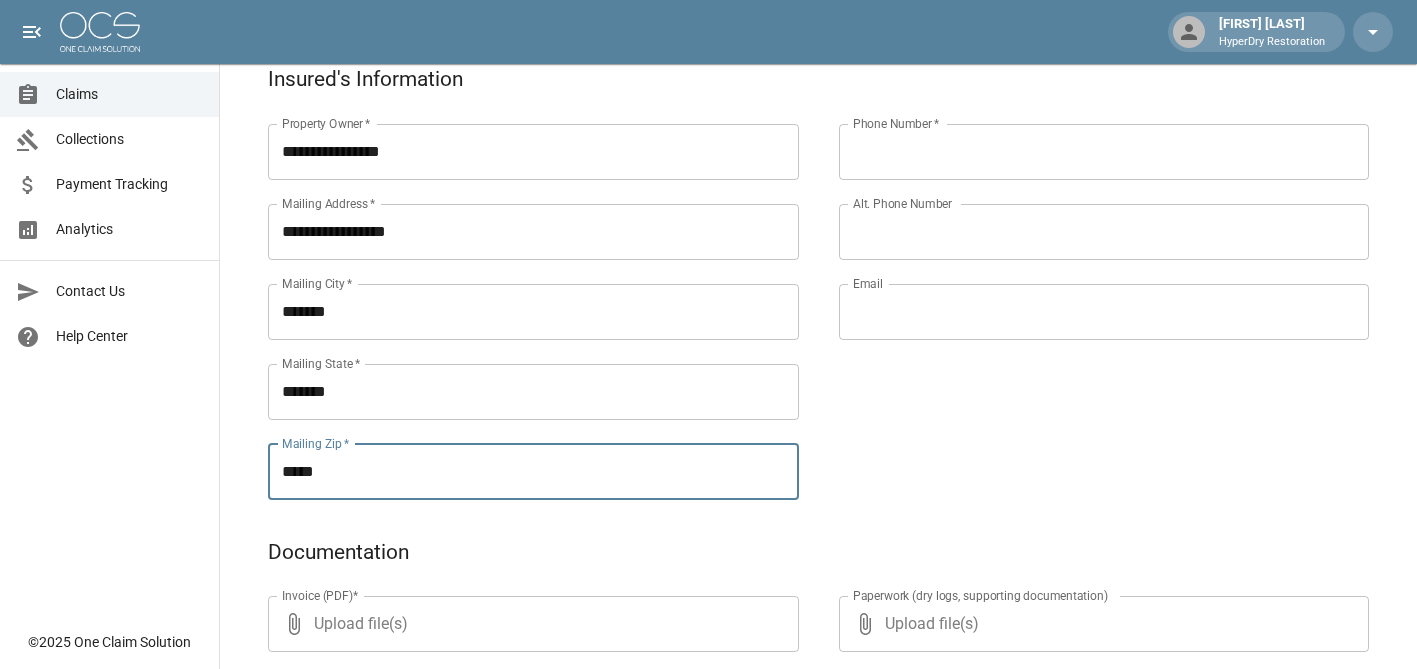 type on "*****" 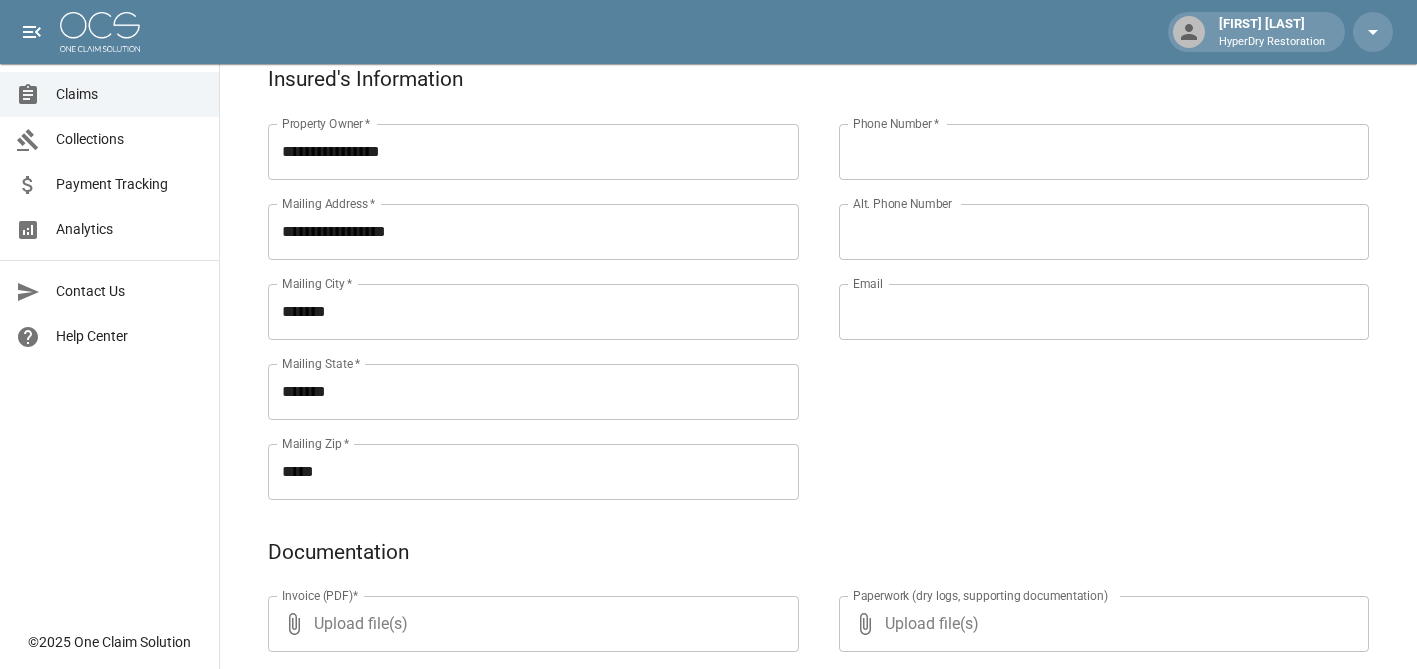 click on "Phone Number * Phone Number * Alt. Phone Number Alt. Phone Number Email Email" at bounding box center (1084, 288) 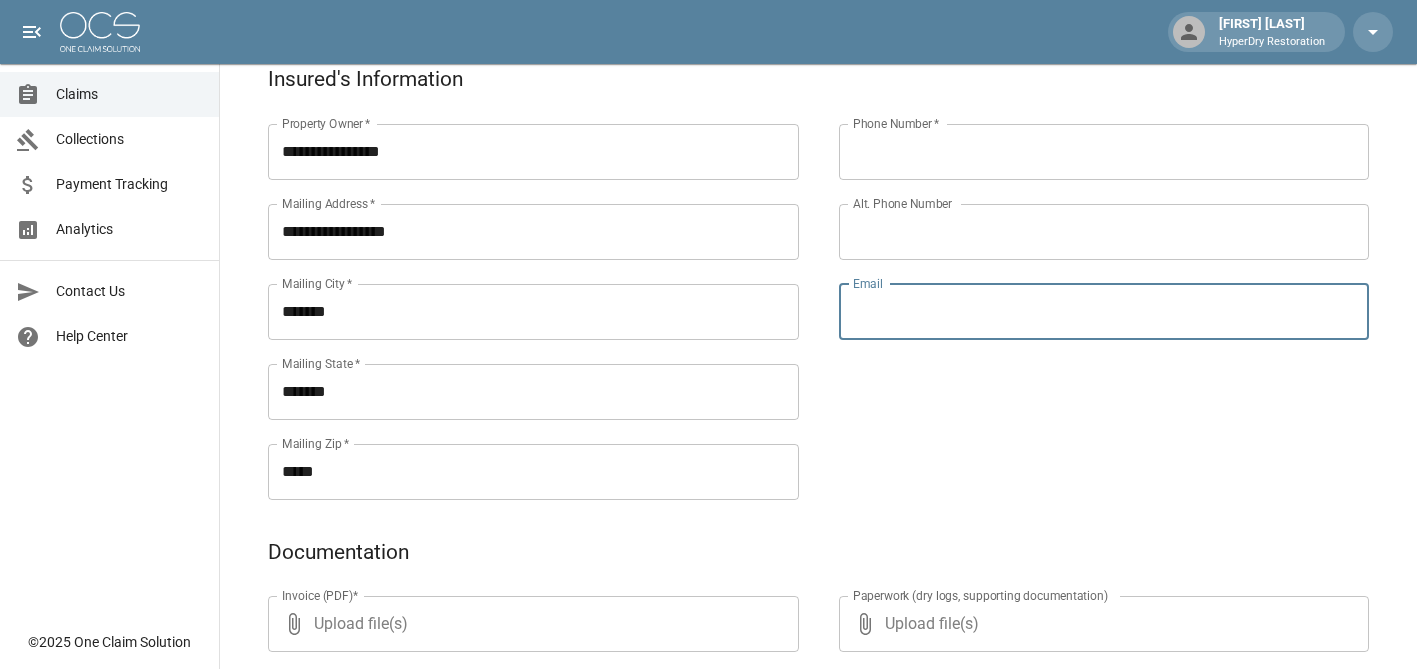 click on "Email" at bounding box center (1104, 312) 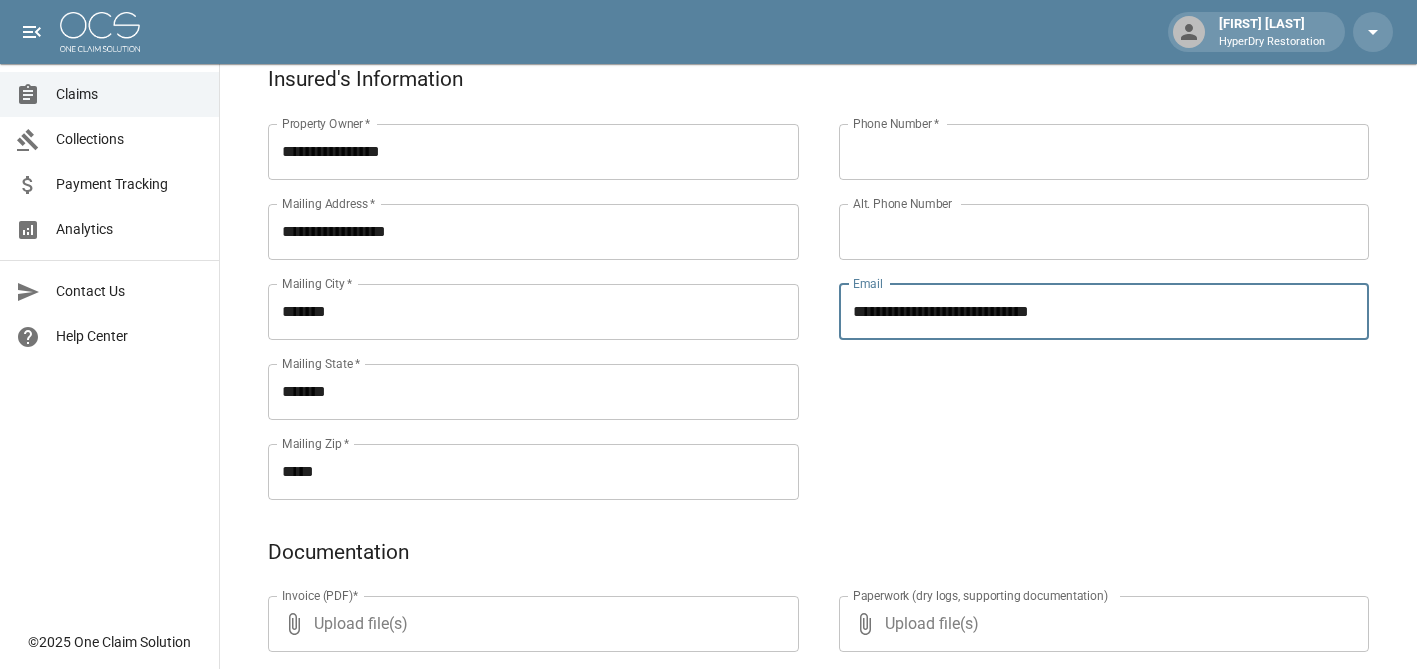 type on "**********" 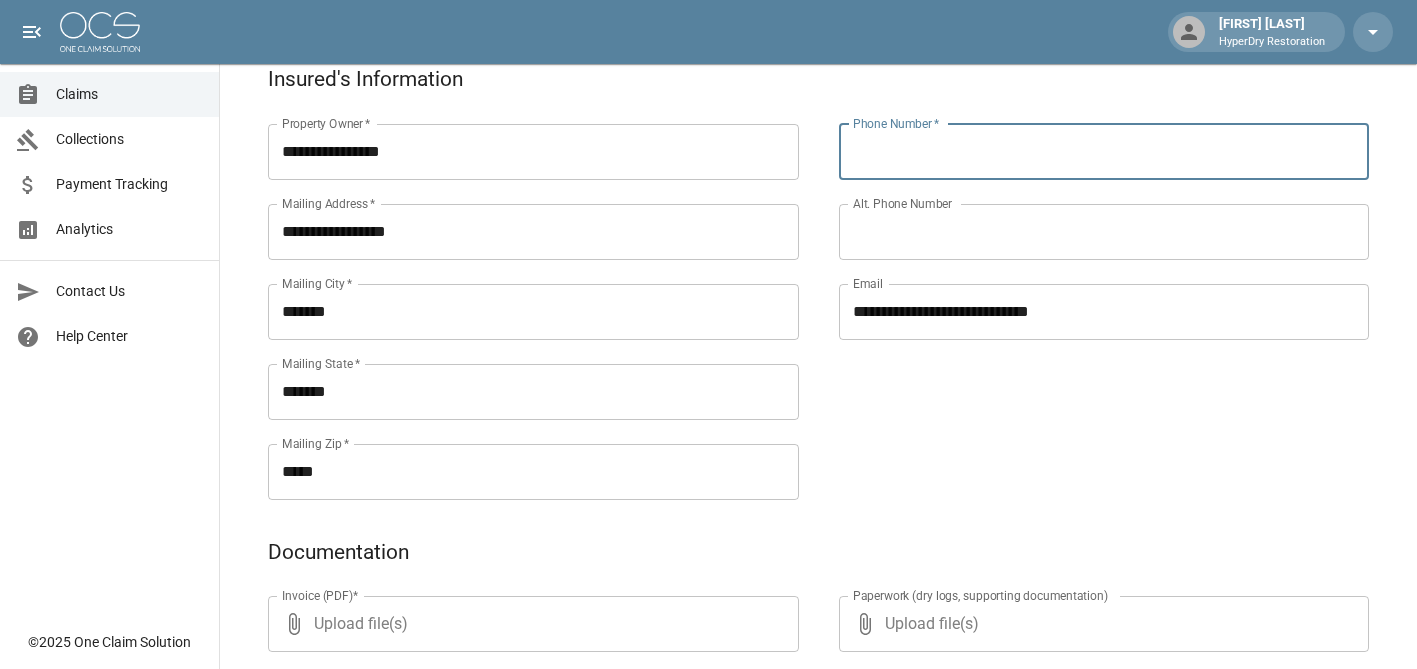 paste on "**********" 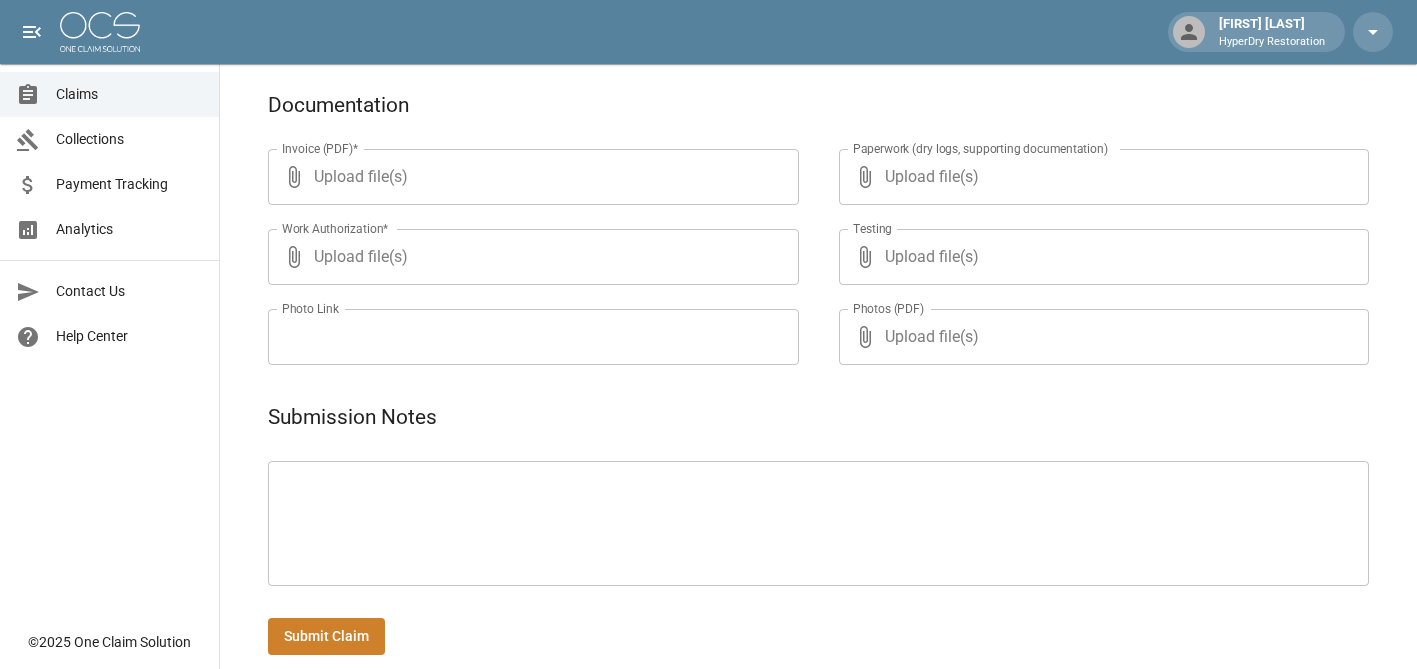 scroll, scrollTop: 1166, scrollLeft: 0, axis: vertical 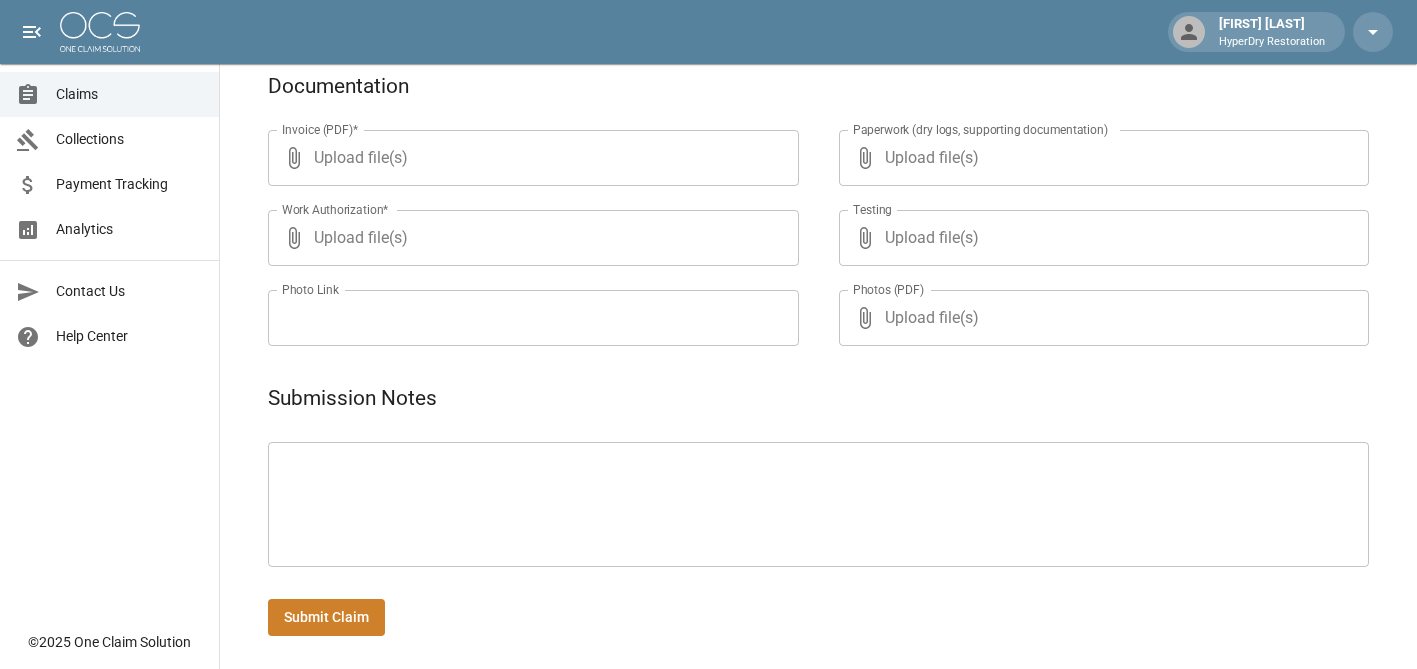 type on "**********" 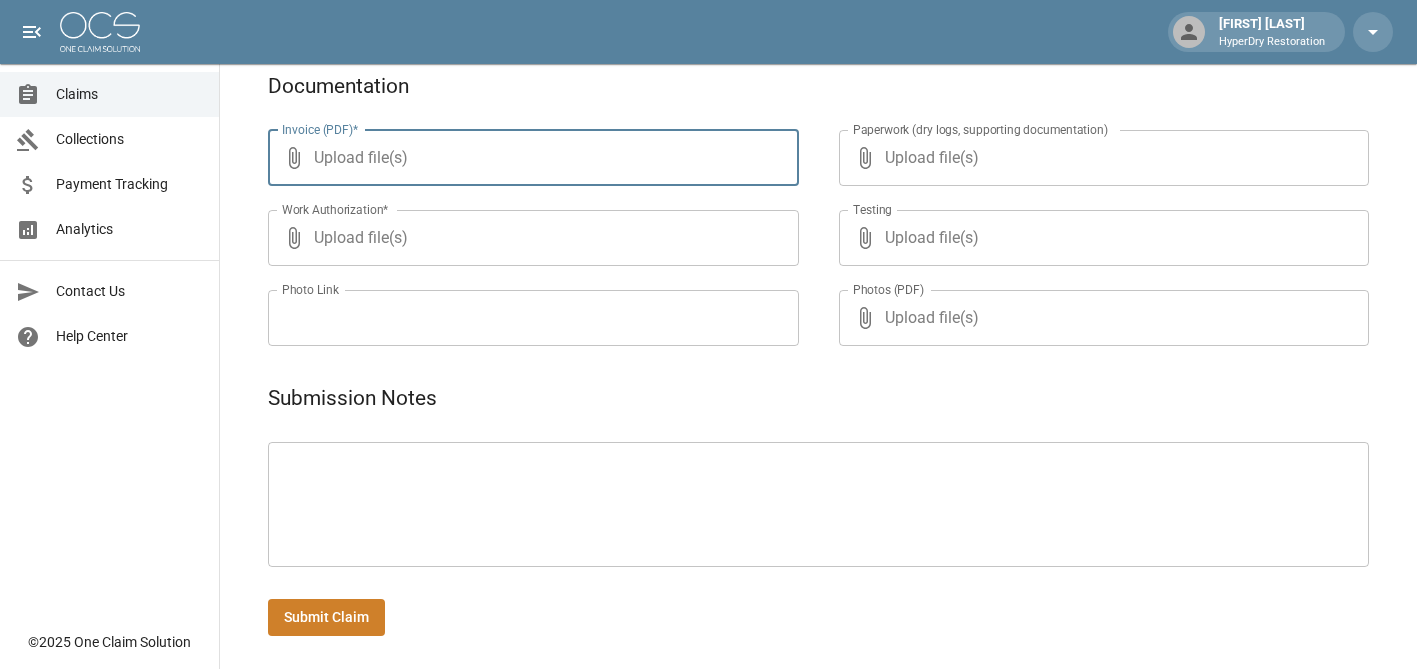 type on "**********" 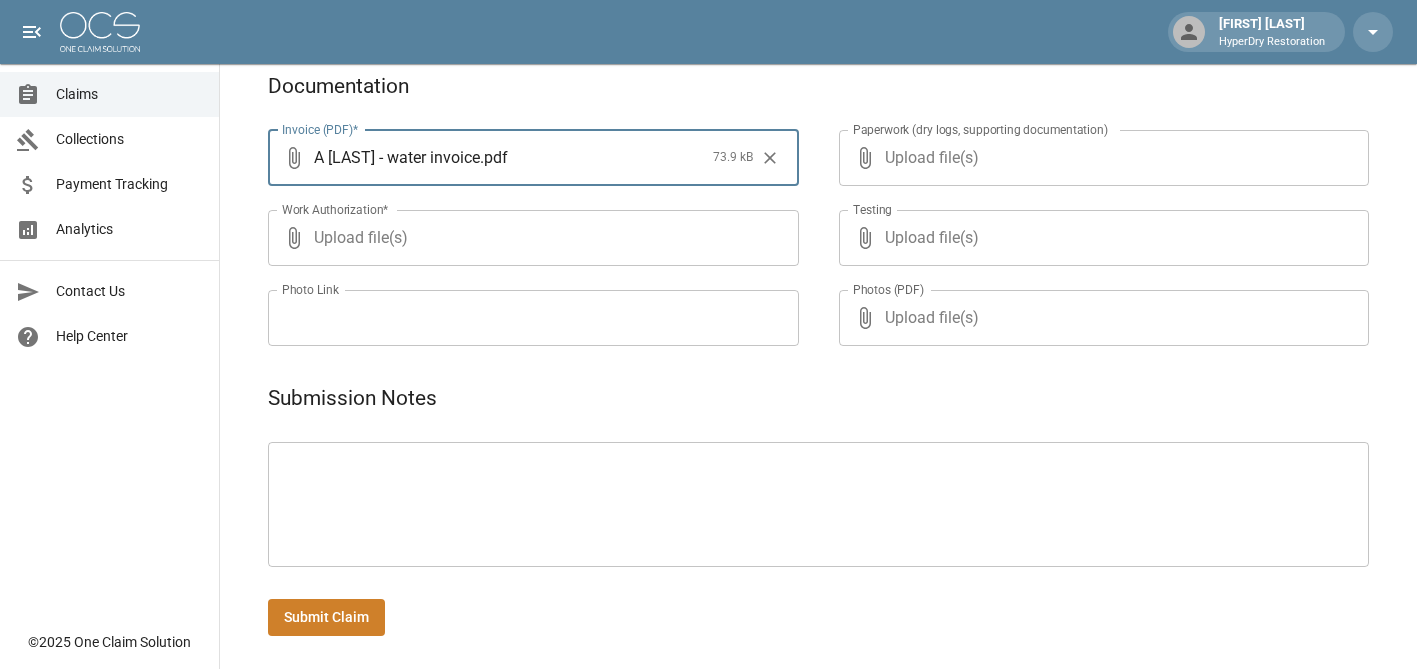 click on "Upload file(s)" at bounding box center [529, 238] 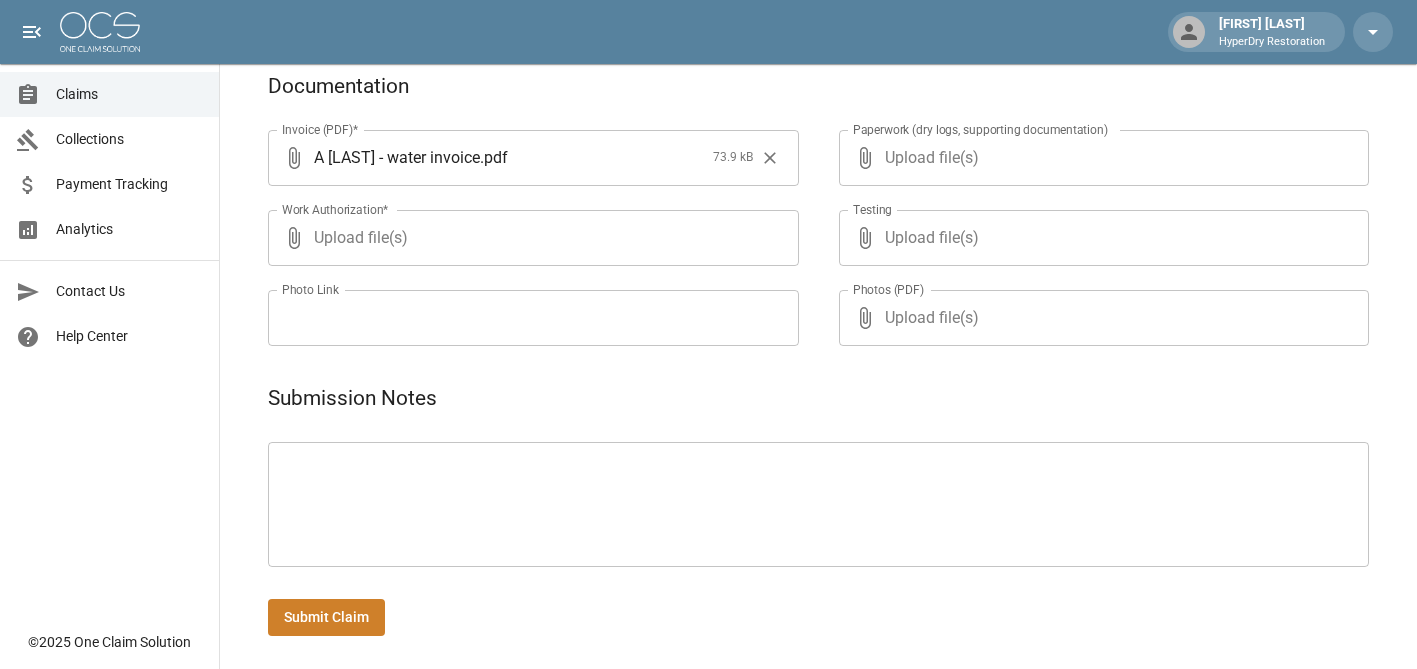 type on "**********" 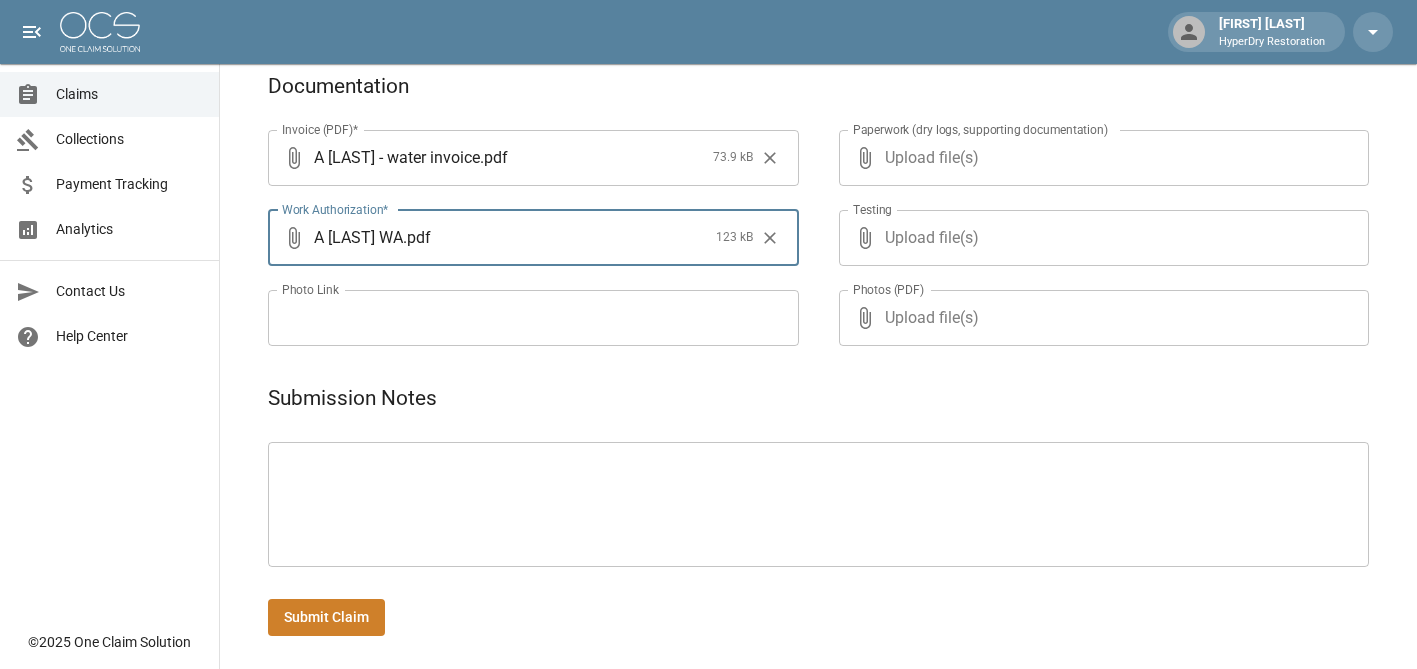 click on "Upload file(s)" at bounding box center (1100, 158) 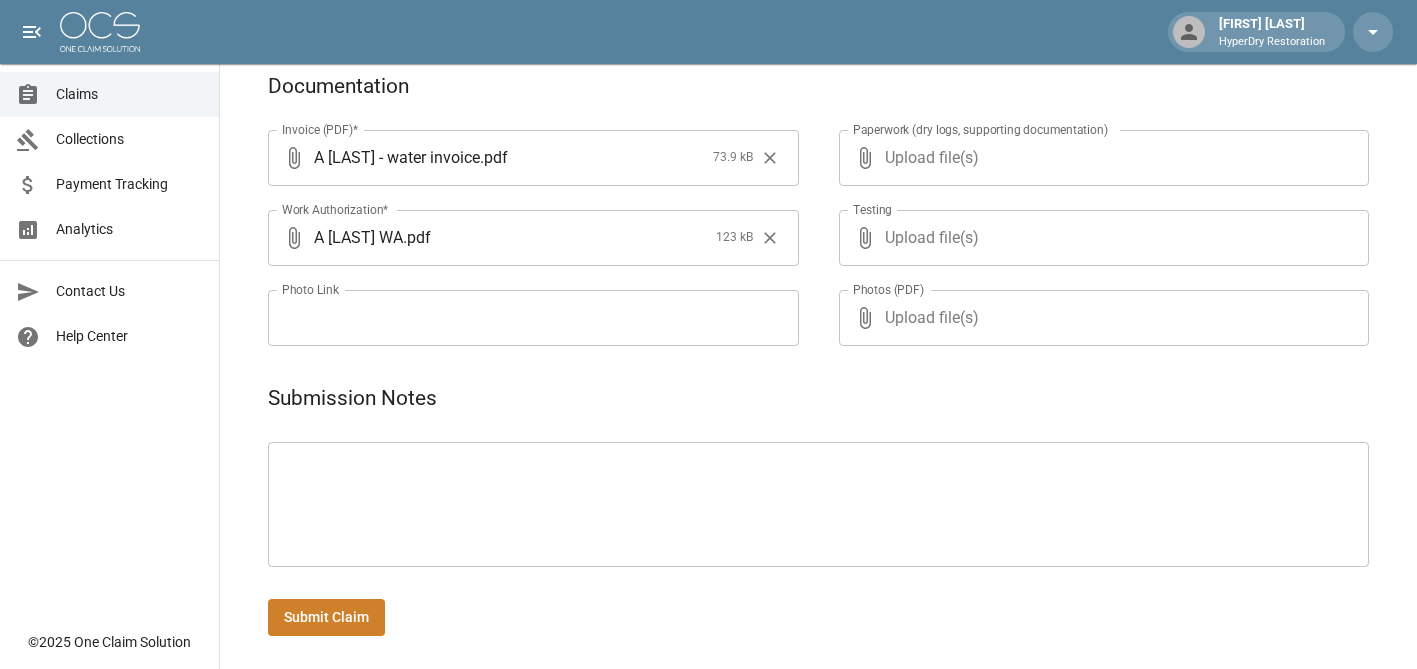 type on "**********" 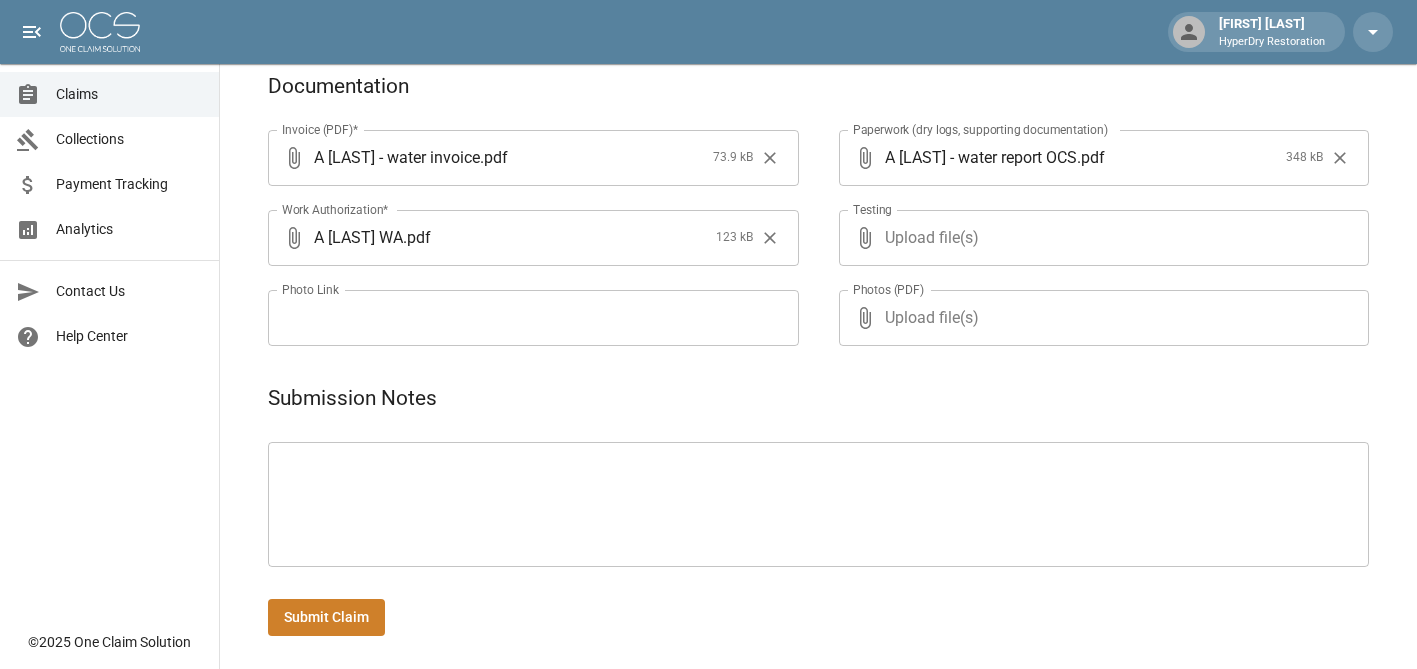 click on "Upload file(s)" at bounding box center (1100, 238) 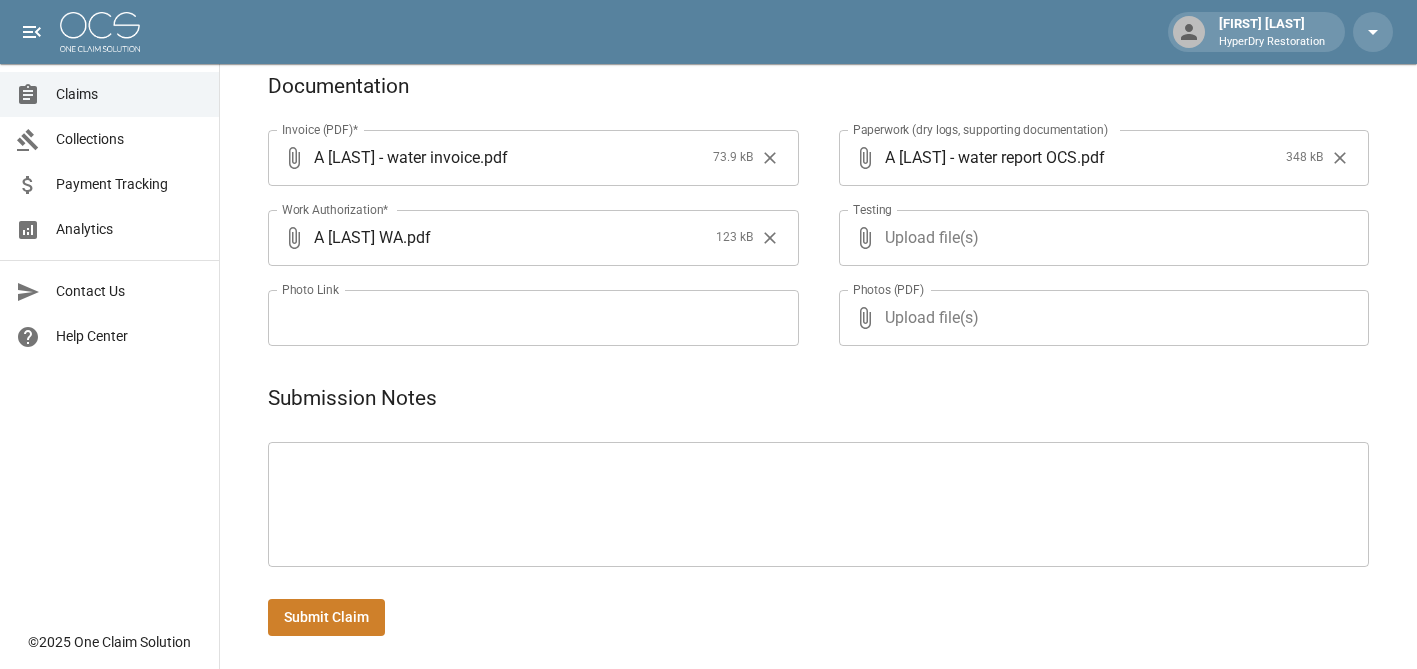 type on "**********" 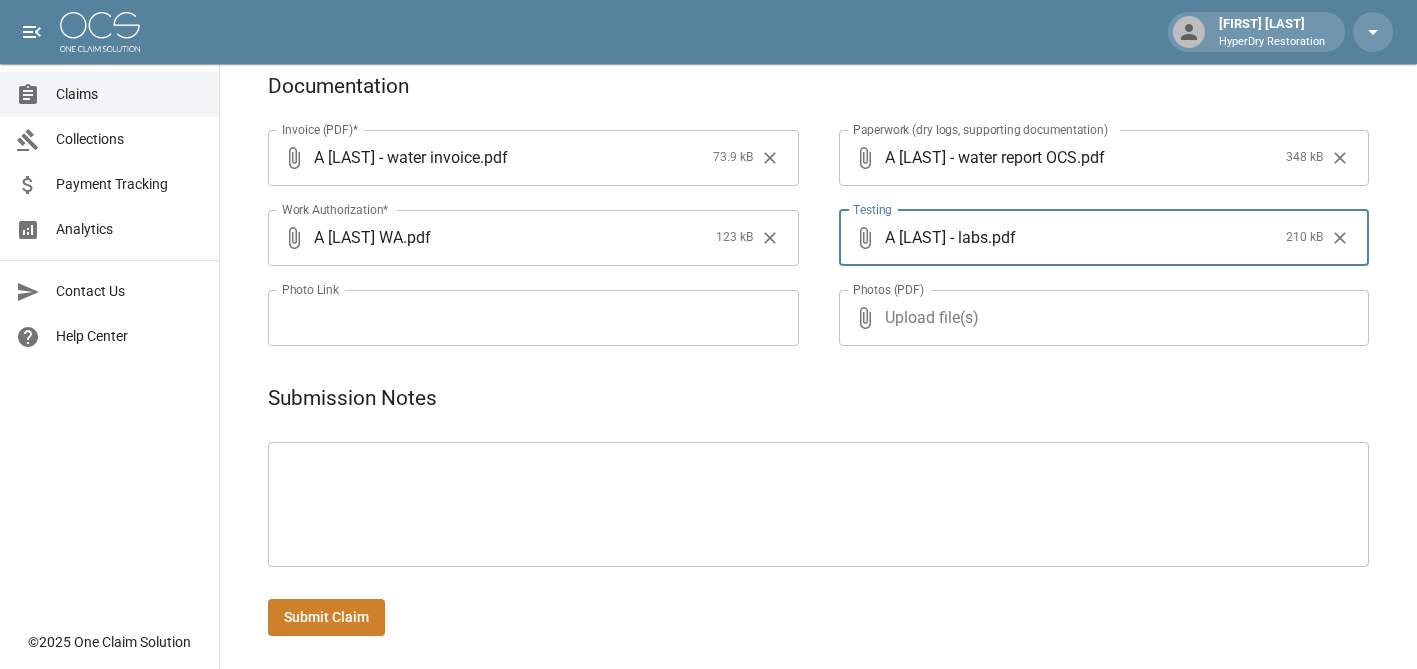 click on "Upload file(s)" at bounding box center [1100, 318] 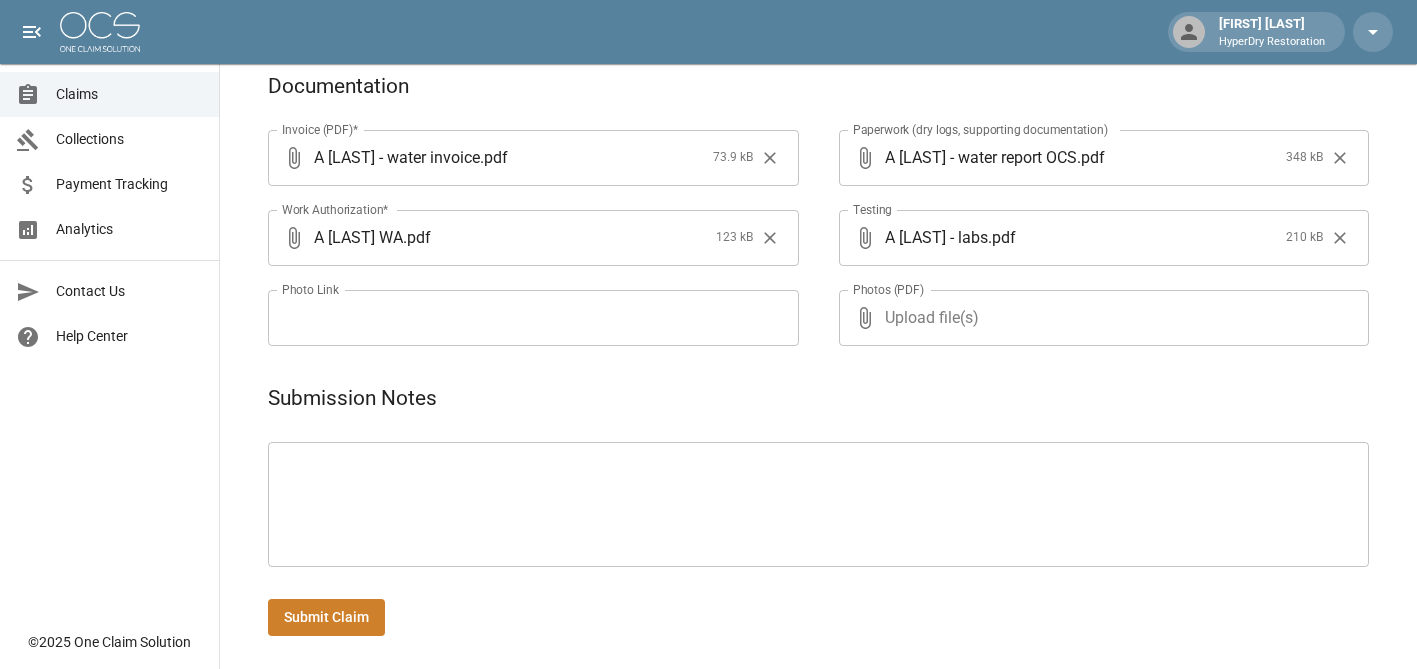 type on "**********" 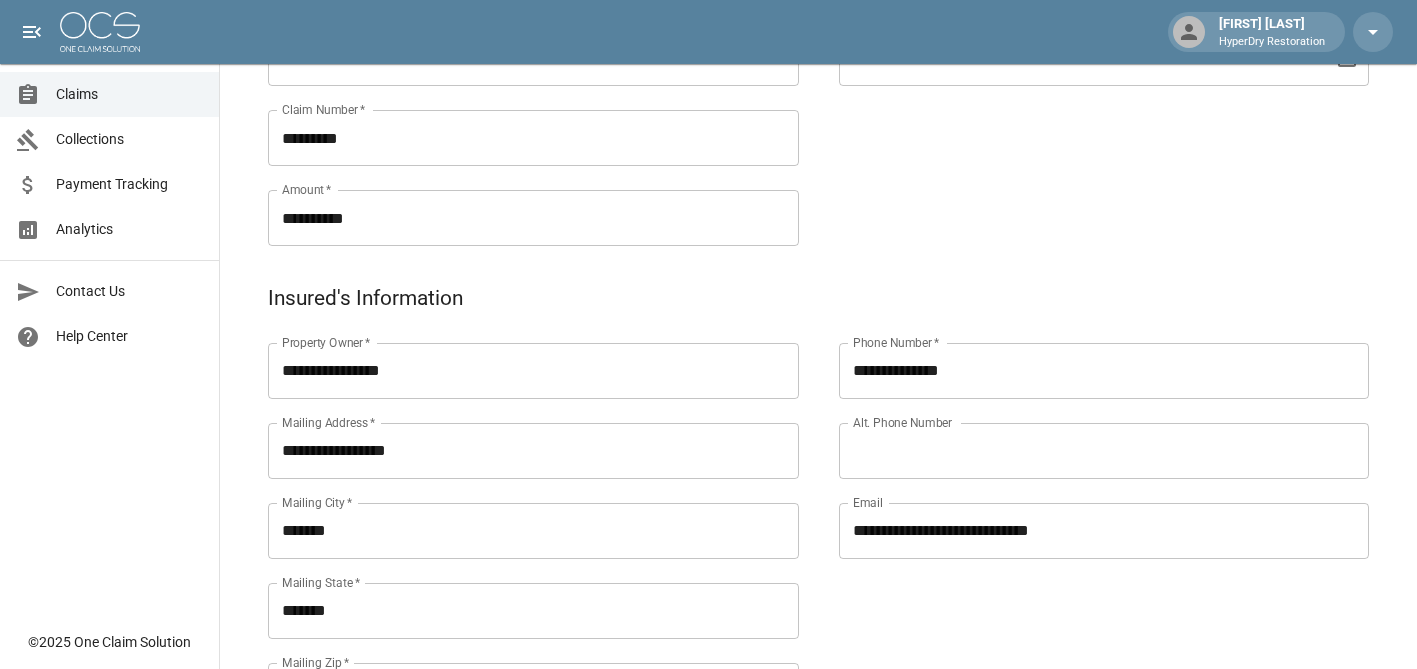 scroll, scrollTop: 466, scrollLeft: 0, axis: vertical 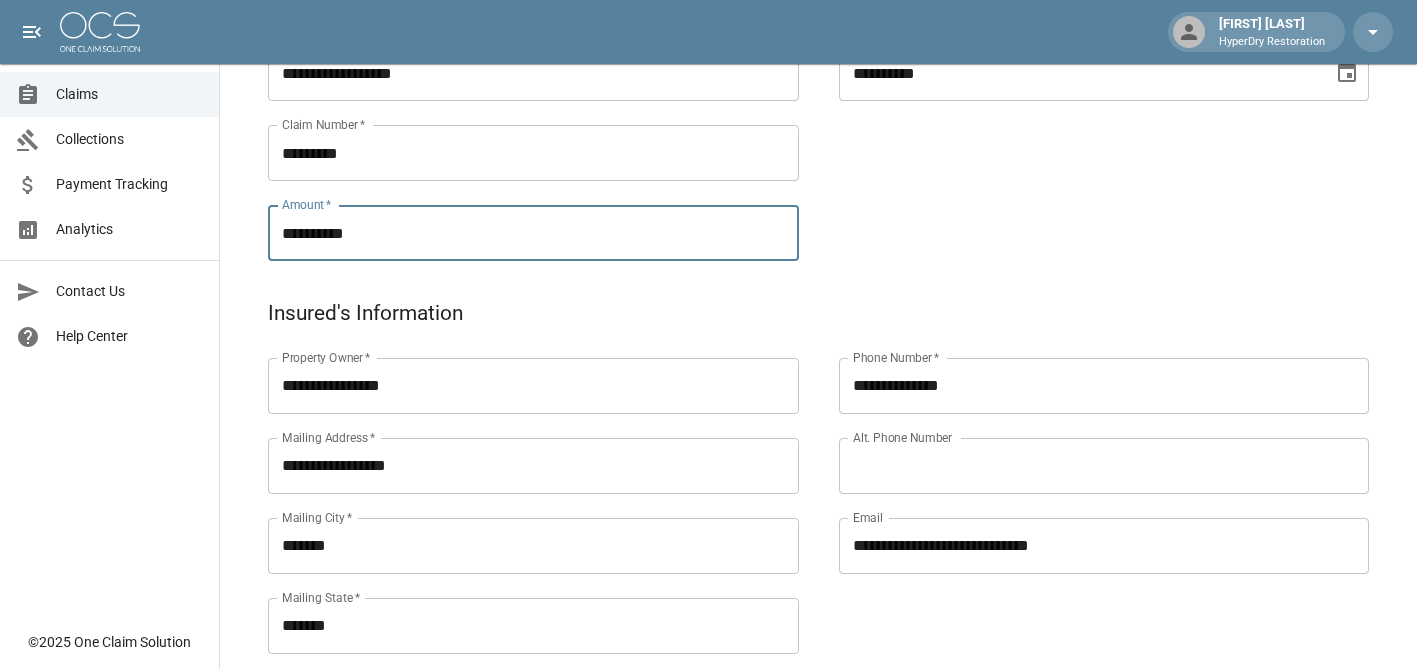 drag, startPoint x: 422, startPoint y: 246, endPoint x: 130, endPoint y: 211, distance: 294.09012 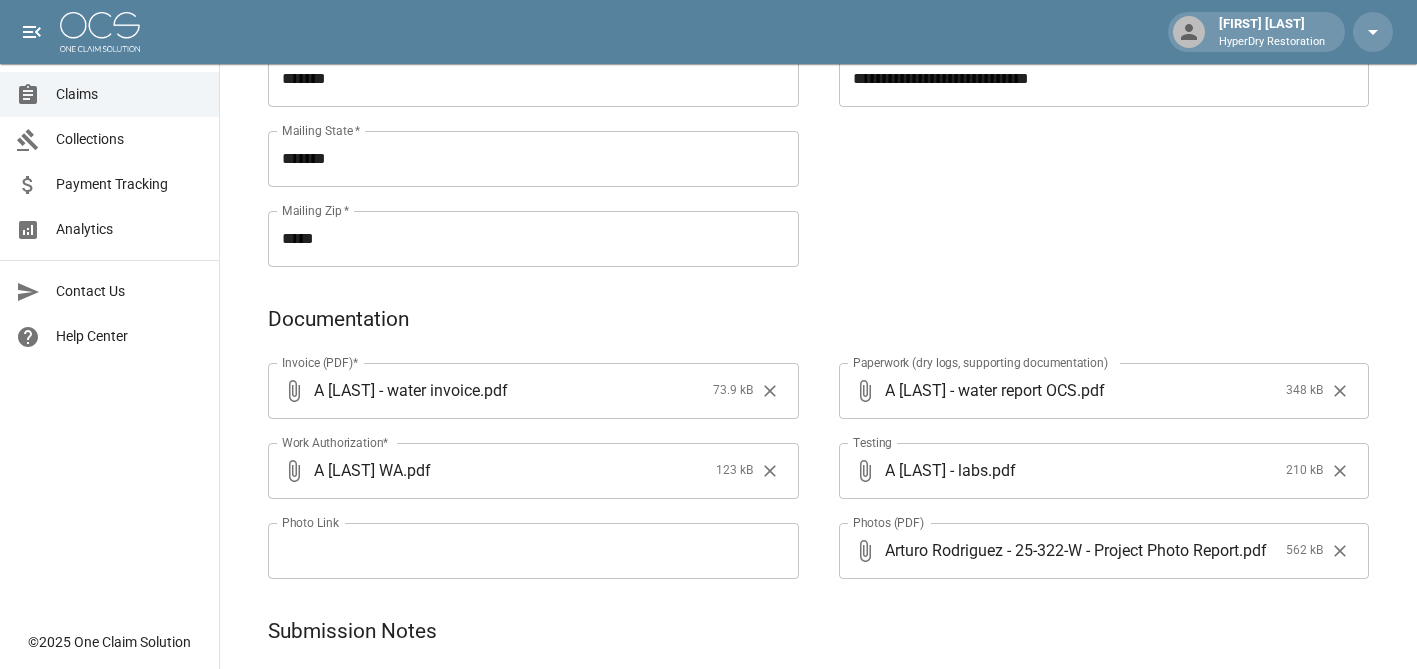 scroll, scrollTop: 1172, scrollLeft: 0, axis: vertical 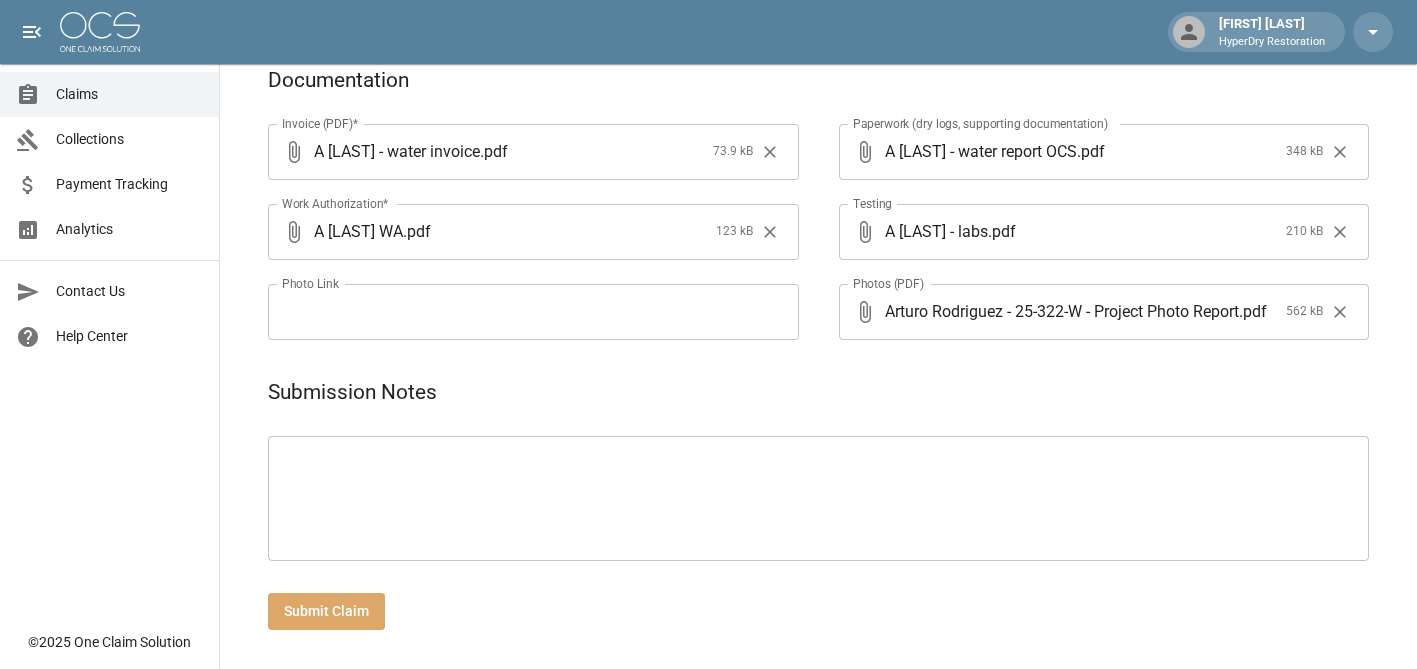 click on "Submit Claim" at bounding box center (326, 611) 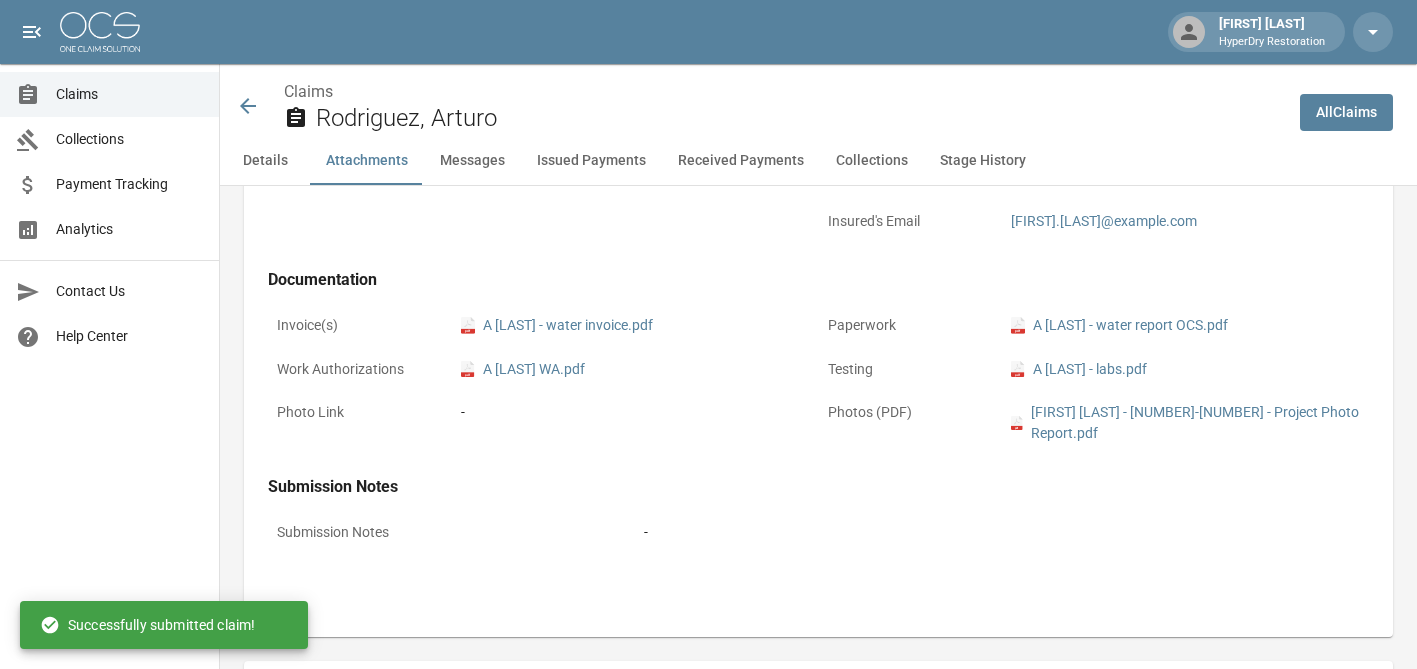 scroll, scrollTop: 1172, scrollLeft: 0, axis: vertical 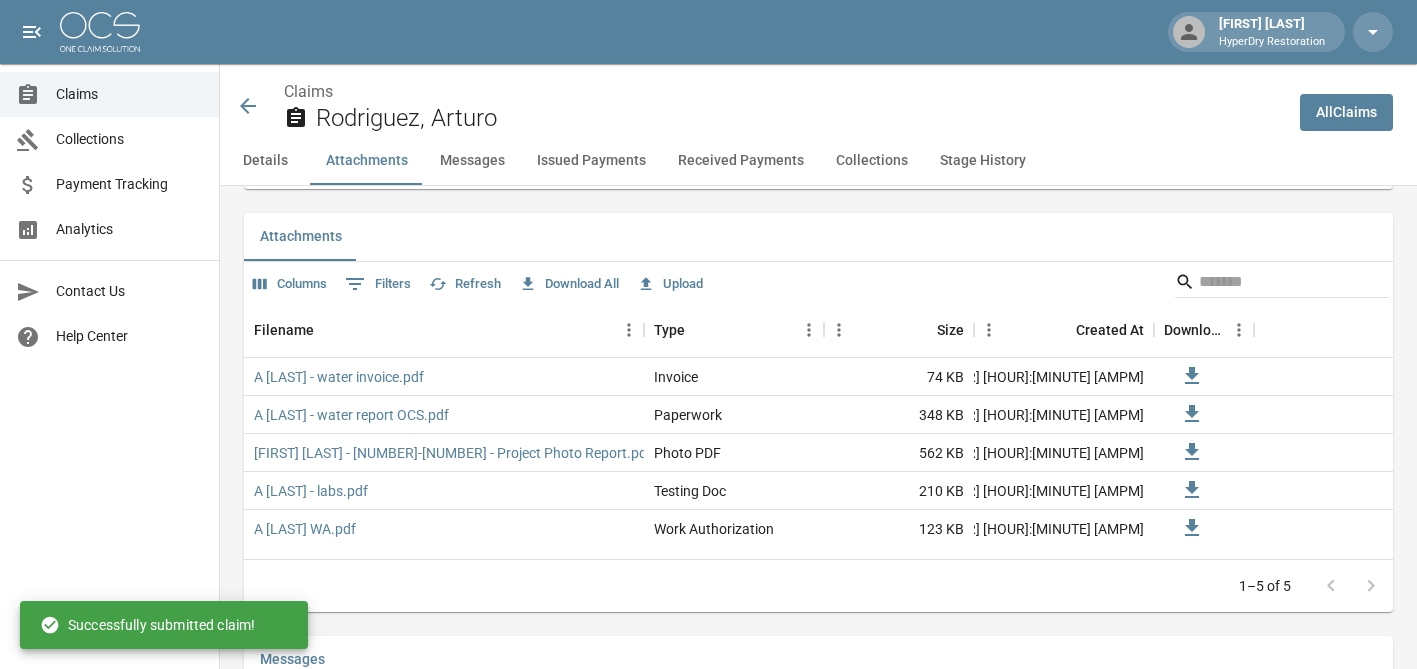 click on "Claims" at bounding box center [109, 94] 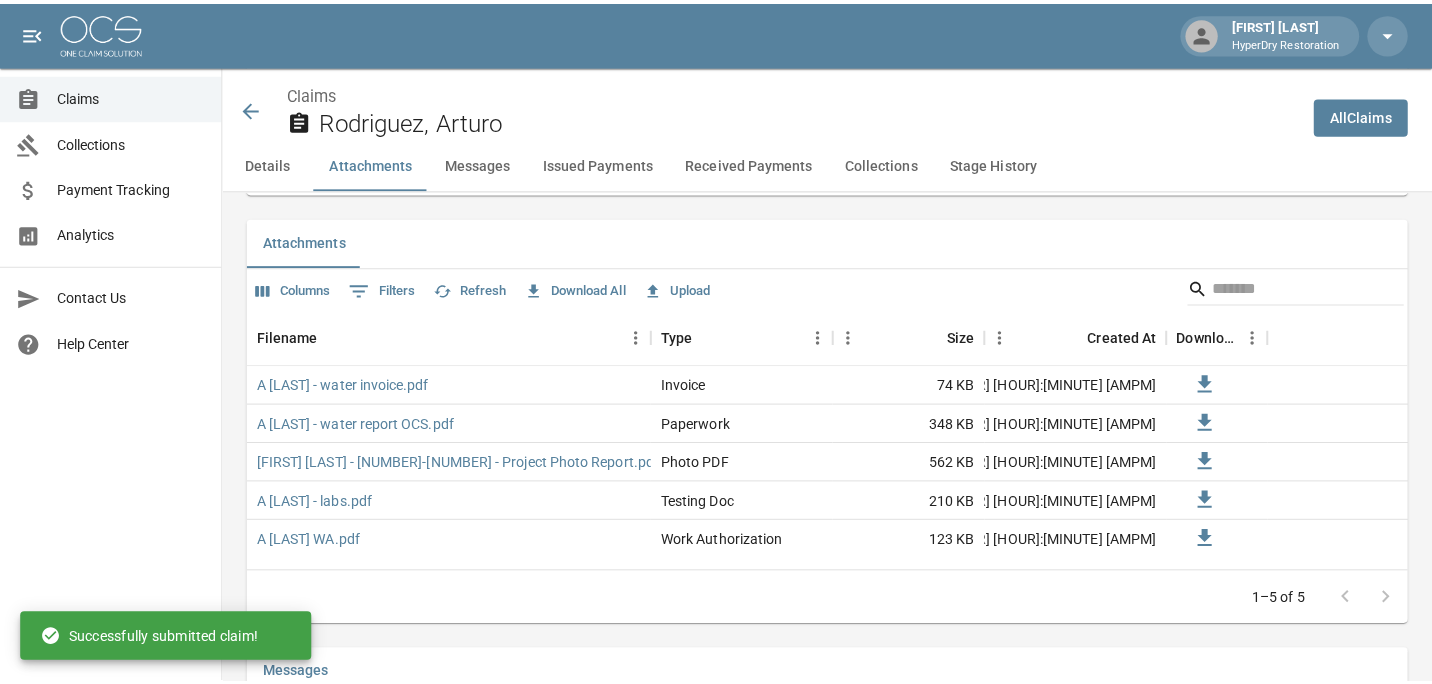 scroll, scrollTop: 0, scrollLeft: 0, axis: both 